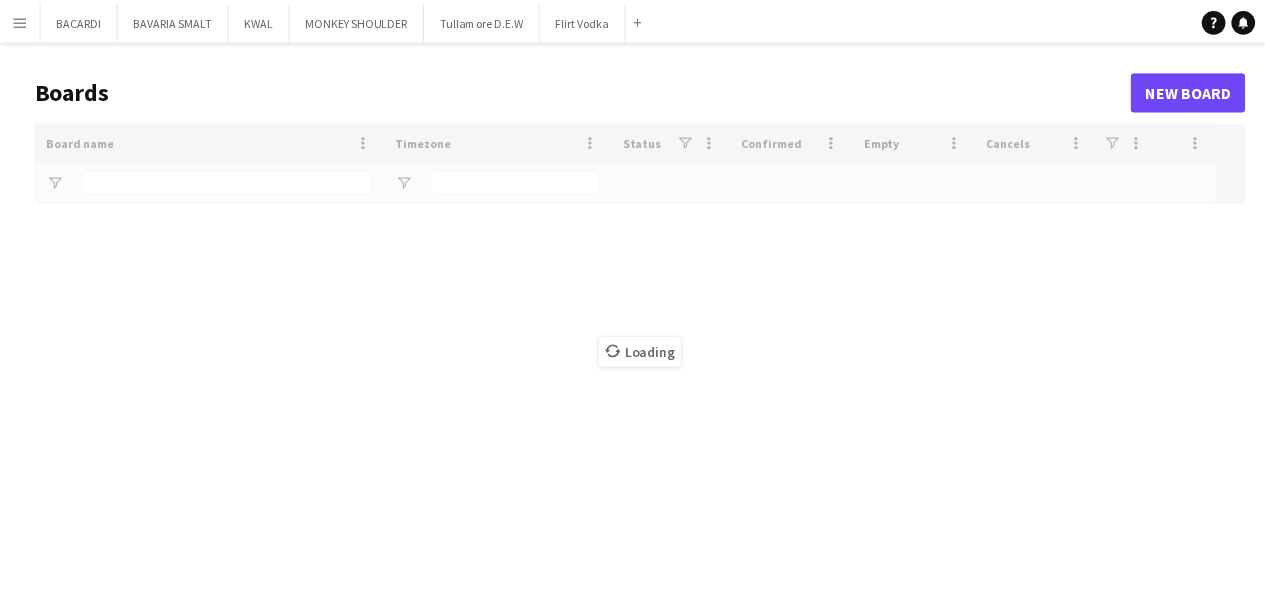 scroll, scrollTop: 0, scrollLeft: 0, axis: both 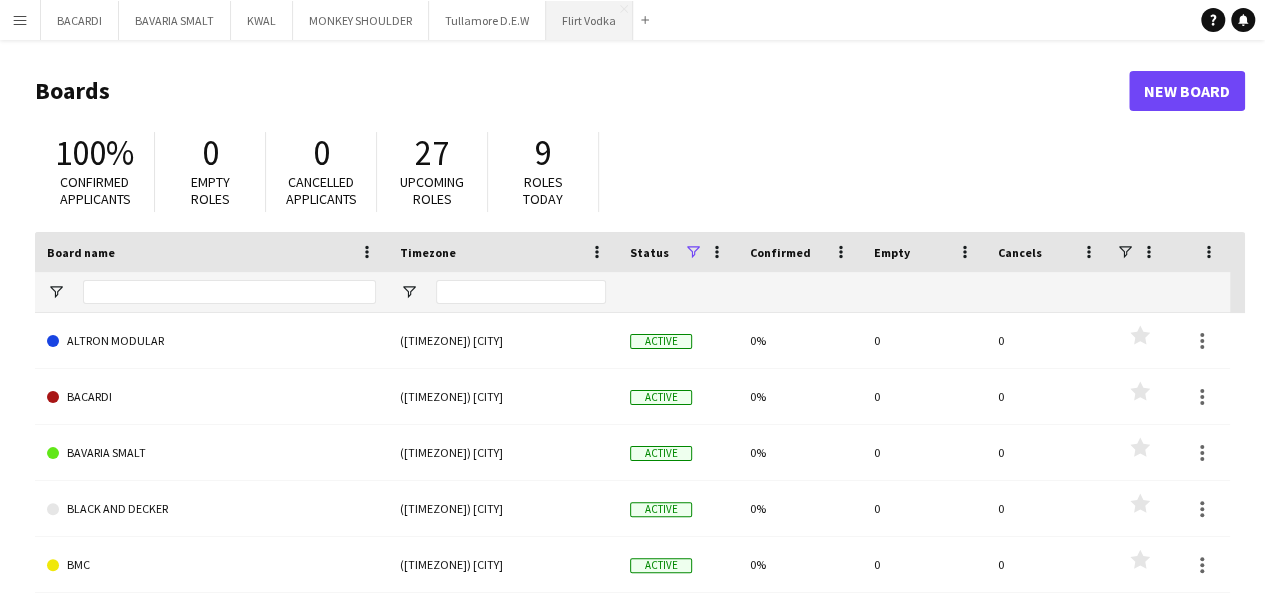 click on "Flirt Vodka
Close" at bounding box center (589, 20) 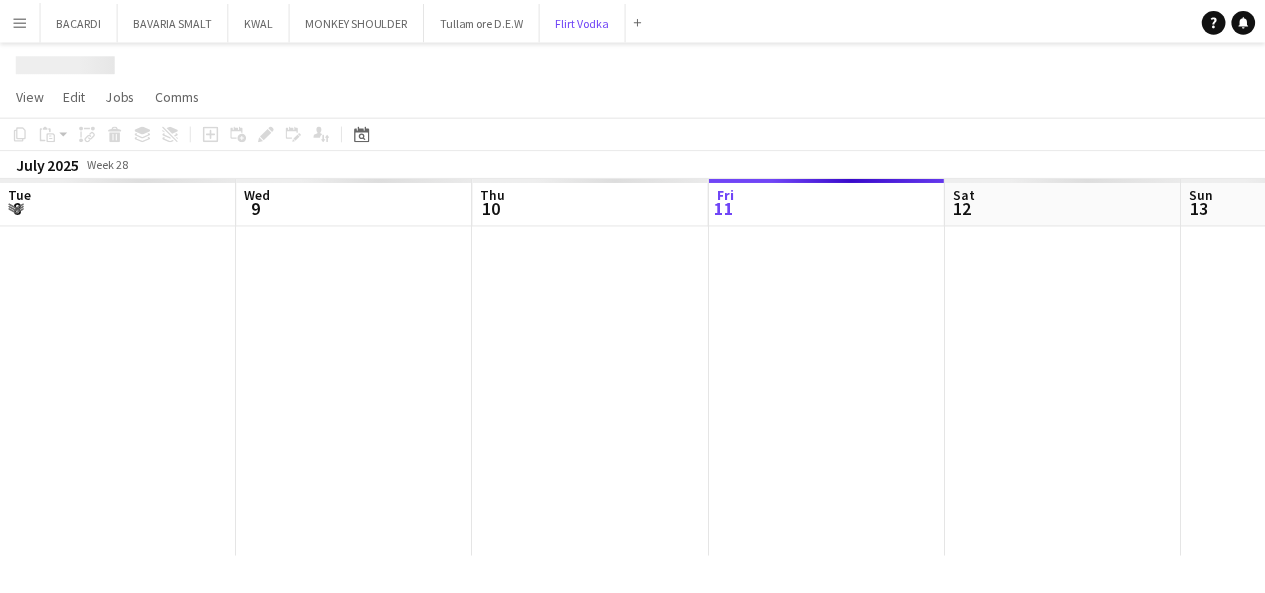 scroll, scrollTop: 0, scrollLeft: 478, axis: horizontal 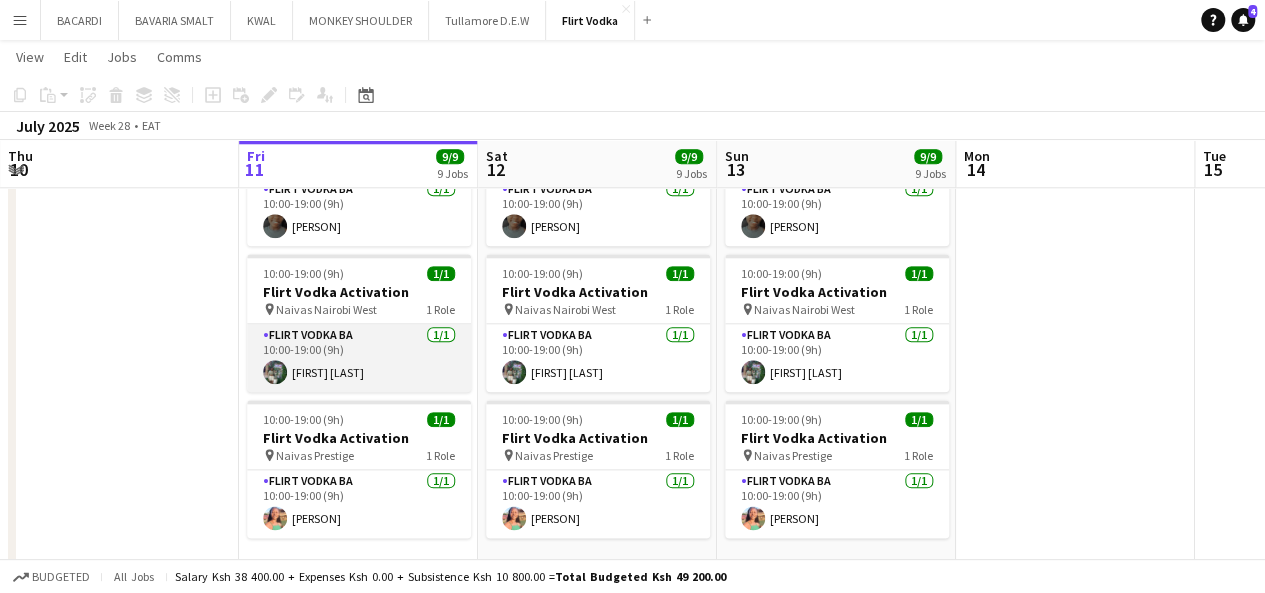 click on "[FIRST] [LAST]" at bounding box center (359, 358) 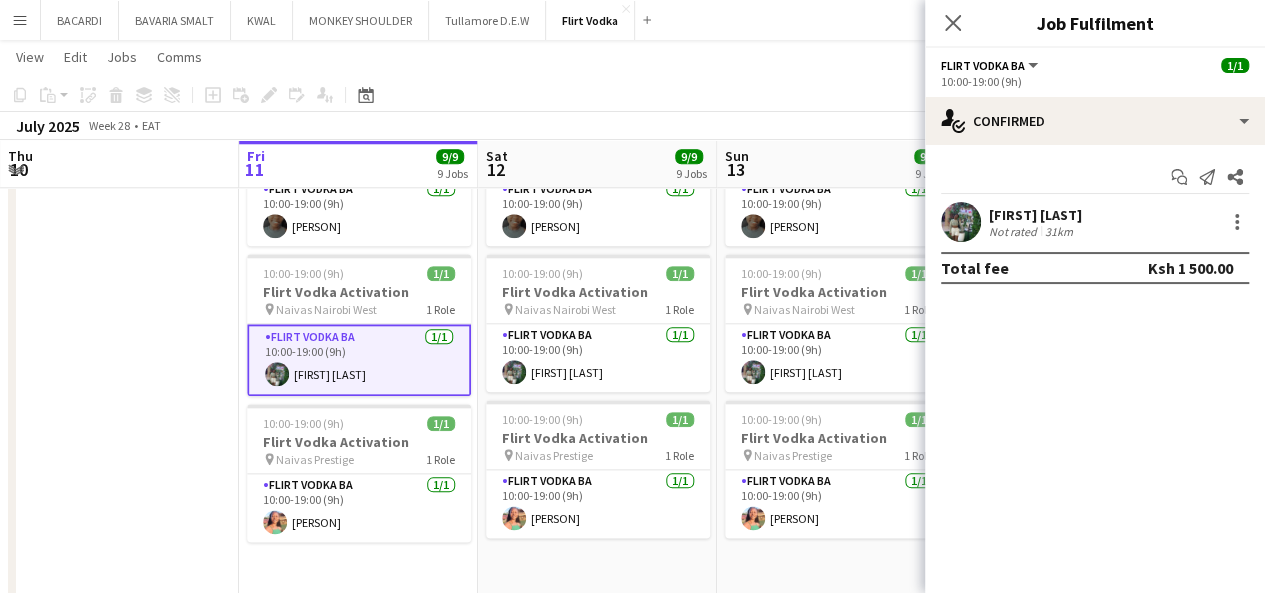 click on "[FIRST] [LAST]" at bounding box center [1035, 215] 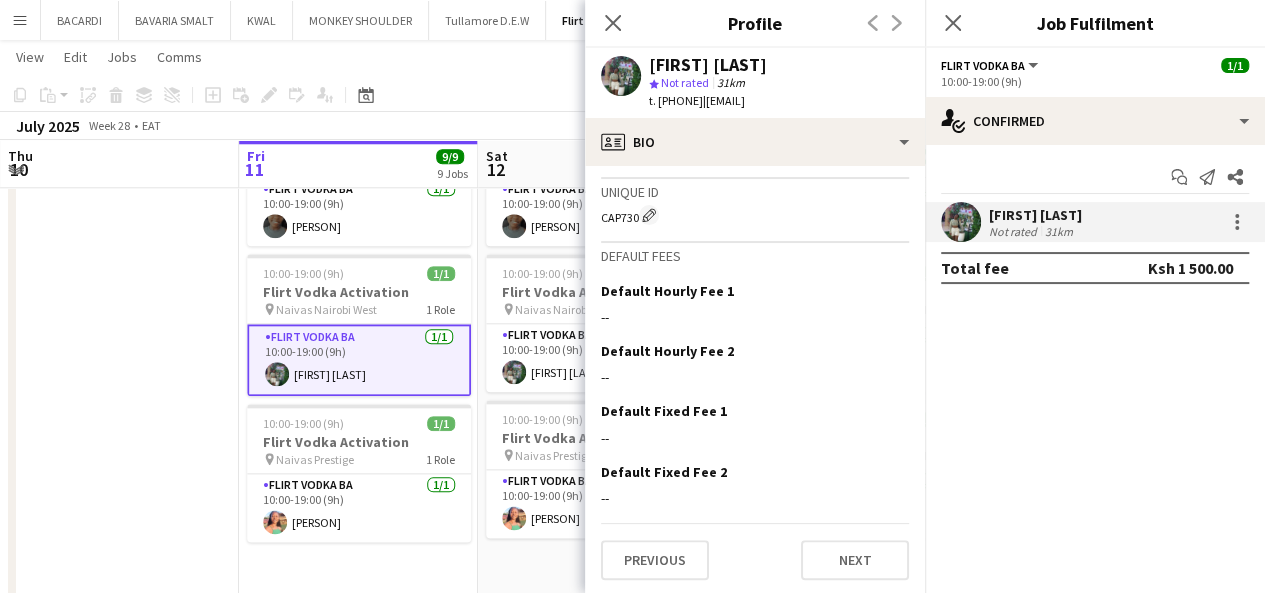 scroll, scrollTop: 767, scrollLeft: 0, axis: vertical 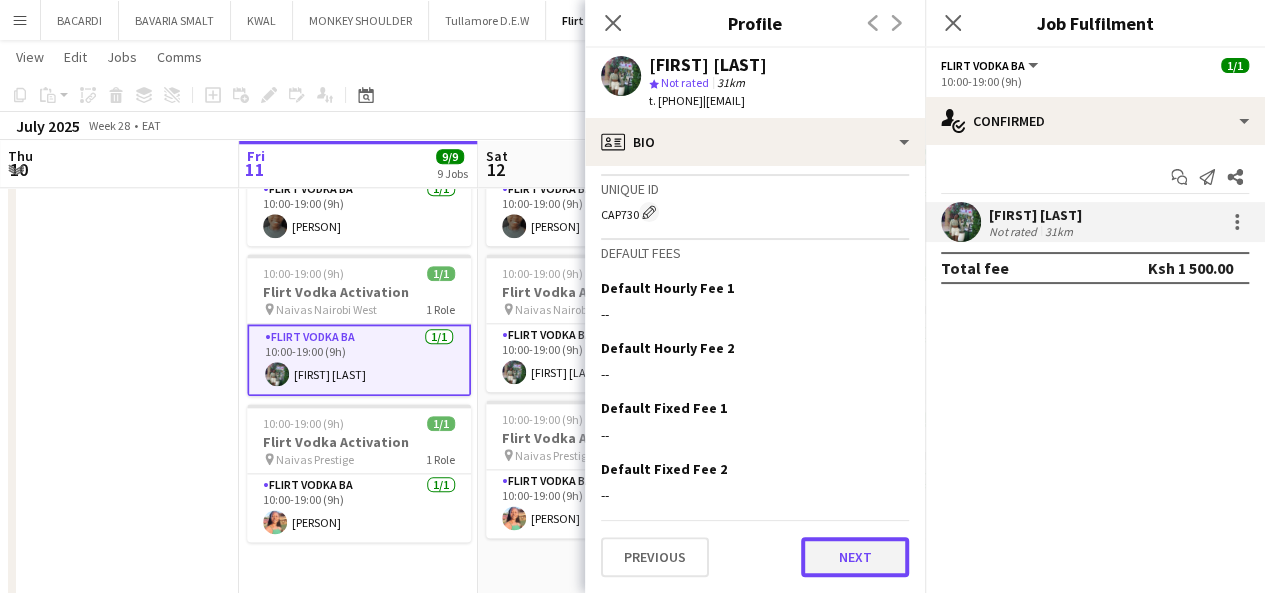 click on "Next" 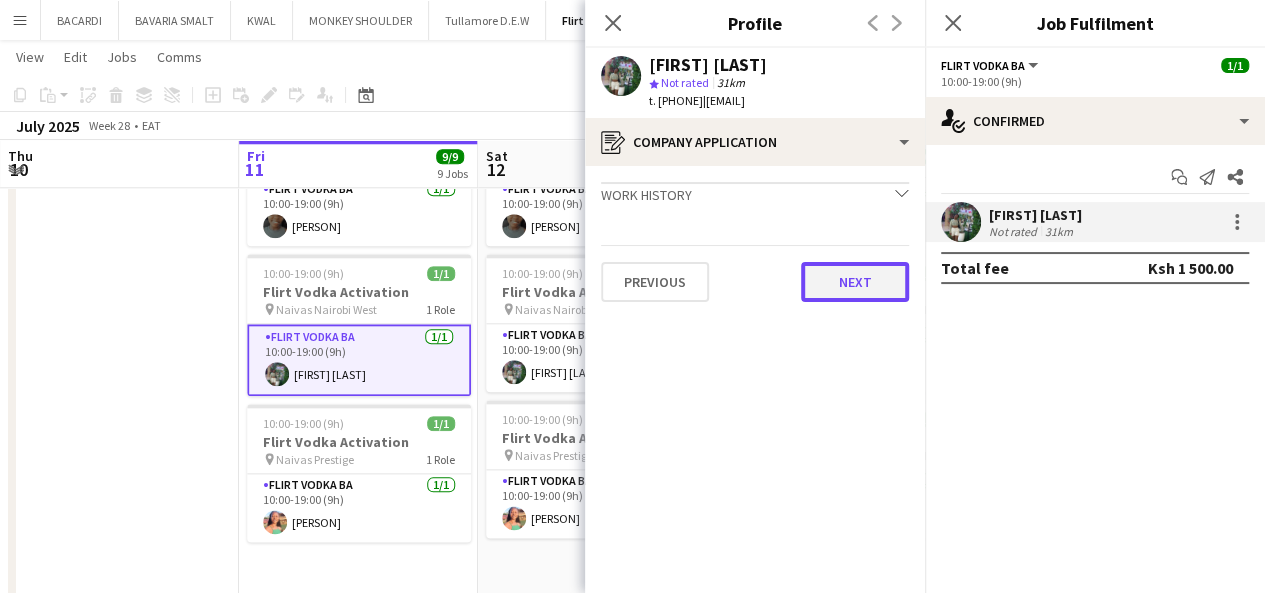 click on "Next" 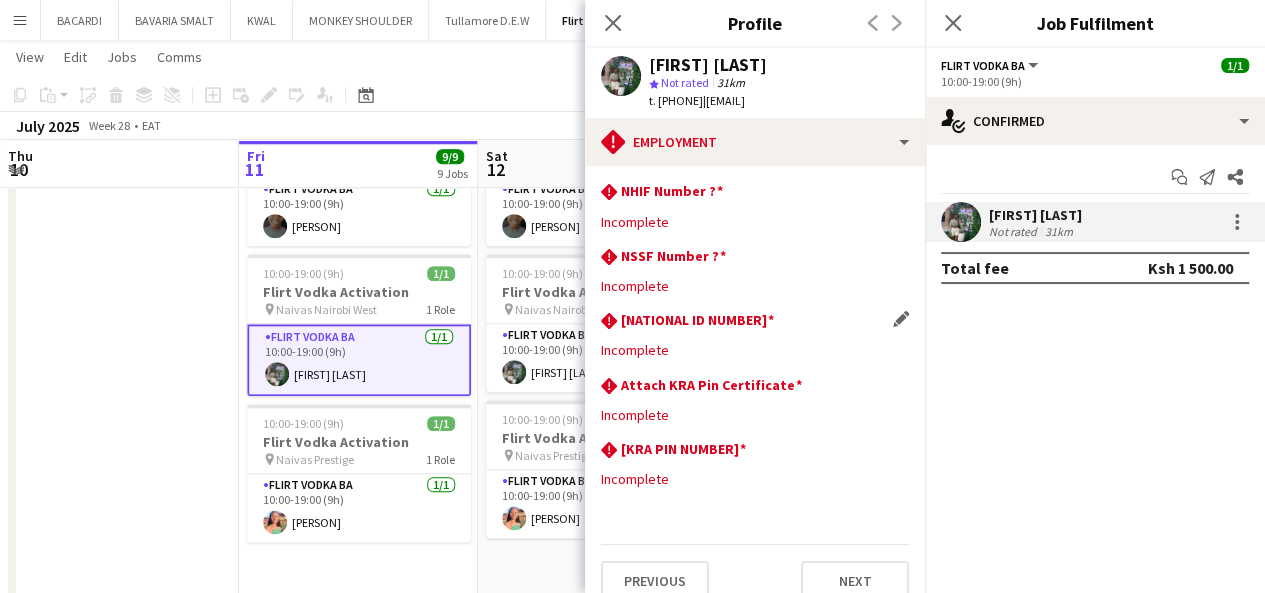 click on "Incomplete" 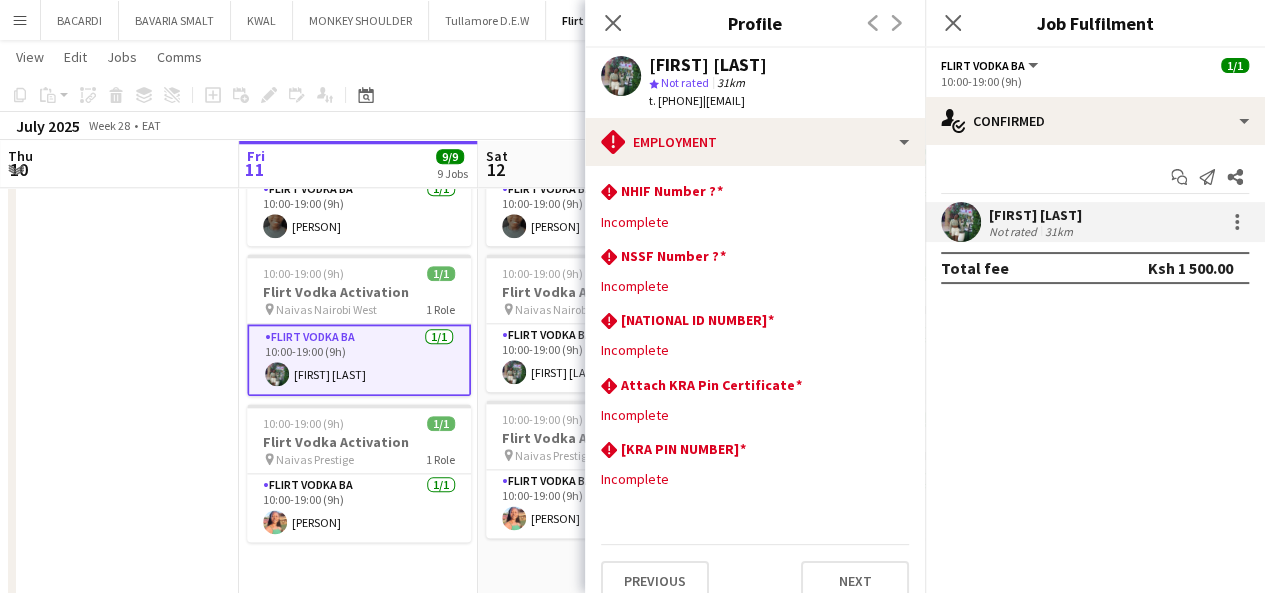 click on "rhombus-alert
NHIF Number ?
Edit this field
Incomplete
rhombus-alert
NSSF Number ?
Edit this field
Incomplete
rhombus-alert
NATIONAL ID NUMBER
Edit this field
Incomplete
rhombus-alert
Attach KRA Pin Certificate
Edit this field
Incomplete
rhombus-alert
KRA Pin Number
Edit this field
Incomplete   Previous   Next" 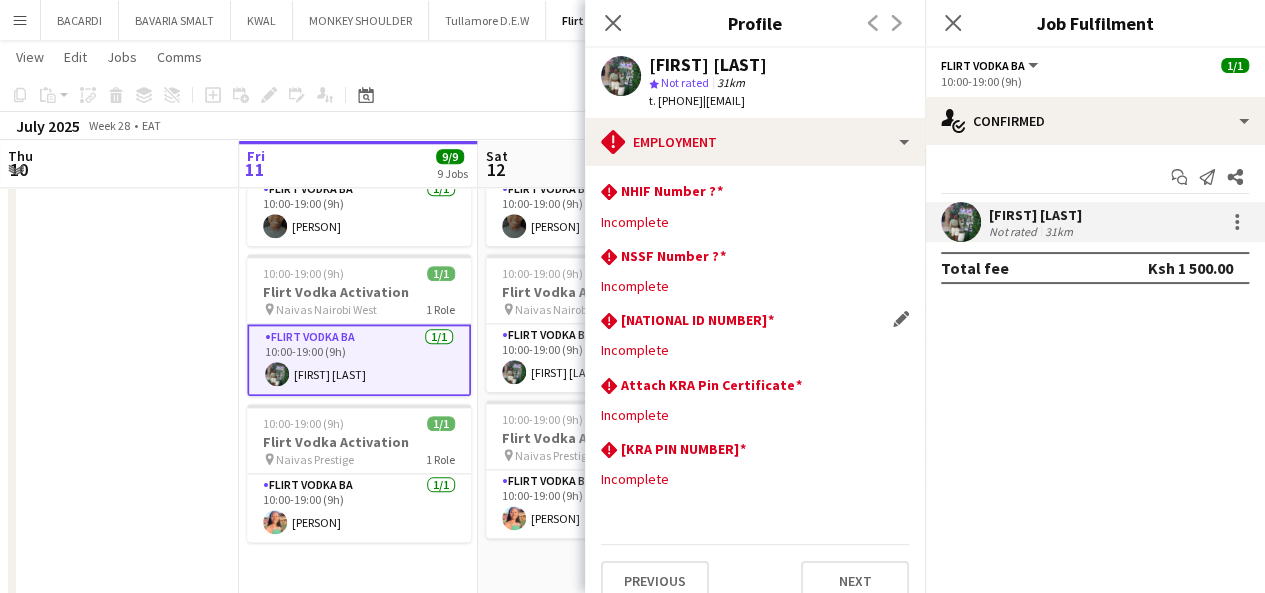 click on "rhombus-alert
NATIONAL ID NUMBER
Edit this field" 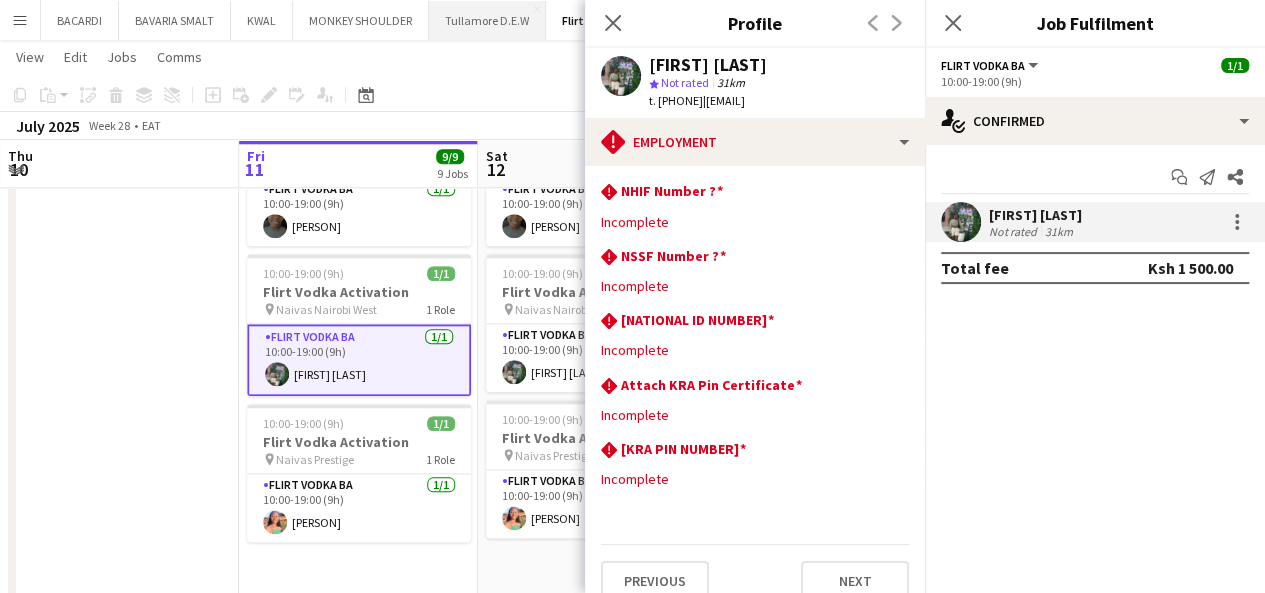 drag, startPoint x: 451, startPoint y: 39, endPoint x: 637, endPoint y: 36, distance: 186.02419 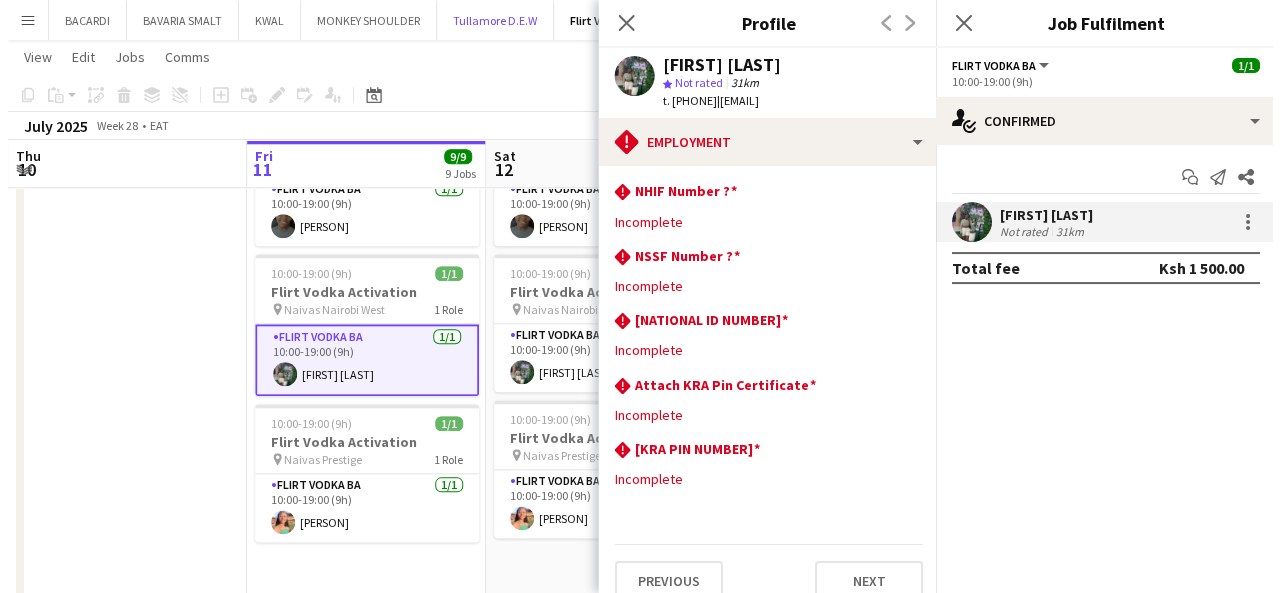 scroll, scrollTop: 0, scrollLeft: 0, axis: both 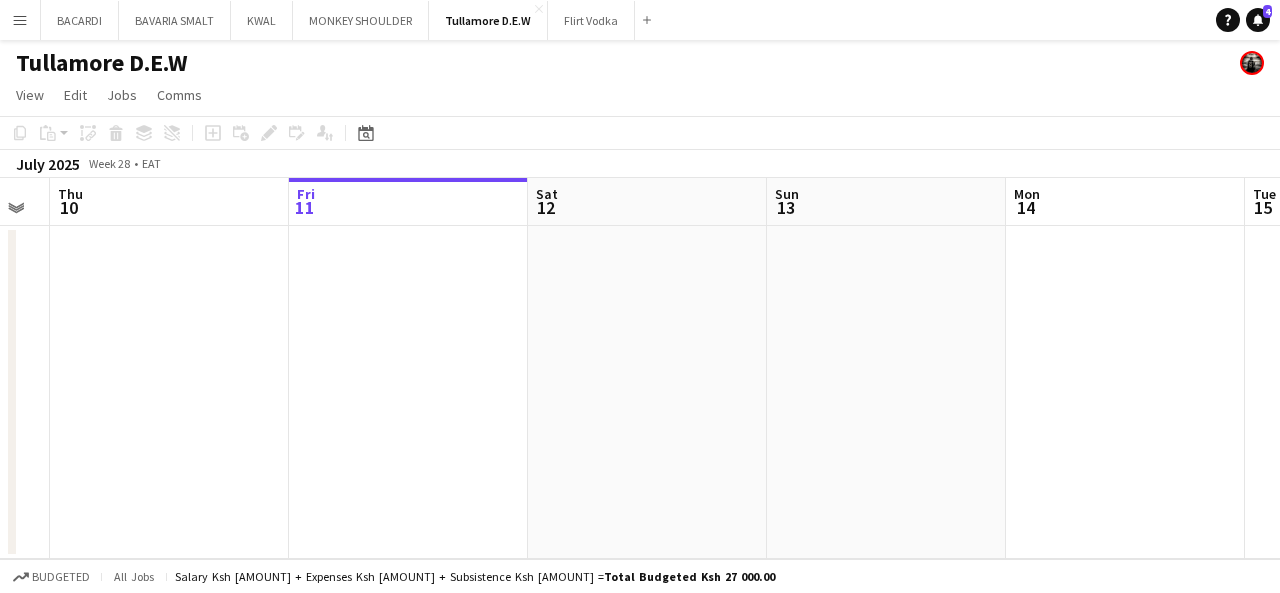drag, startPoint x: 476, startPoint y: 359, endPoint x: 526, endPoint y: 368, distance: 50.803543 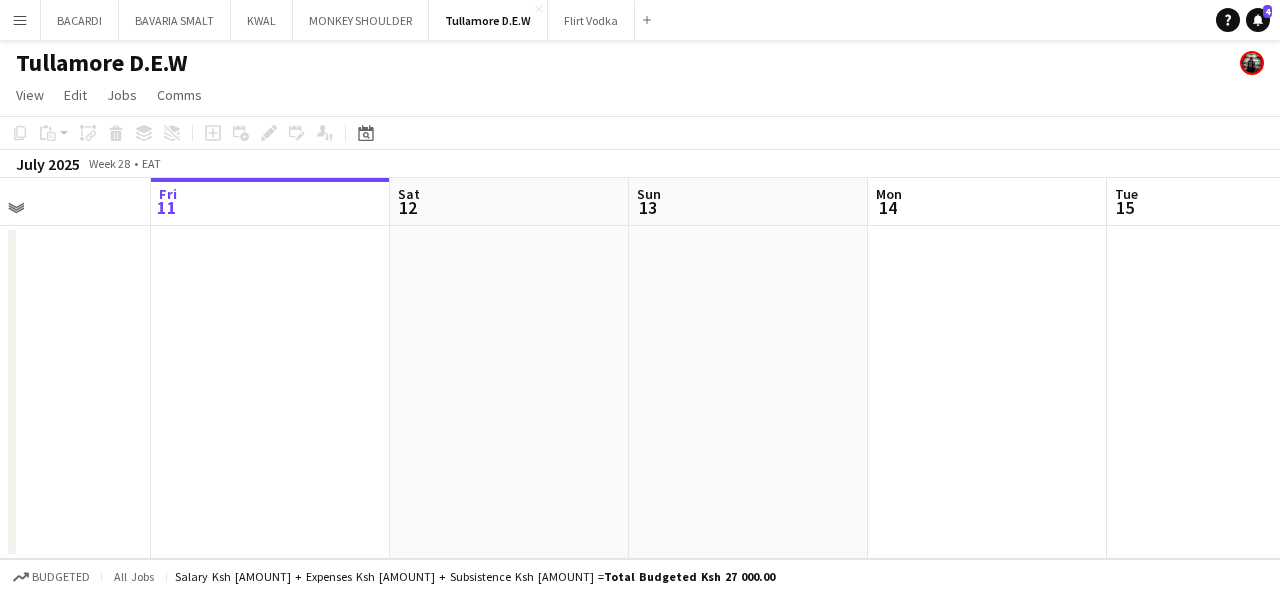 drag, startPoint x: 432, startPoint y: 361, endPoint x: 666, endPoint y: 380, distance: 234.7701 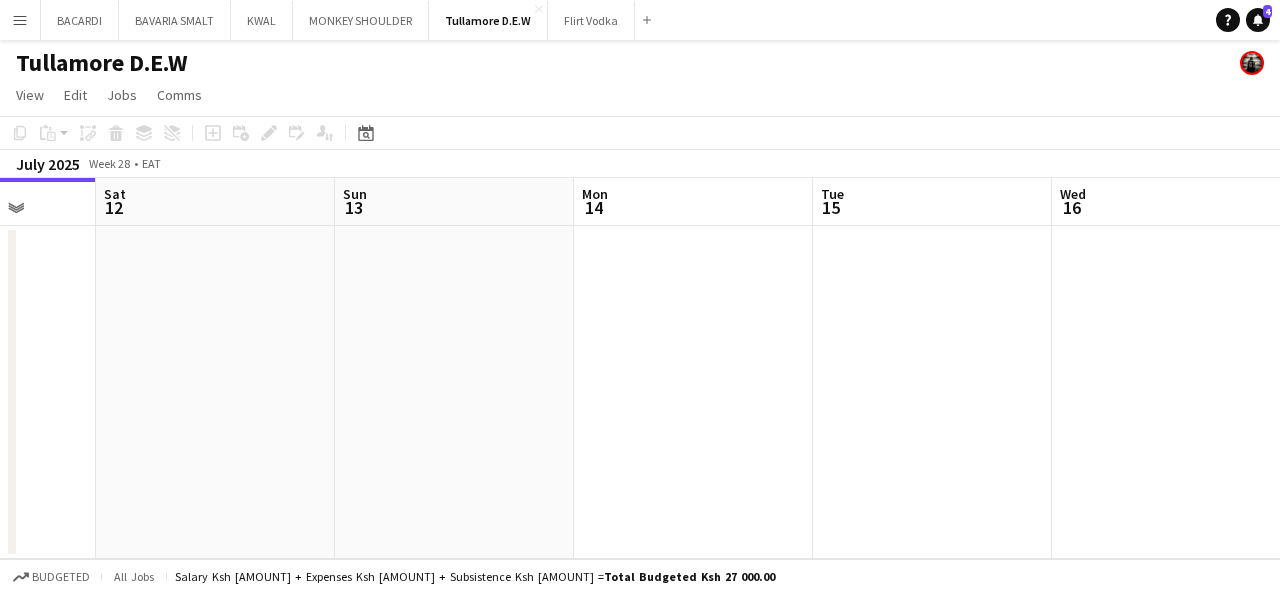 drag, startPoint x: 752, startPoint y: 373, endPoint x: 457, endPoint y: 363, distance: 295.16943 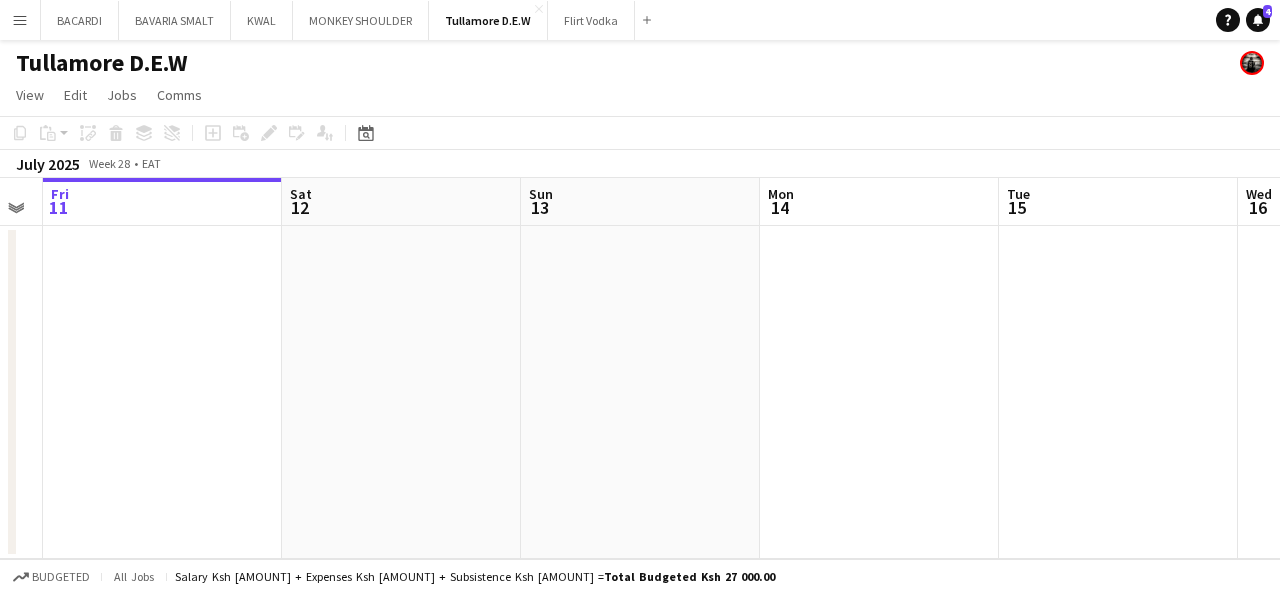 drag, startPoint x: 605, startPoint y: 341, endPoint x: 620, endPoint y: 361, distance: 25 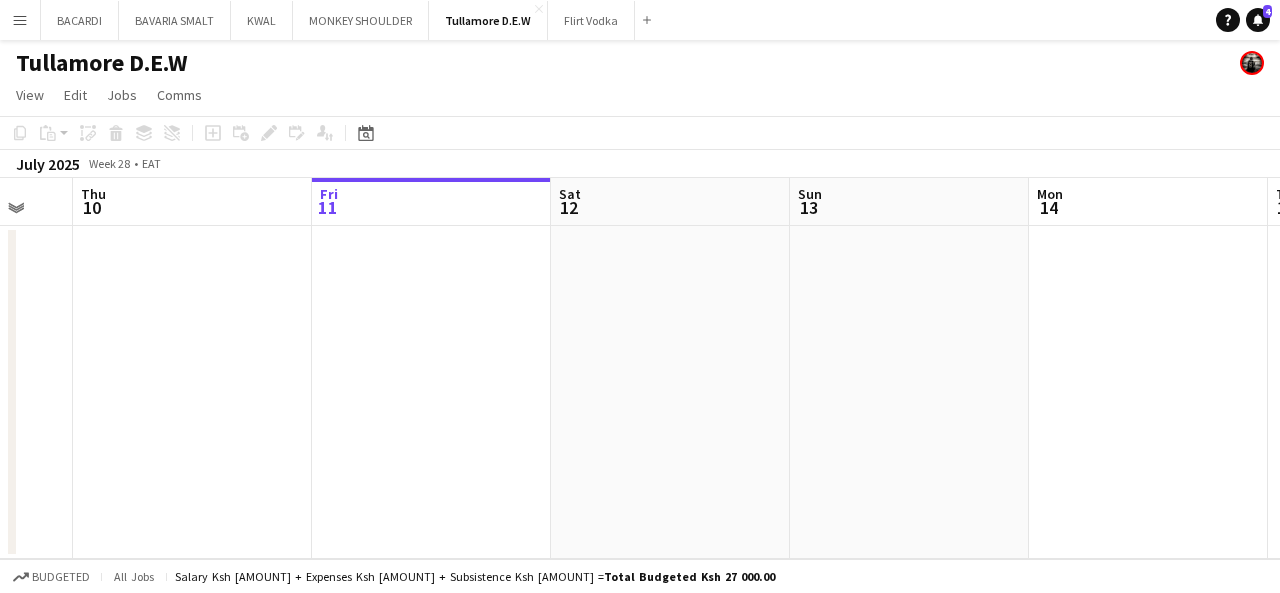 drag, startPoint x: 585, startPoint y: 359, endPoint x: 868, endPoint y: 361, distance: 283.00708 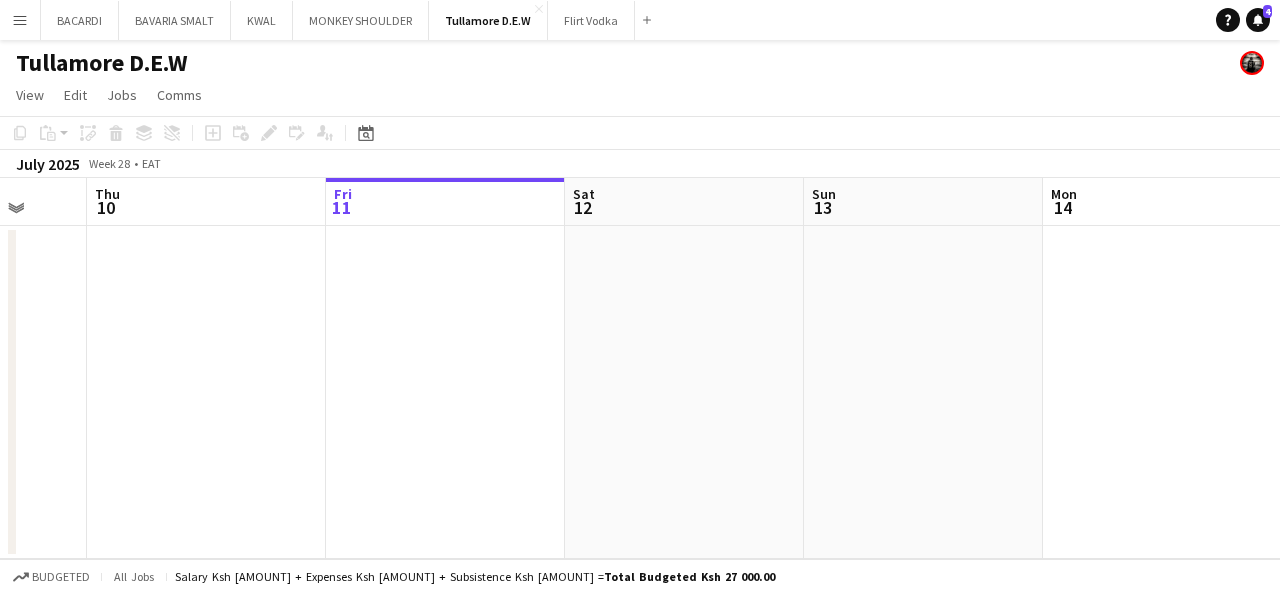 click at bounding box center [445, 392] 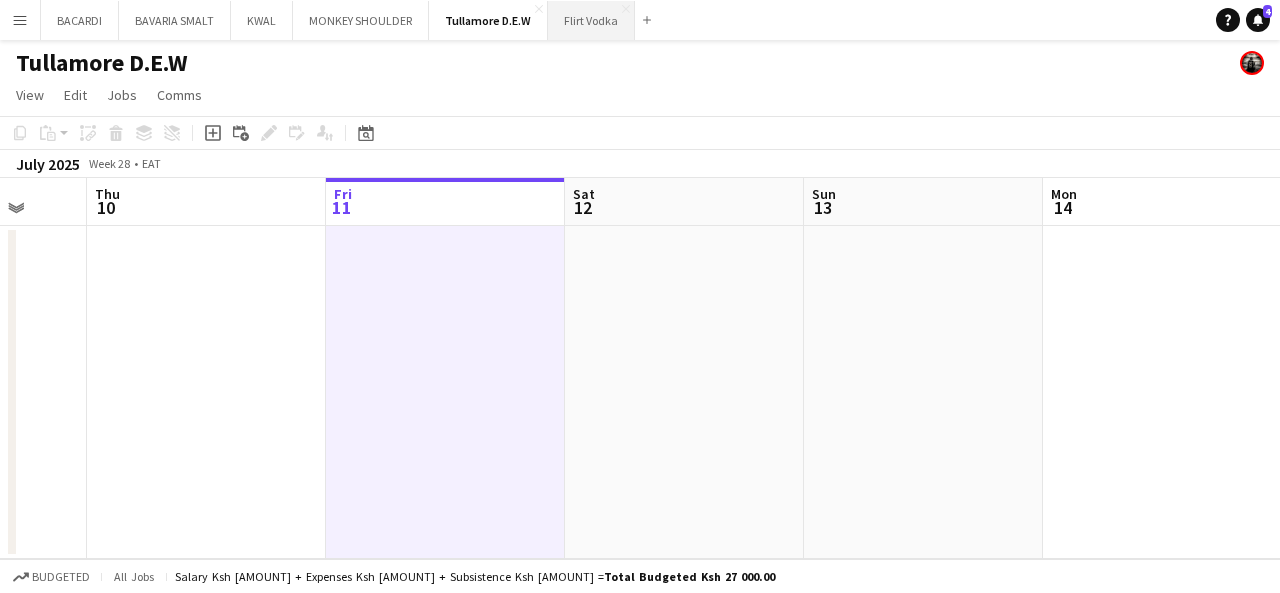 click on "Flirt Vodka
Close" at bounding box center [591, 20] 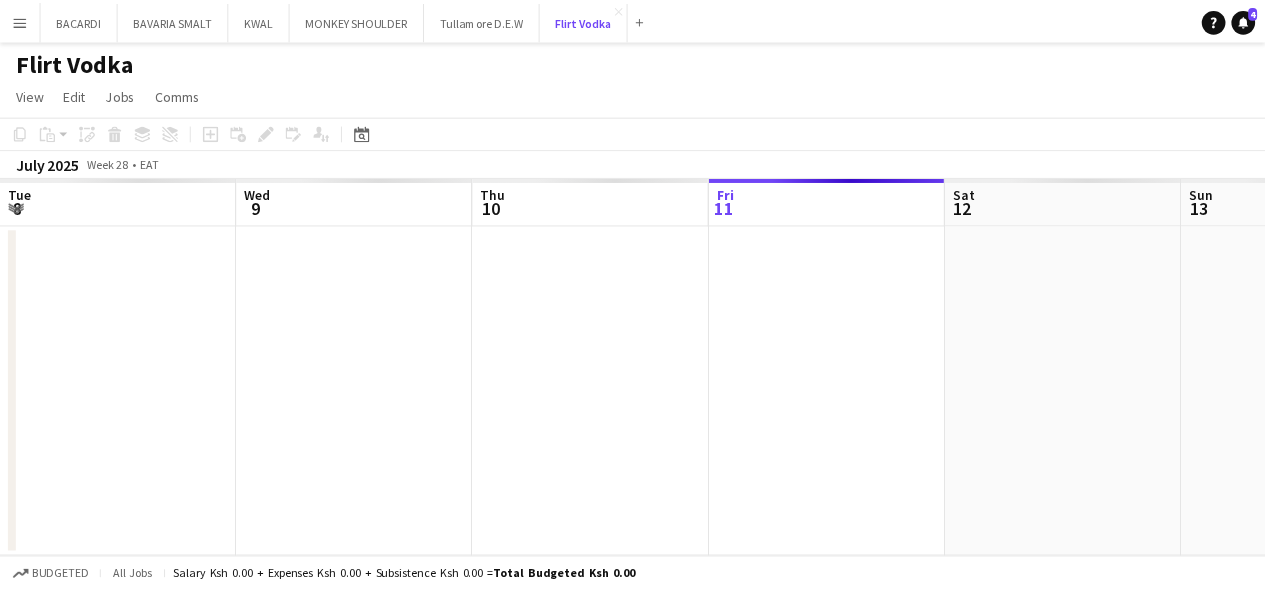 scroll, scrollTop: 0, scrollLeft: 478, axis: horizontal 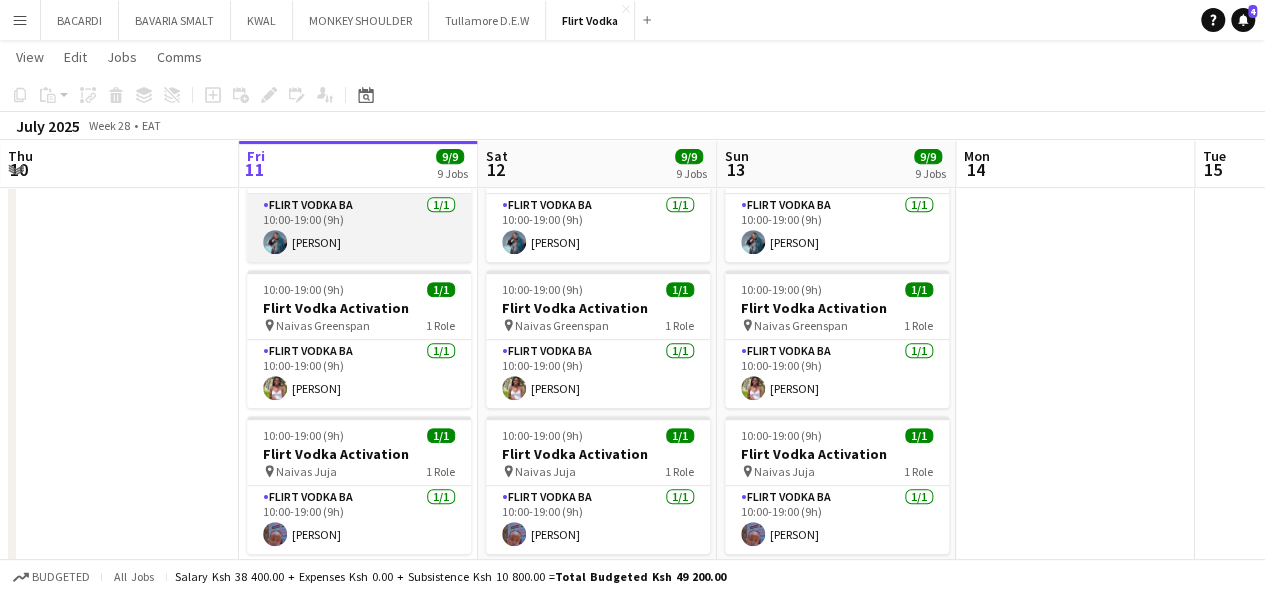click on "[FIRST] [LAST]" at bounding box center (359, 228) 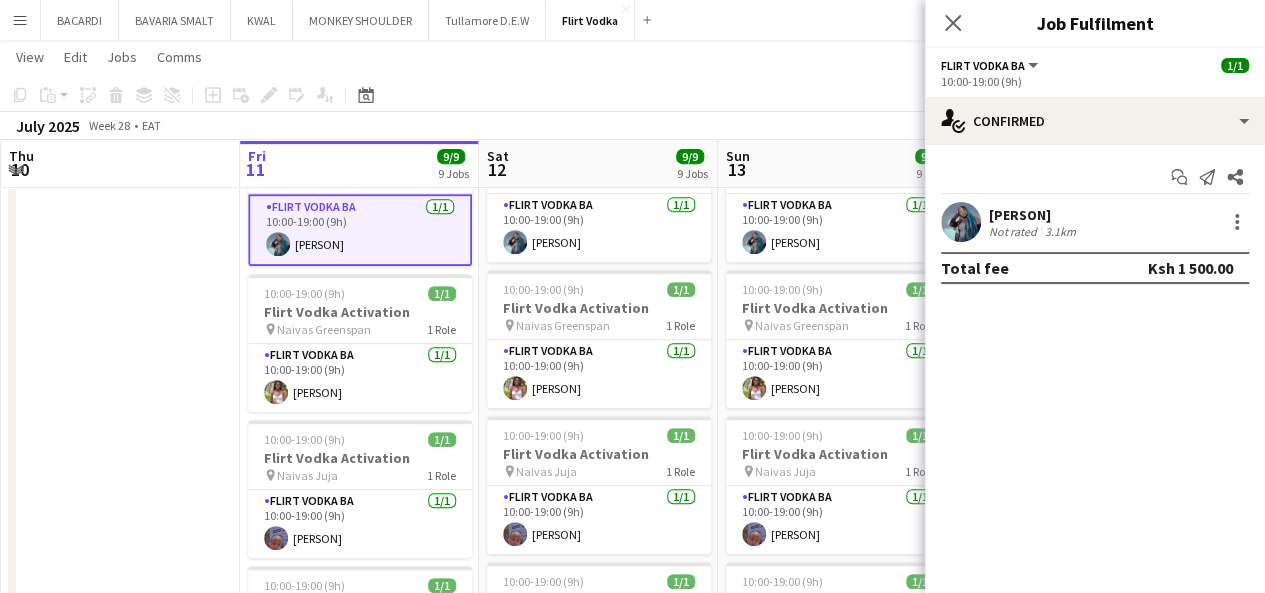 click on "3.1km" at bounding box center (1060, 231) 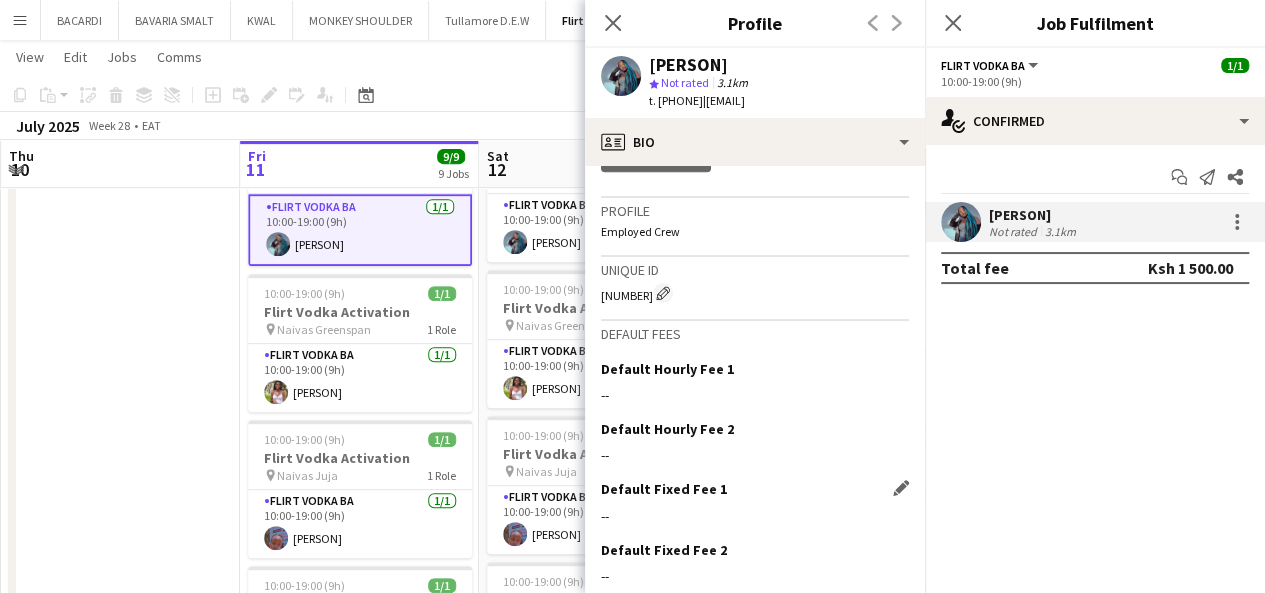 scroll, scrollTop: 780, scrollLeft: 0, axis: vertical 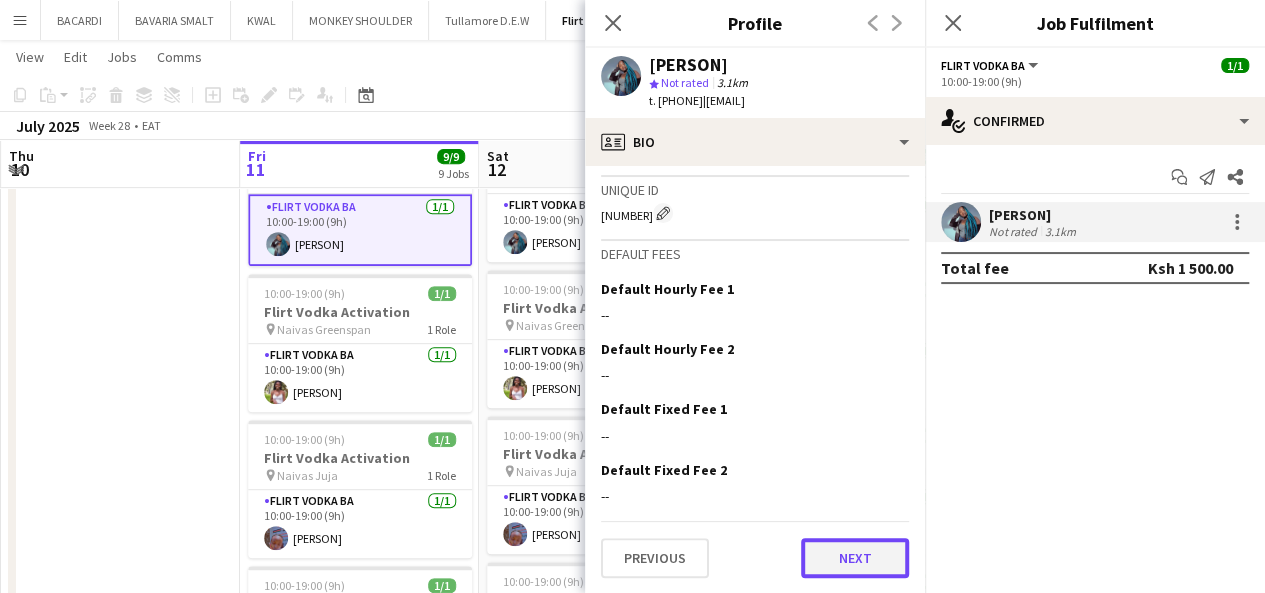 click on "Next" 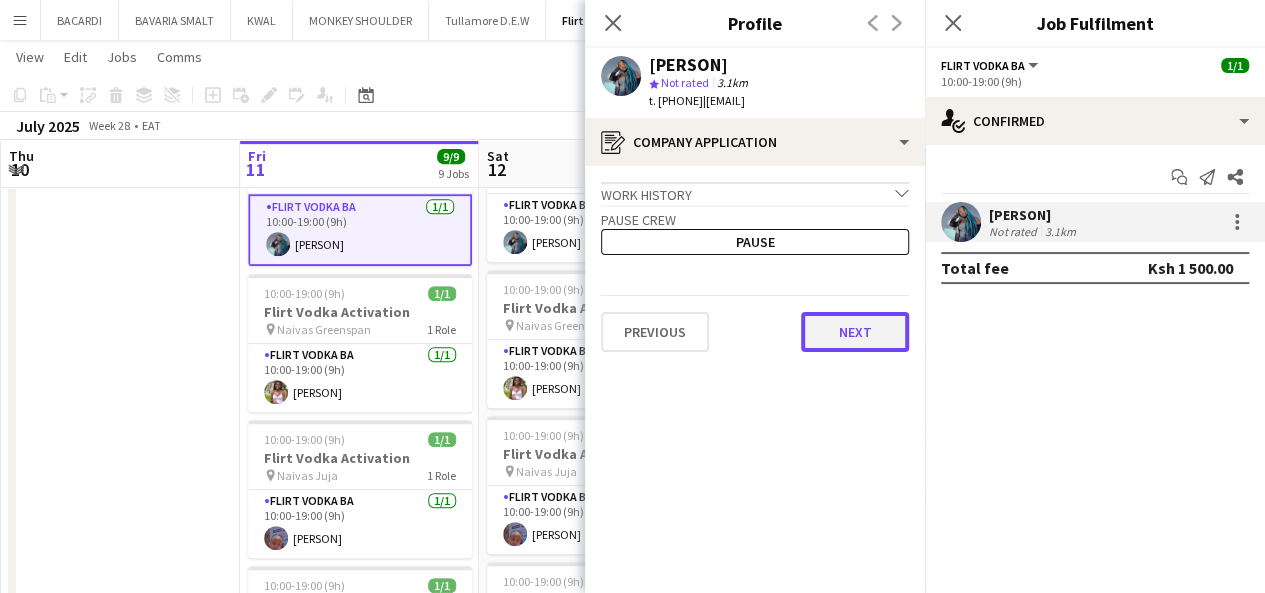 click on "Next" 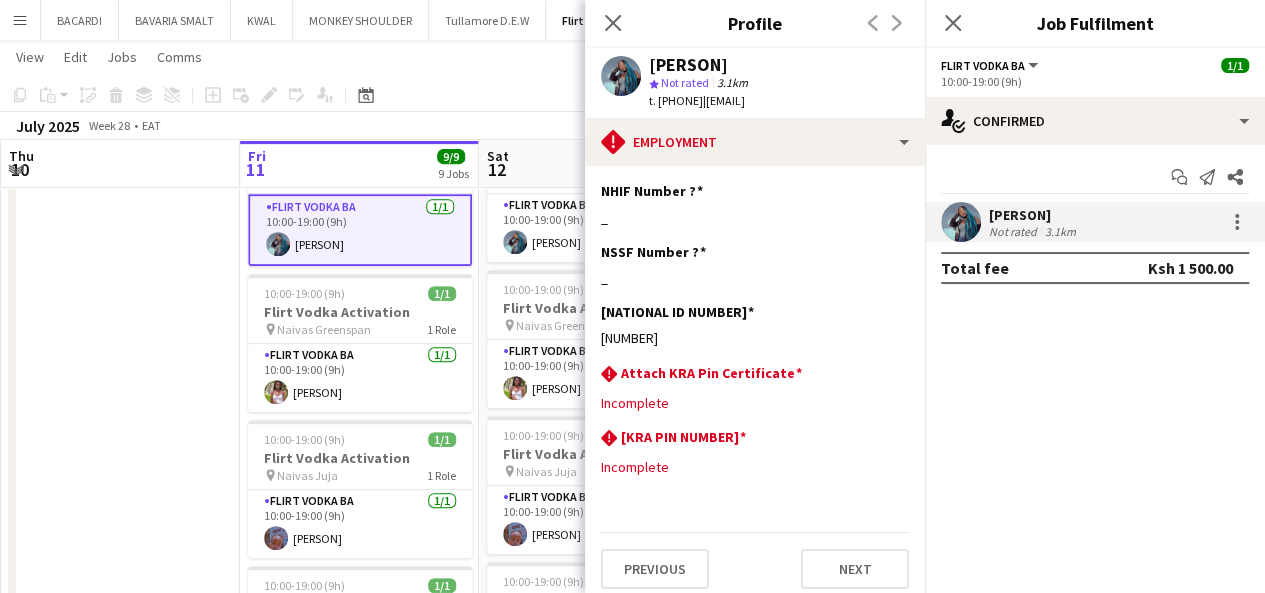 drag, startPoint x: 654, startPoint y: 333, endPoint x: 598, endPoint y: 347, distance: 57.72348 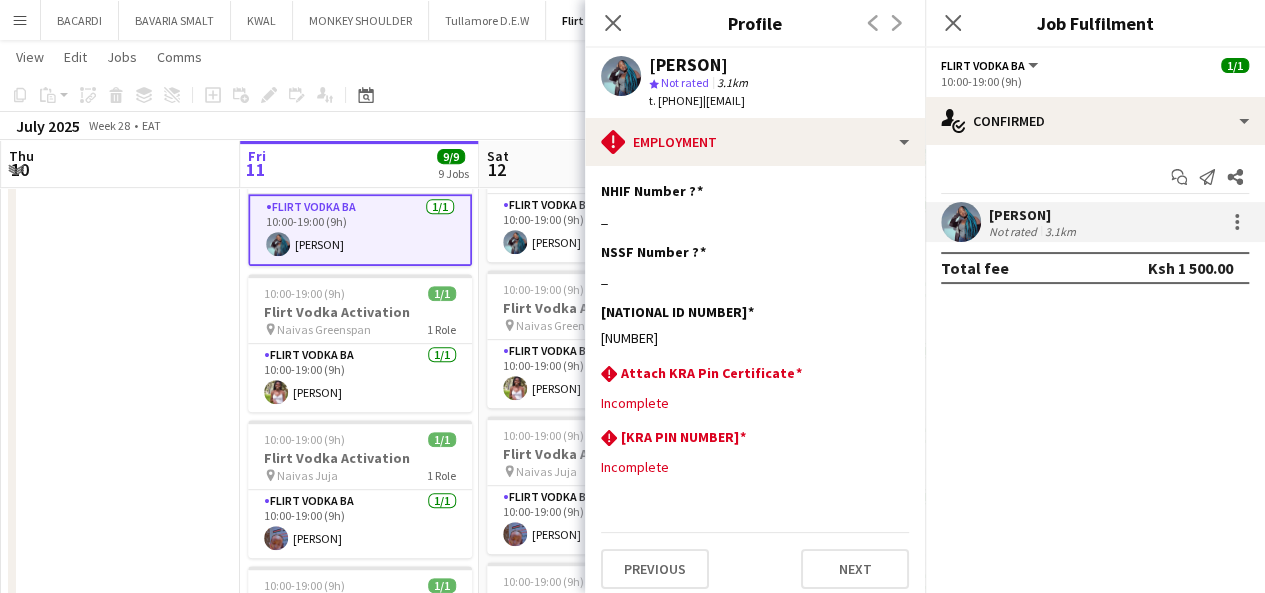 copy on "[NUMBER]" 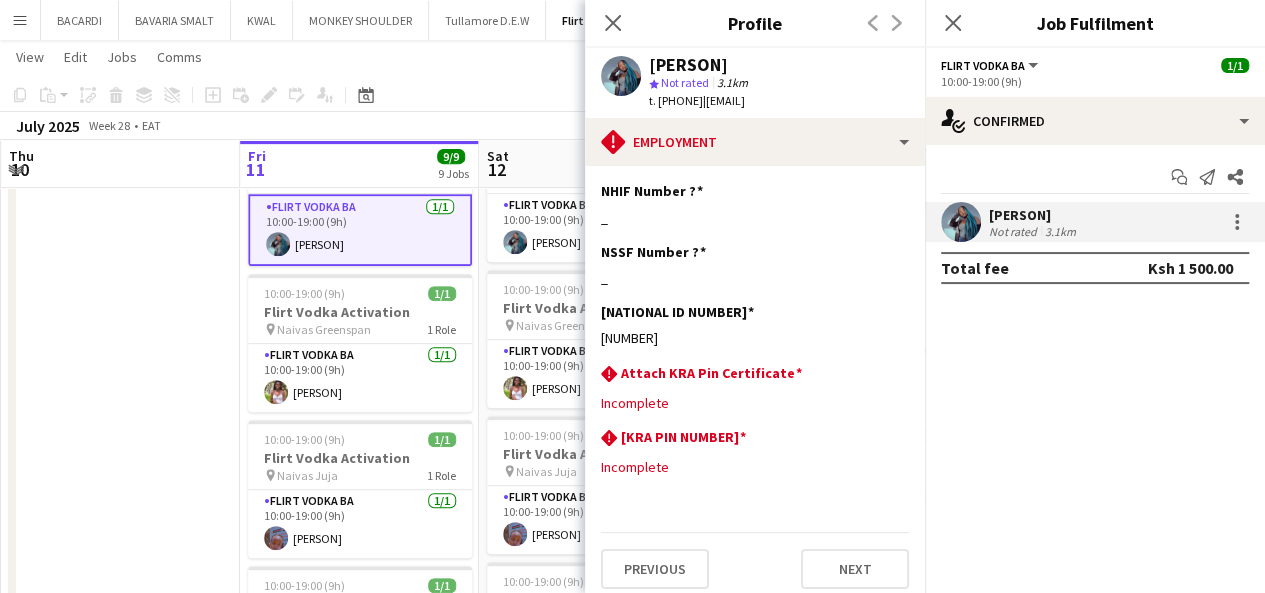 click on "View  Day view expanded Day view collapsed Month view Date picker Jump to today Expand Linked Jobs Collapse Linked Jobs  Edit  Copy Ctrl+C  Paste  Without Crew Ctrl+V With Crew Ctrl+Shift+V Paste as linked job  Group  Group Ungroup  Jobs  New Job Edit Job Delete Job New Linked Job Edit Linked Jobs Job fulfilment Promote Role Copy Role URL  Comms  Notify confirmed crew Create chat" 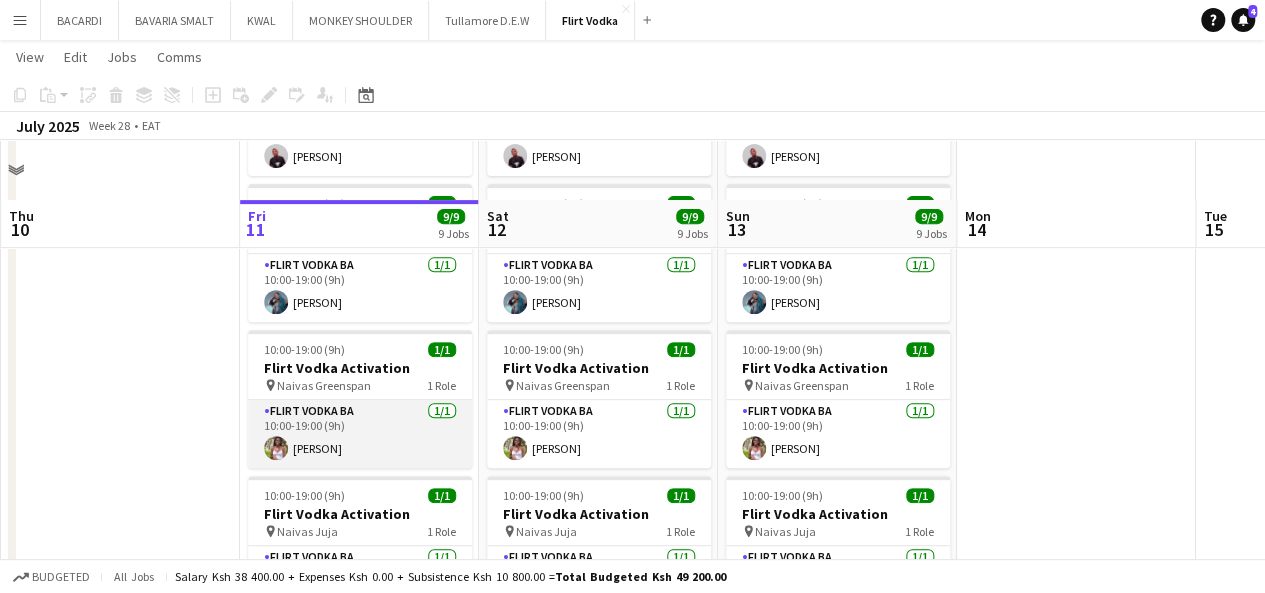scroll, scrollTop: 300, scrollLeft: 0, axis: vertical 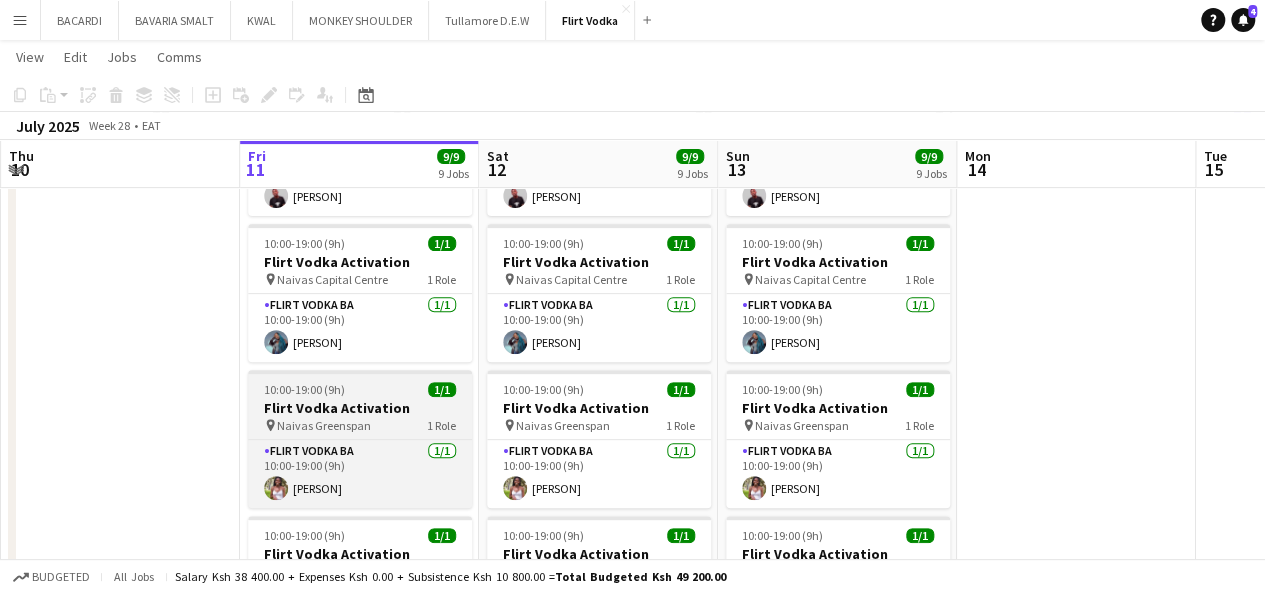 click on "Naivas Greenspan" at bounding box center (324, 425) 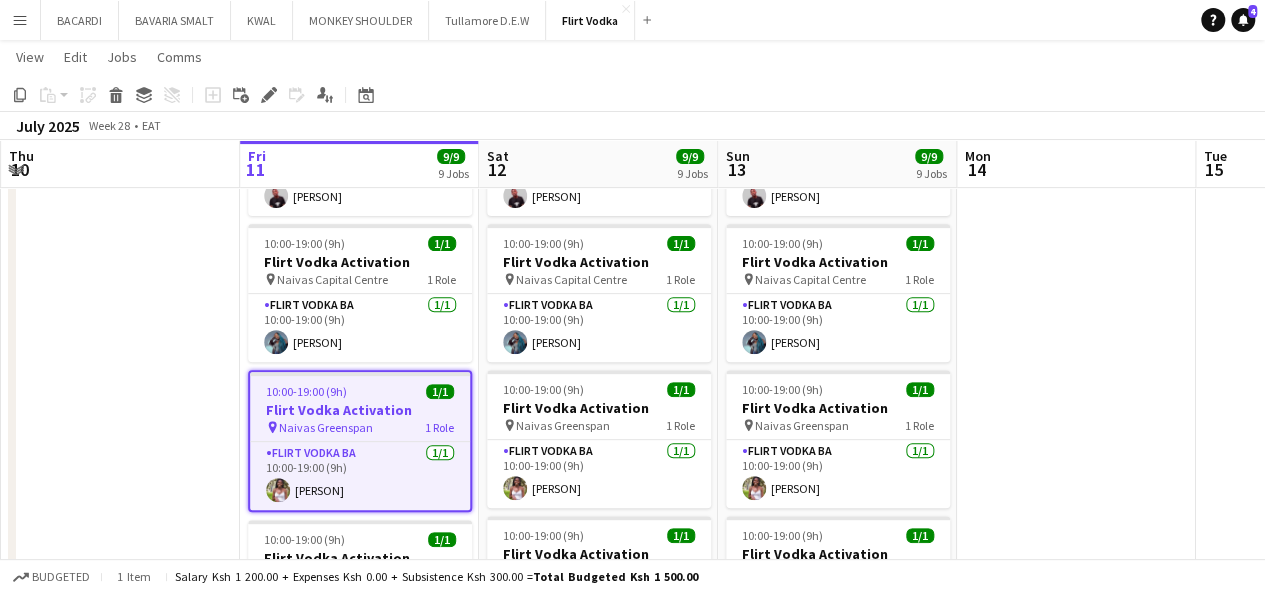 click on "10:00-19:00 (9h)" at bounding box center (306, 391) 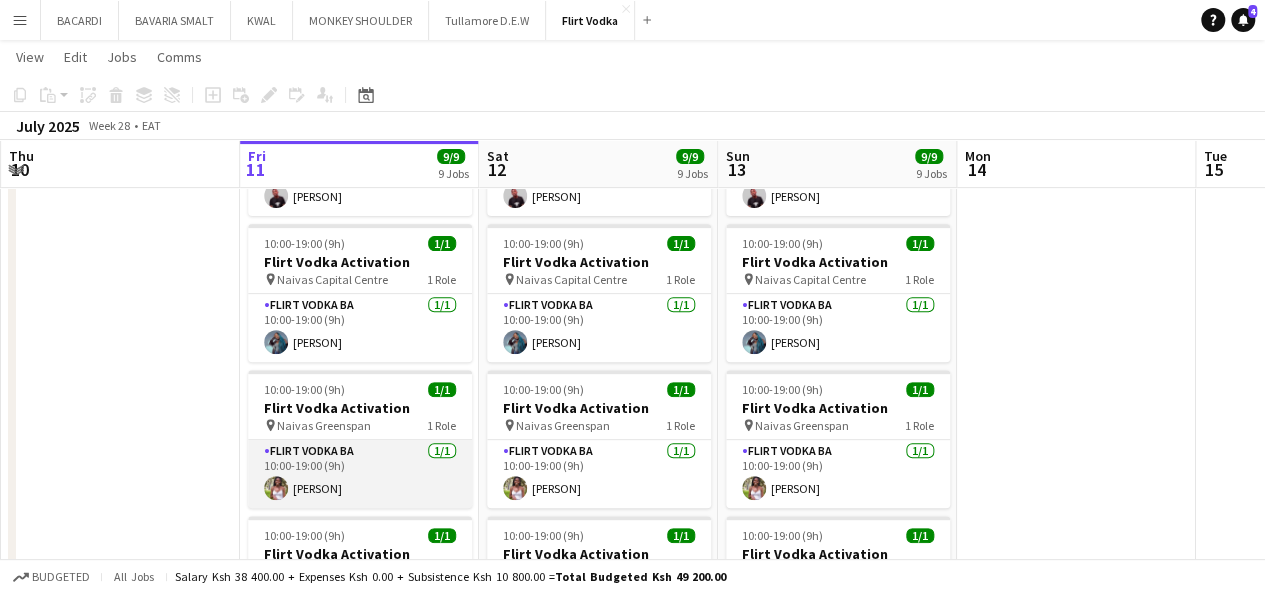 click on "Flirt Vodka BA   1/1   [TIME] ([DURATION])
[PERSON]" at bounding box center [360, 474] 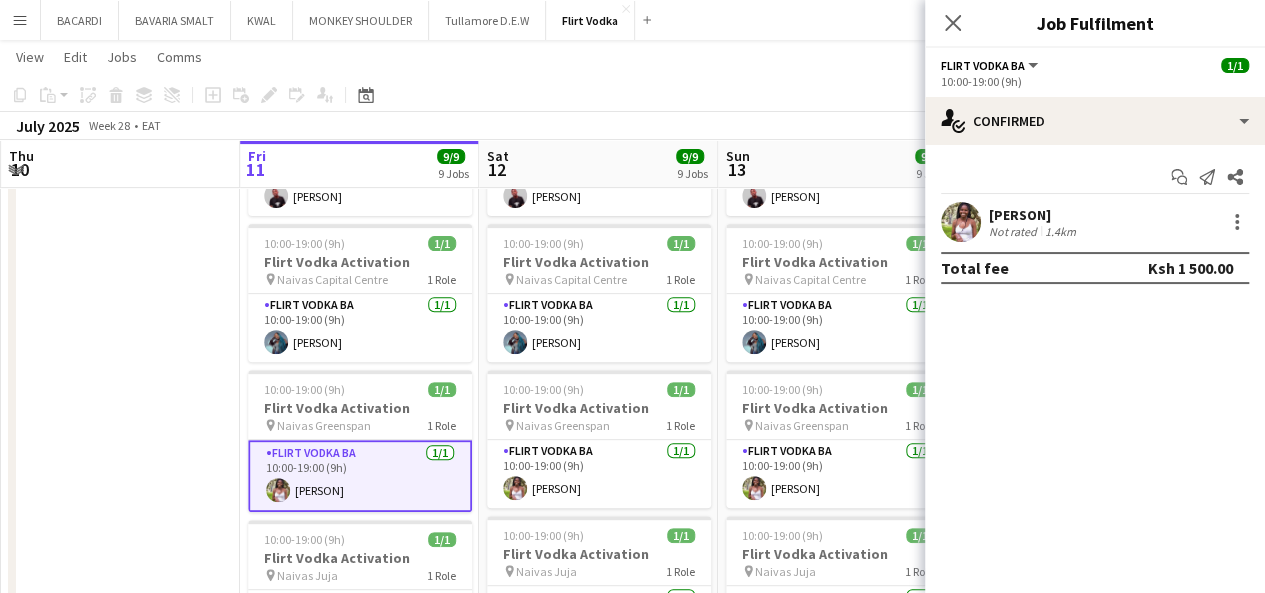 click on "1.4km" at bounding box center [1060, 231] 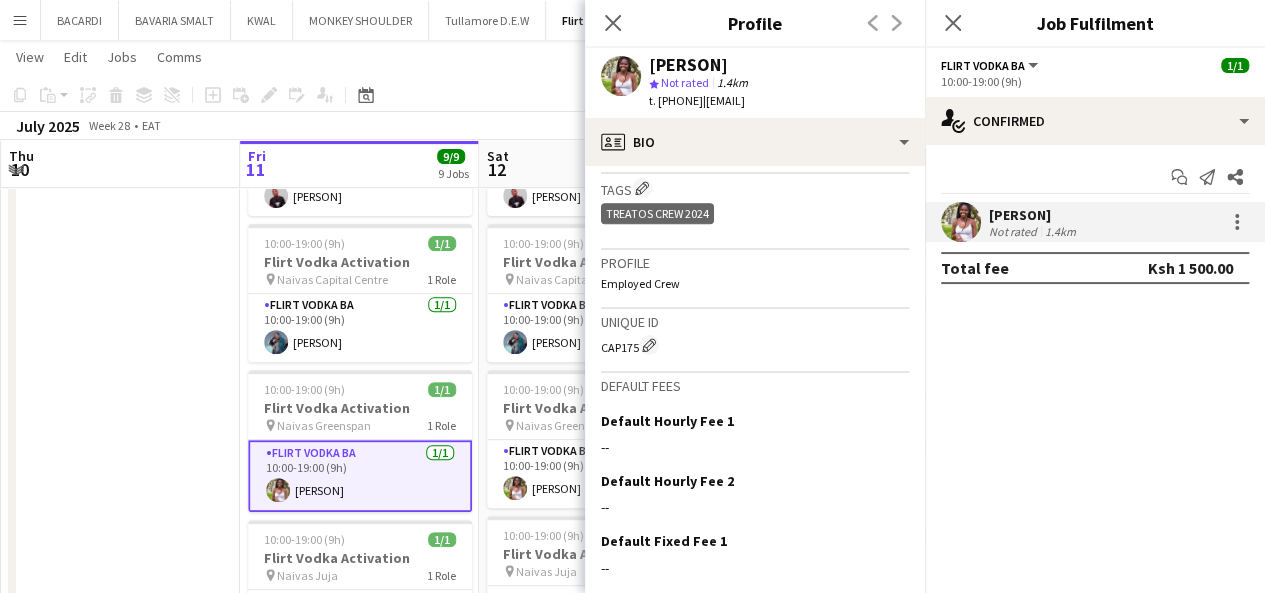 scroll, scrollTop: 780, scrollLeft: 0, axis: vertical 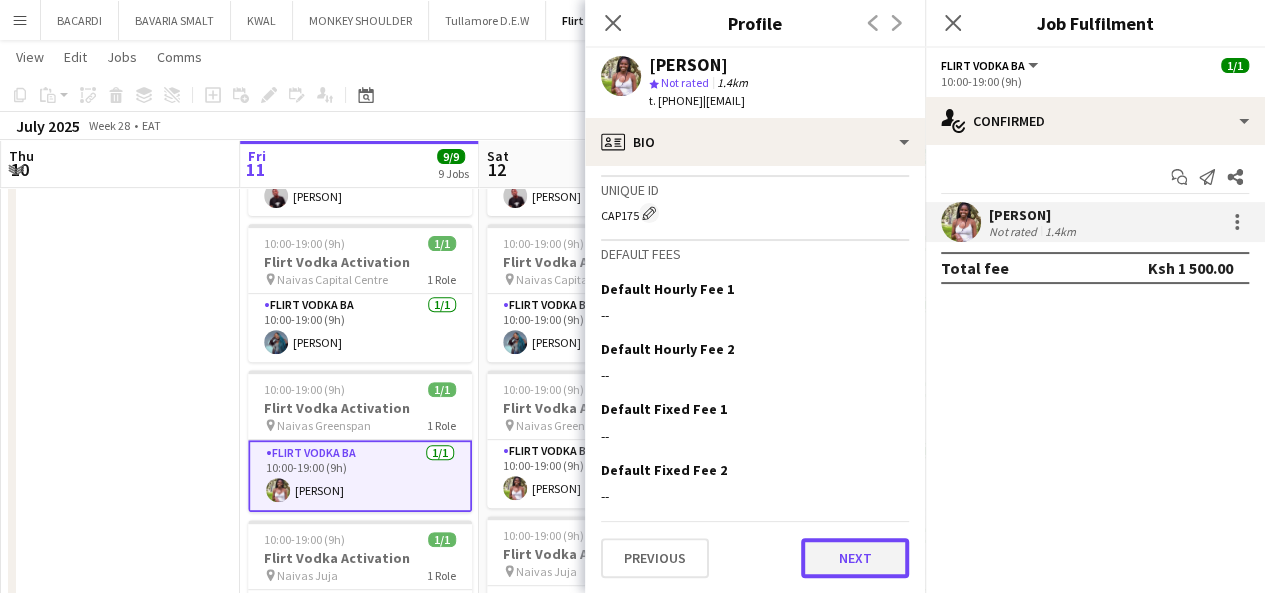 click on "Next" 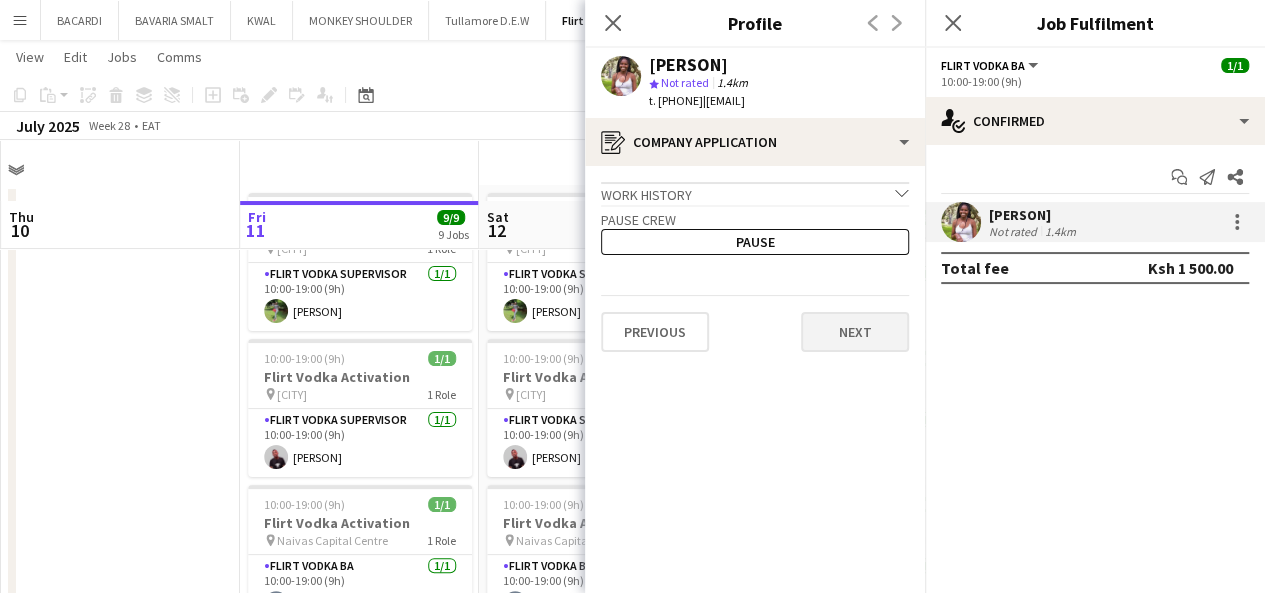 scroll, scrollTop: 0, scrollLeft: 0, axis: both 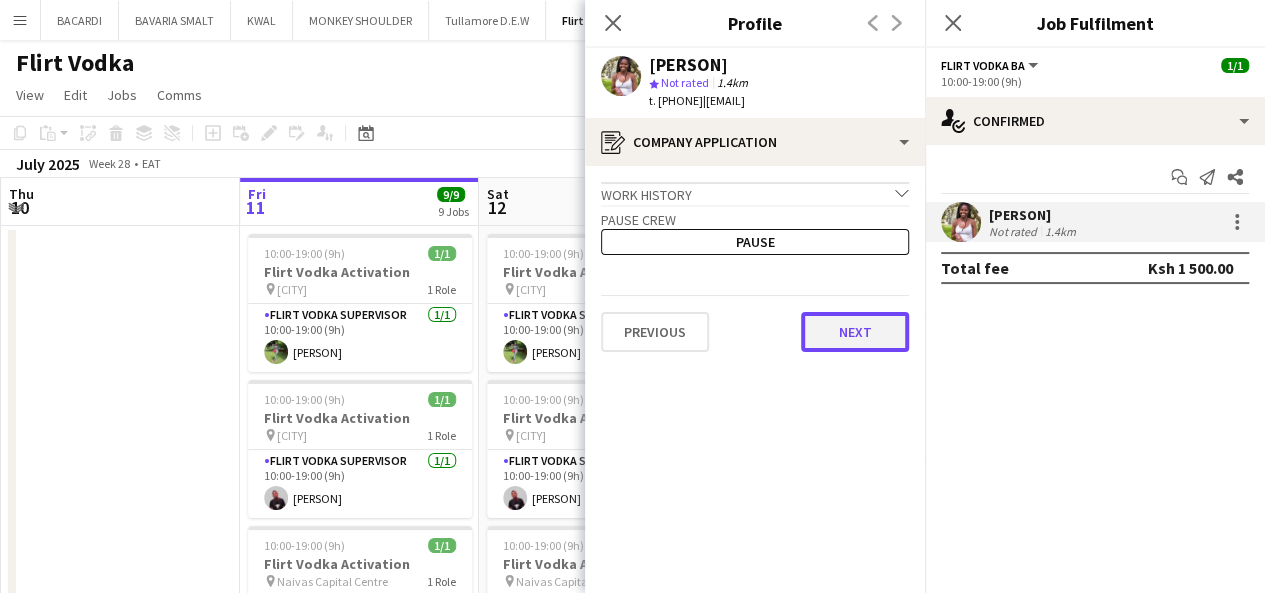 click on "Next" 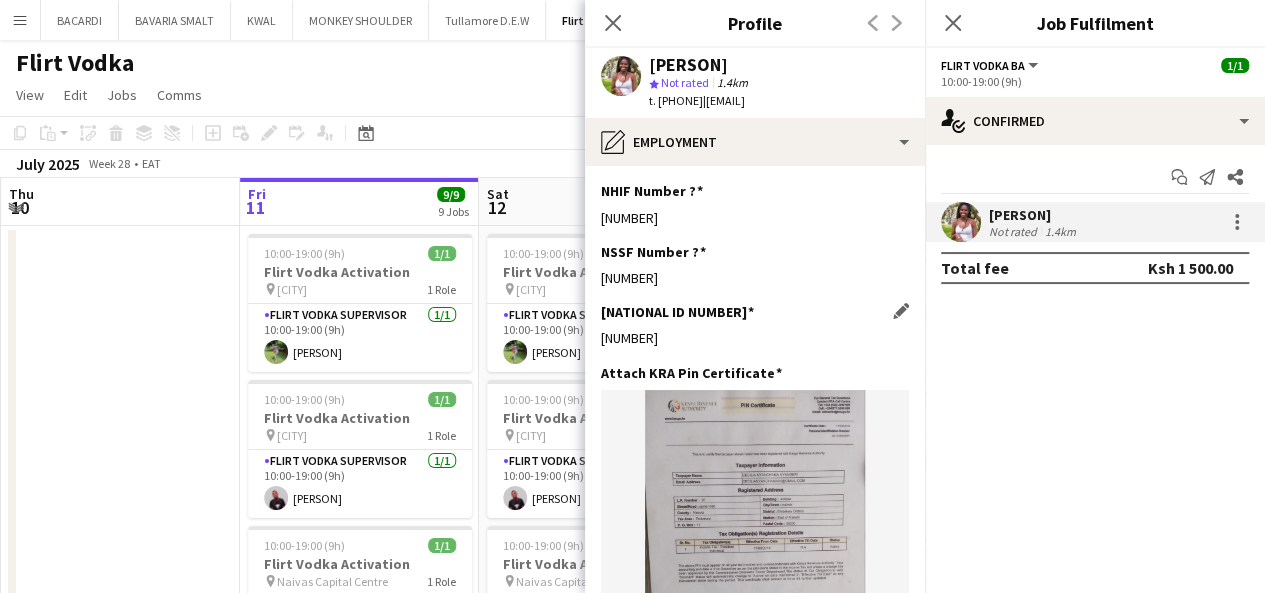 drag, startPoint x: 655, startPoint y: 335, endPoint x: 600, endPoint y: 338, distance: 55.081757 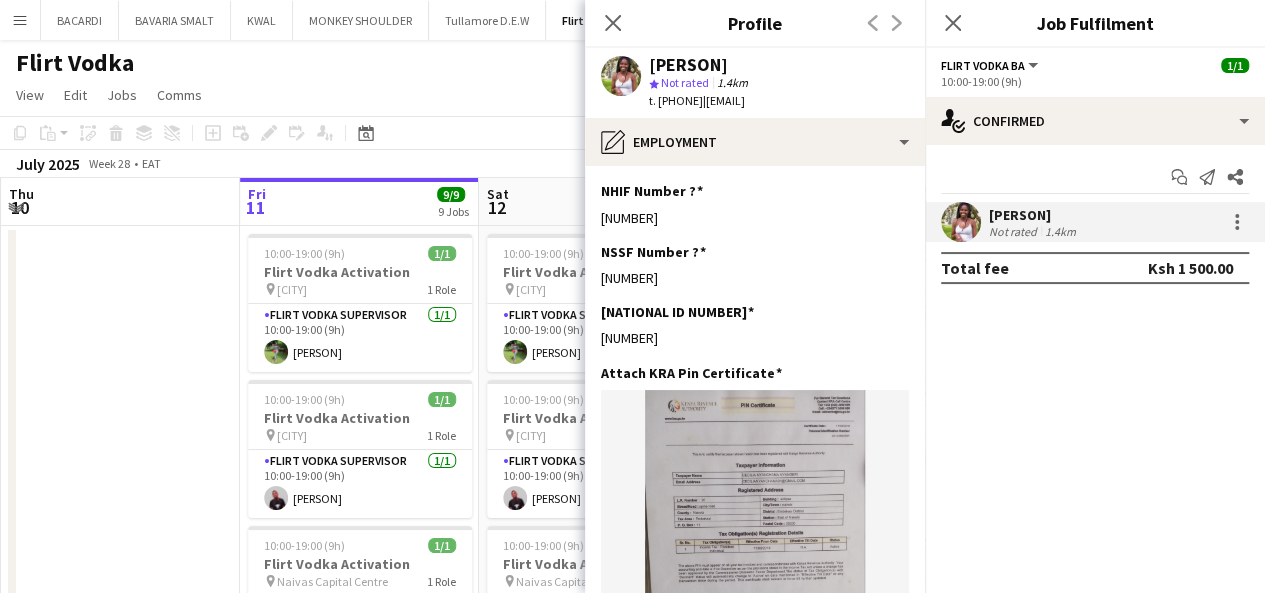 click on "Close pop-in" 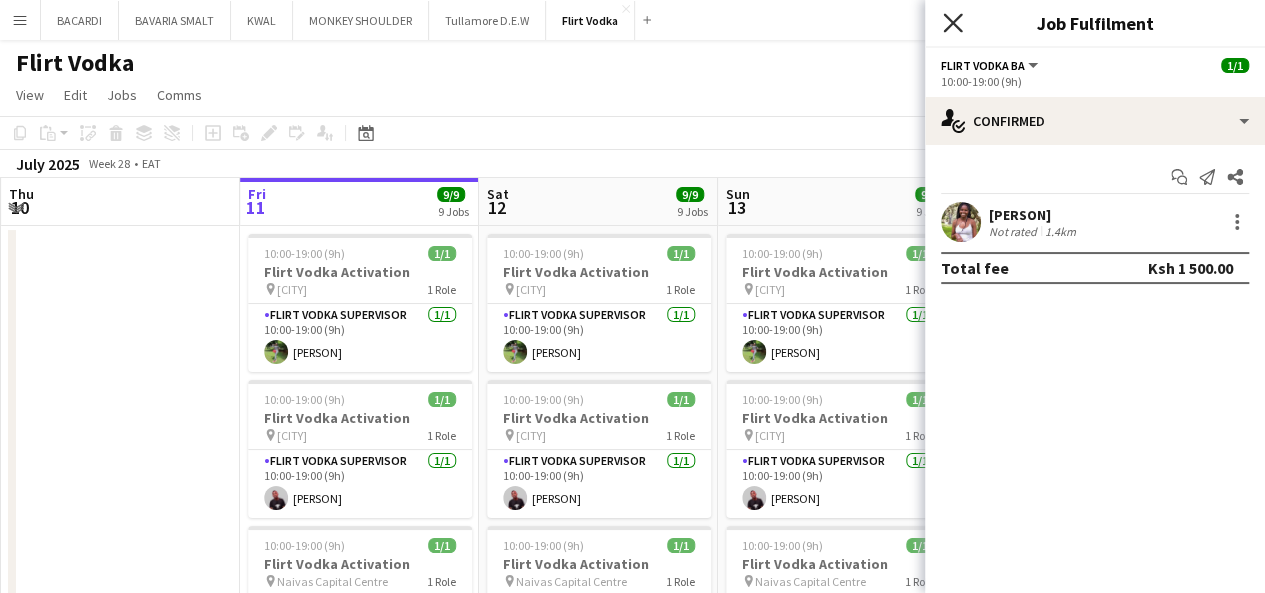 click 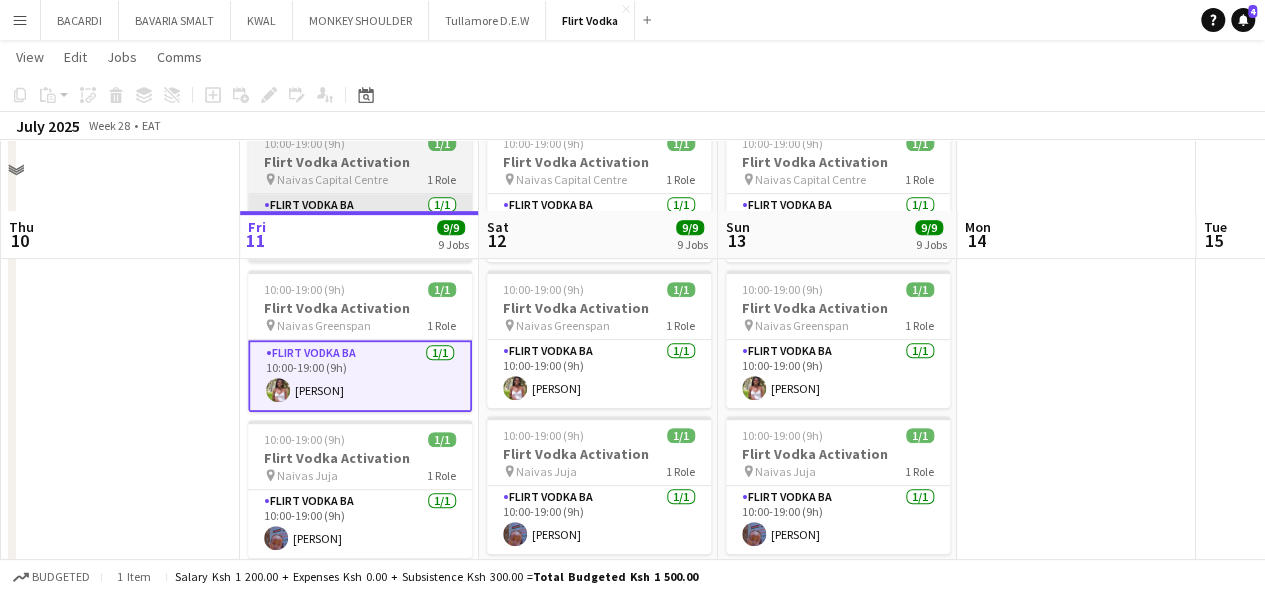 scroll, scrollTop: 500, scrollLeft: 0, axis: vertical 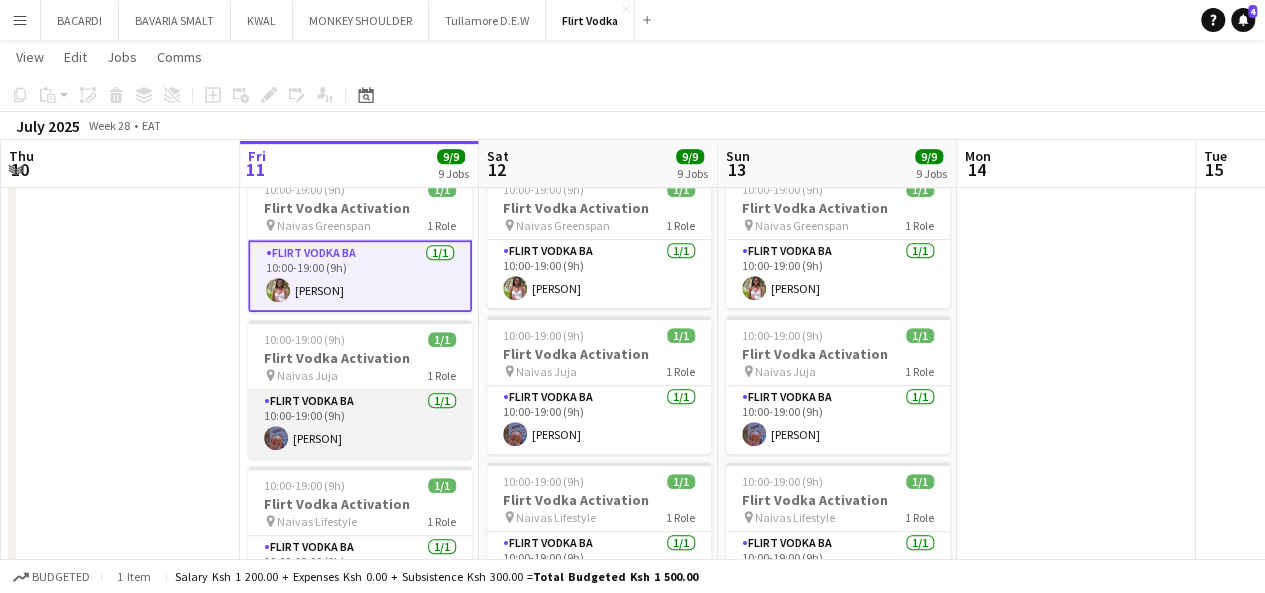 click on "Flirt Vodka BA   1/1   [TIME] ([DURATION])
[PERSON]" at bounding box center (360, 424) 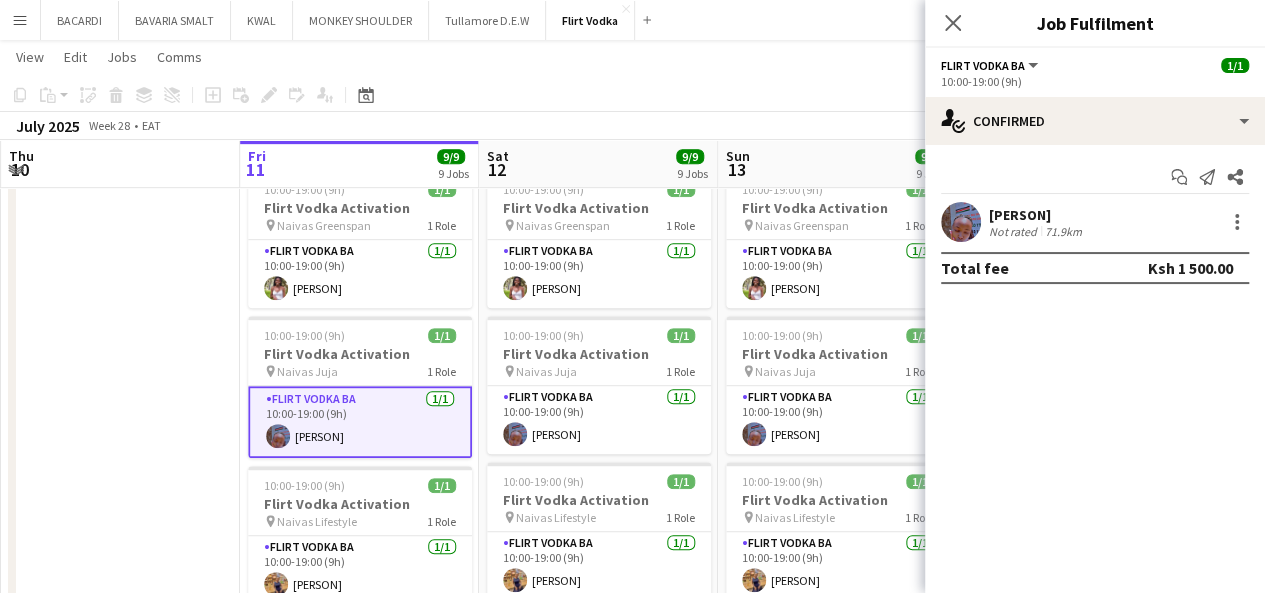 click on "[PERSON]" at bounding box center [1037, 215] 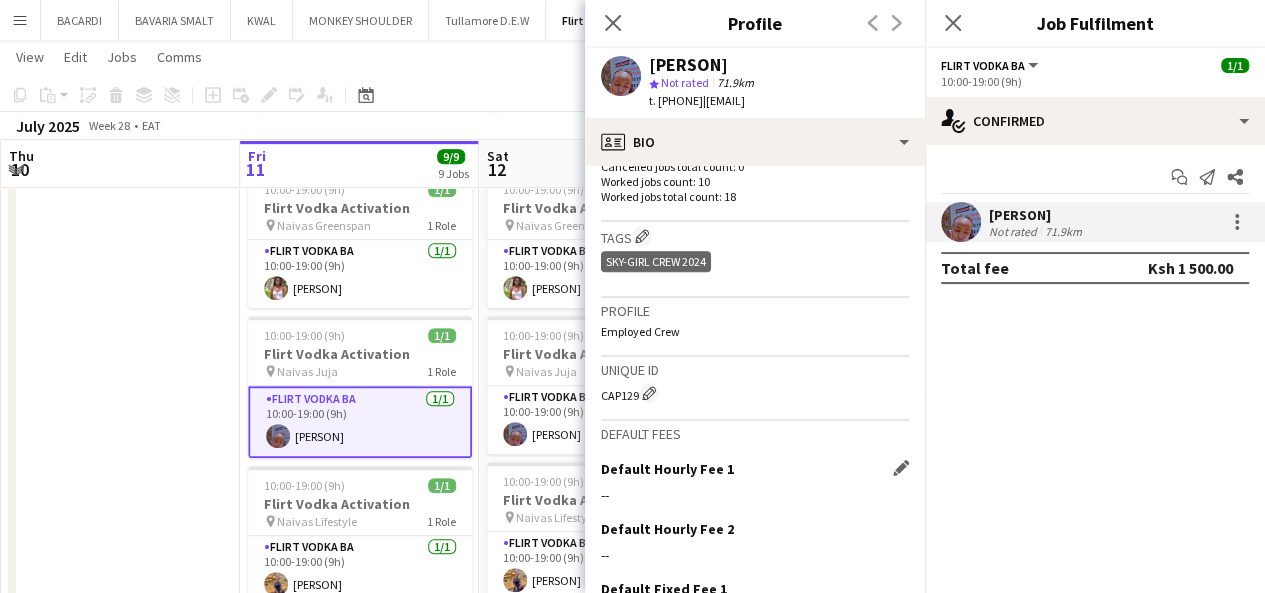 scroll, scrollTop: 780, scrollLeft: 0, axis: vertical 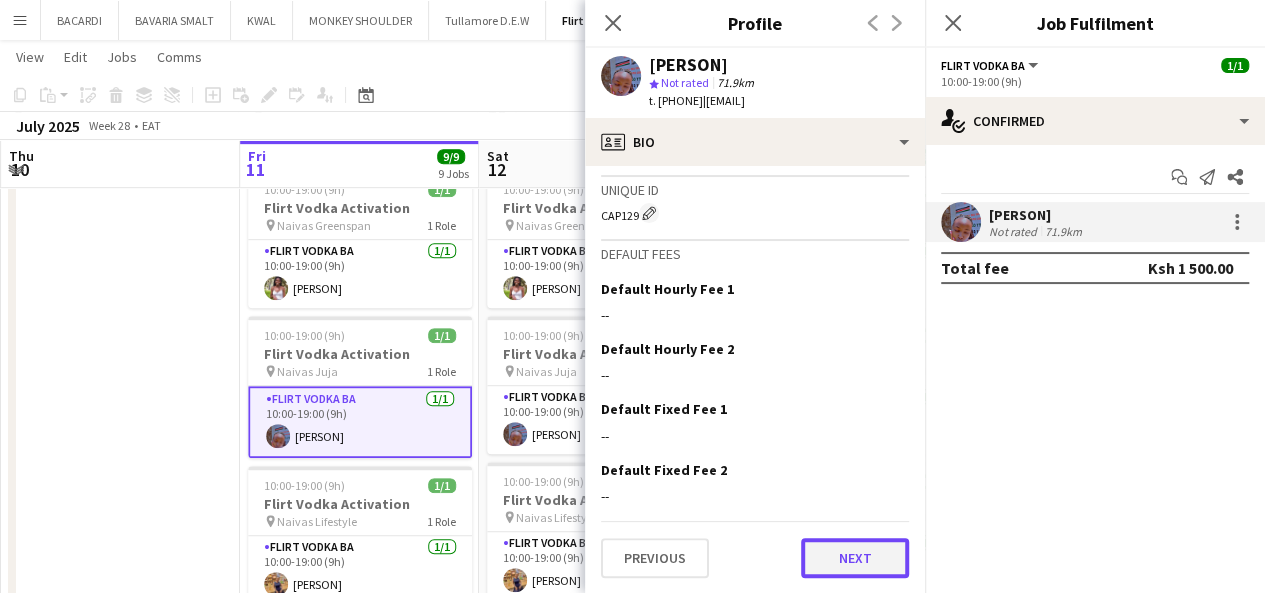 click on "Next" 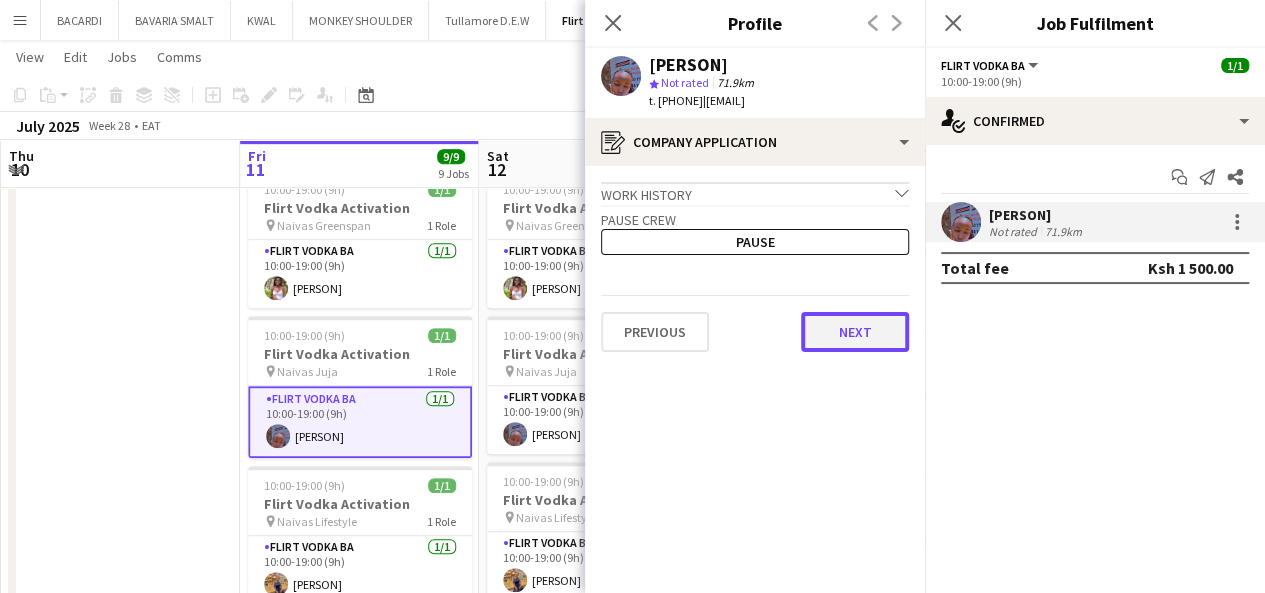 click on "Next" 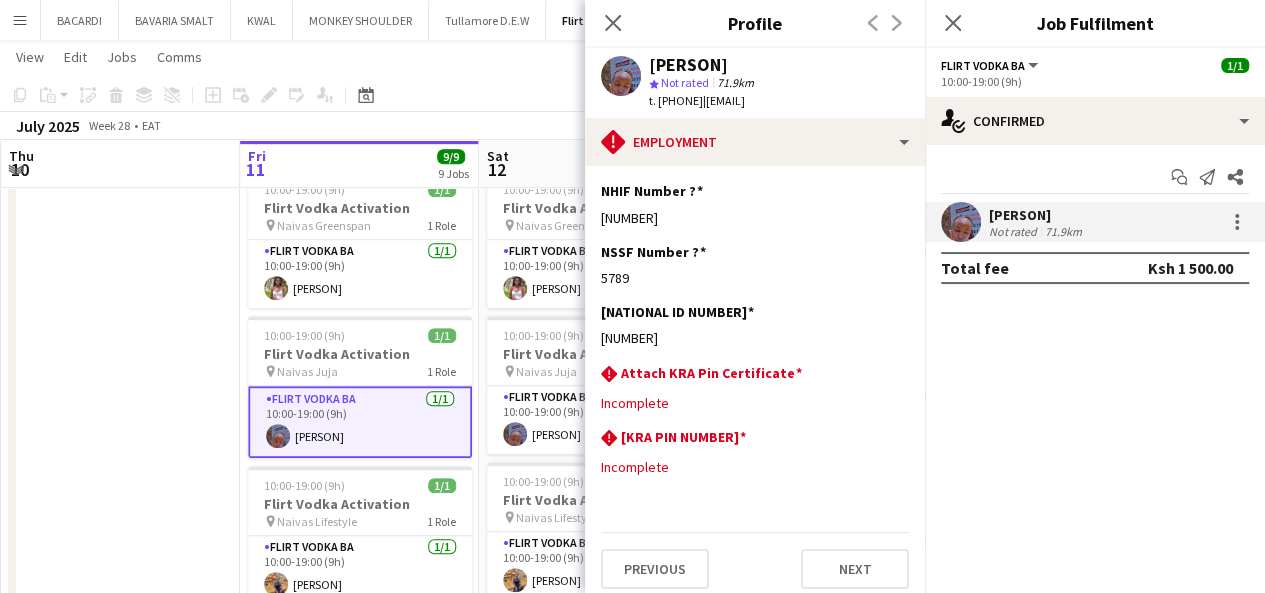 drag, startPoint x: 656, startPoint y: 341, endPoint x: 596, endPoint y: 343, distance: 60.033325 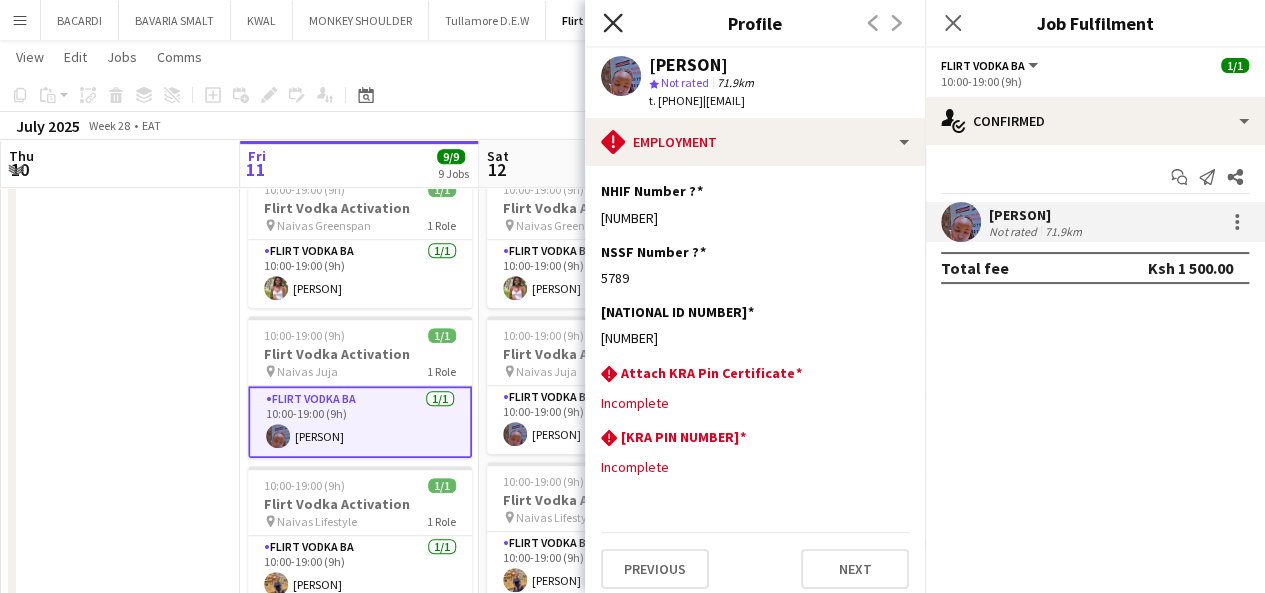 click on "Close pop-in" 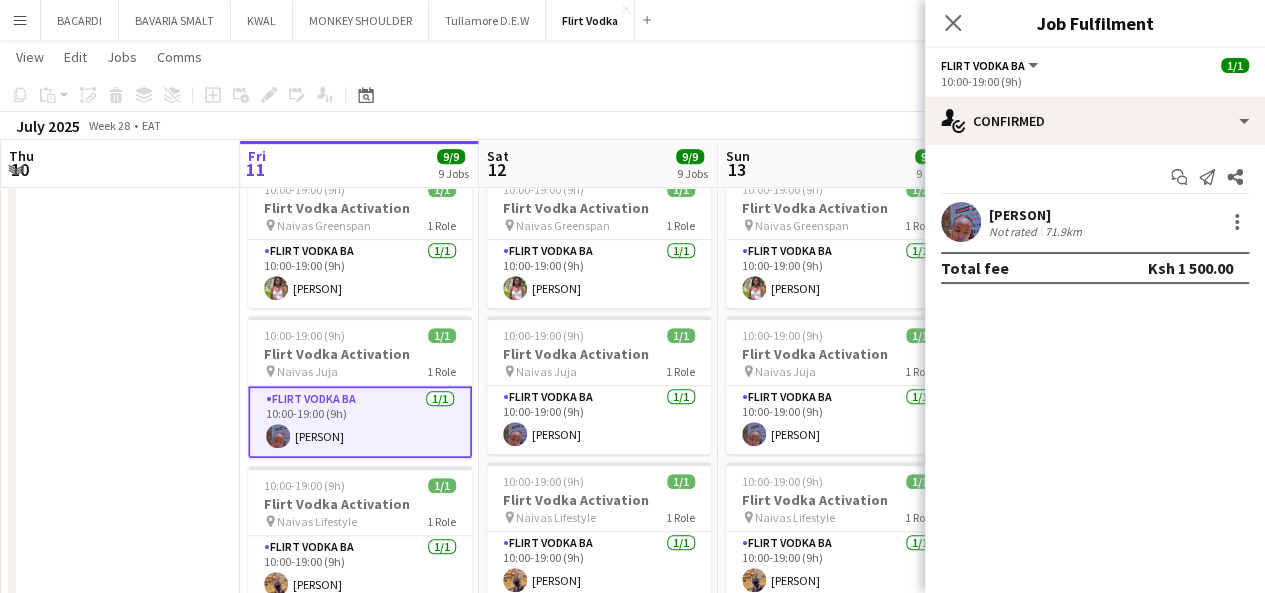 click on "Close pop-in" 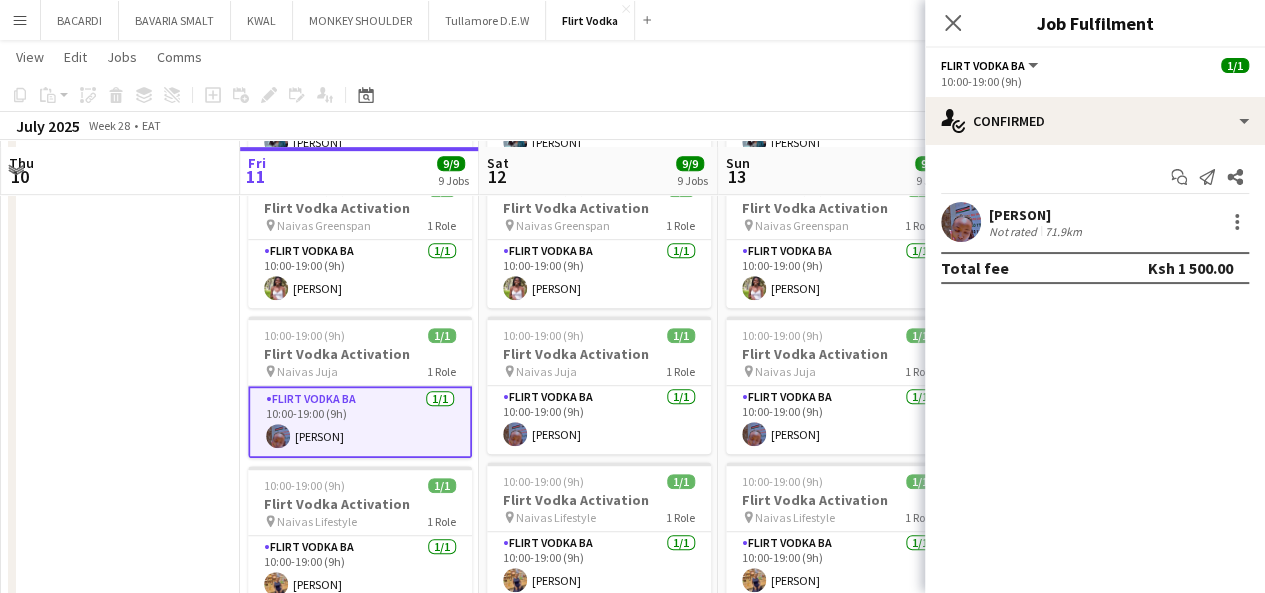 scroll, scrollTop: 600, scrollLeft: 0, axis: vertical 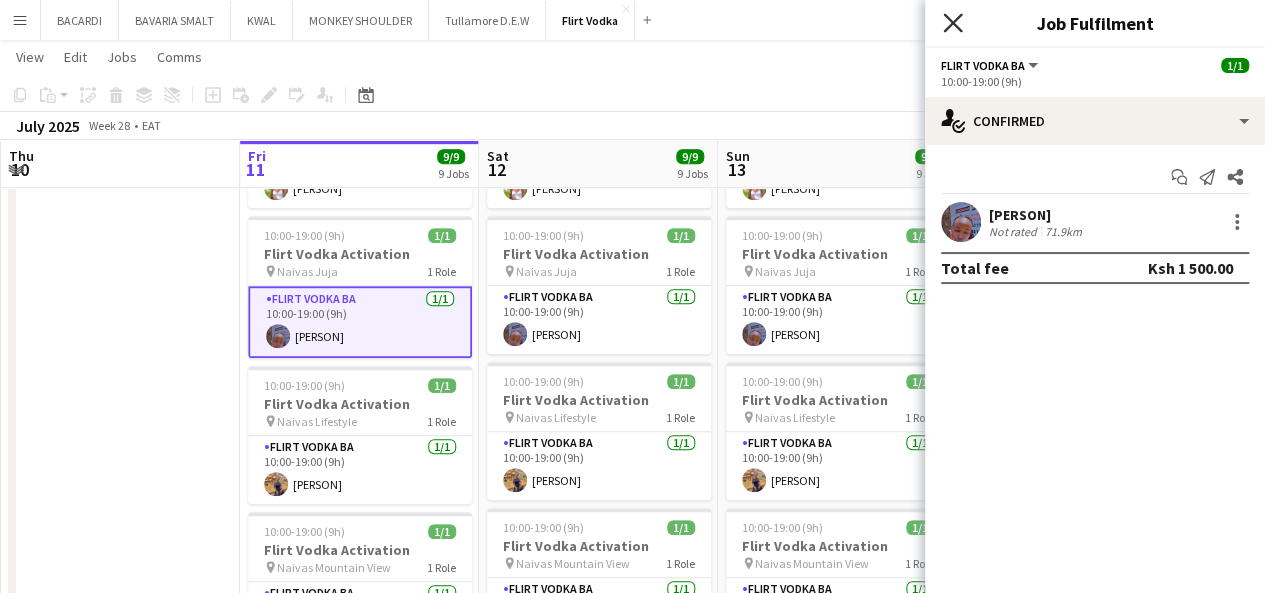 click on "Close pop-in" 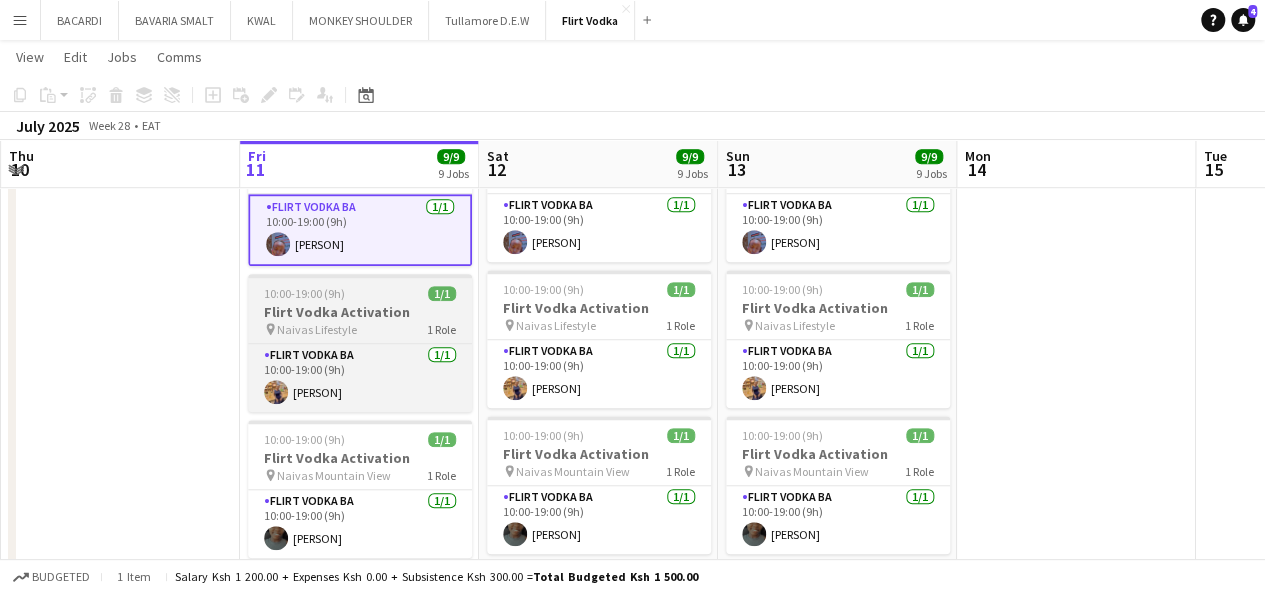 scroll, scrollTop: 800, scrollLeft: 0, axis: vertical 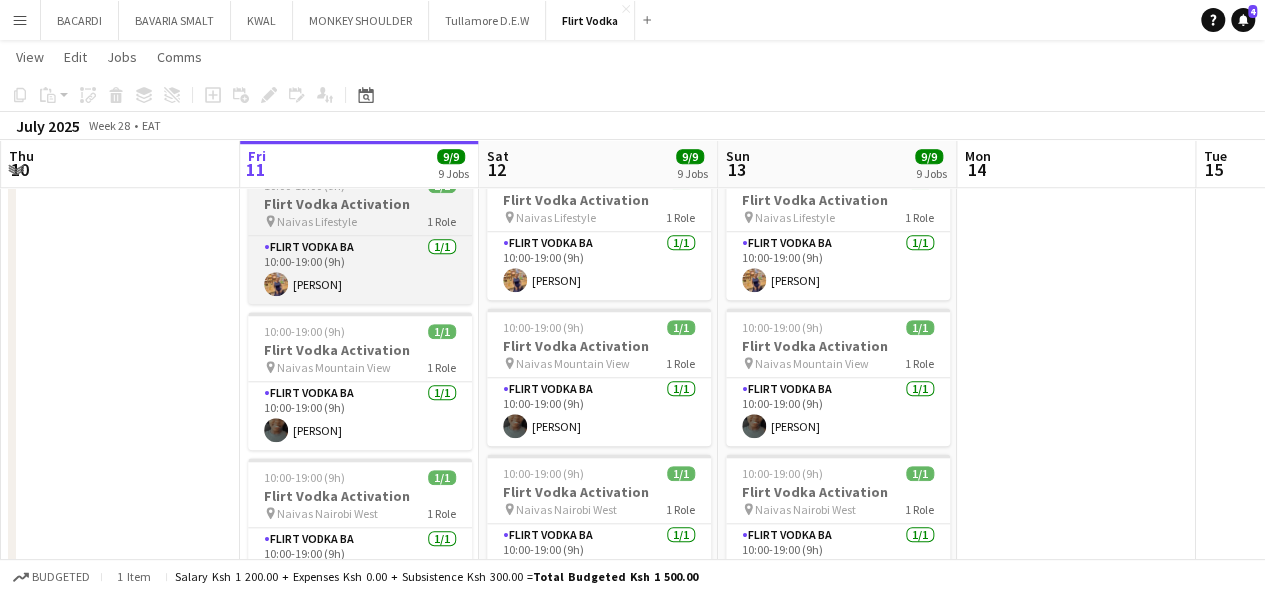 click on "Flirt Vodka Activation" at bounding box center [360, 204] 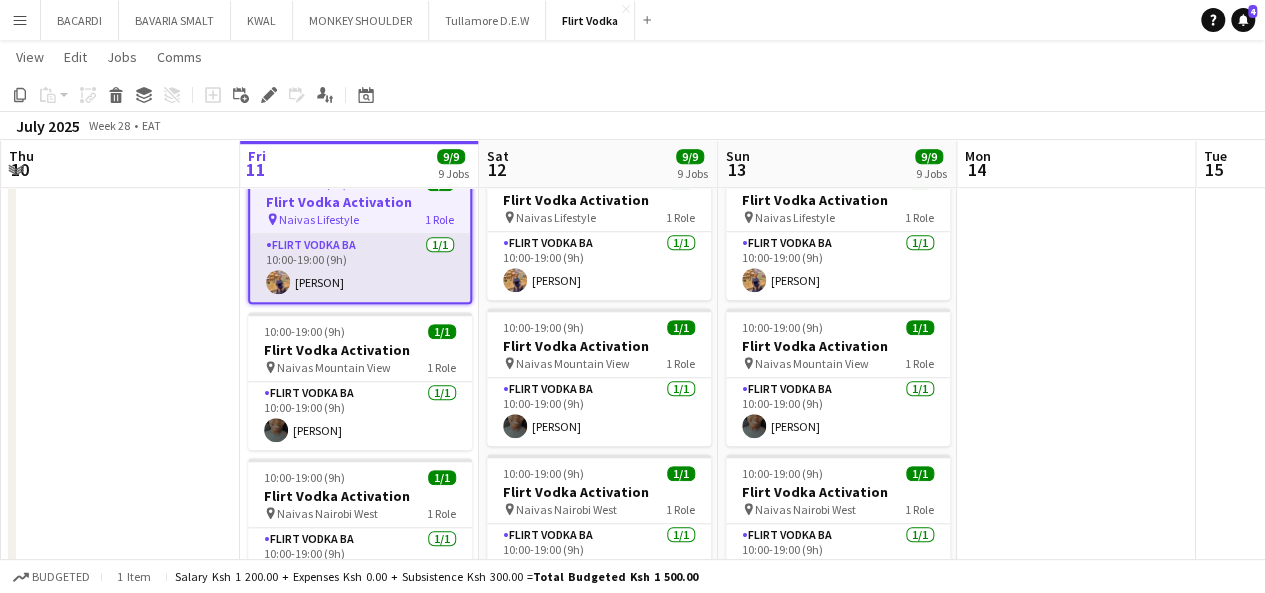 click on "[FIRST] [LAST]" at bounding box center (360, 268) 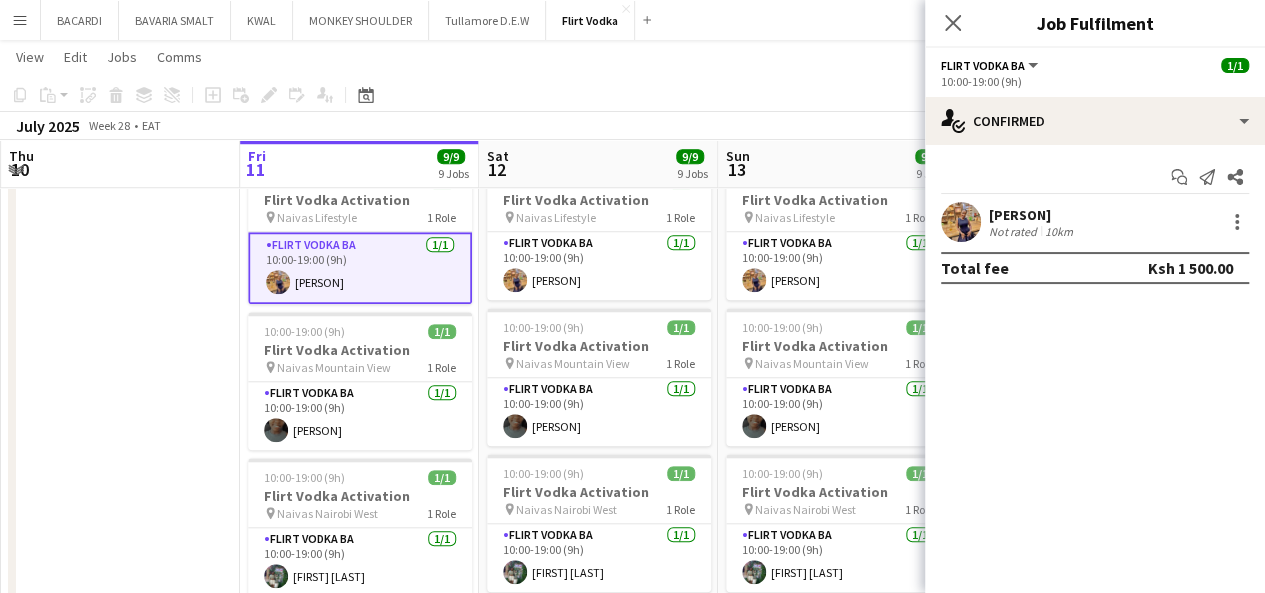 click on "[PERSON]" at bounding box center (1033, 215) 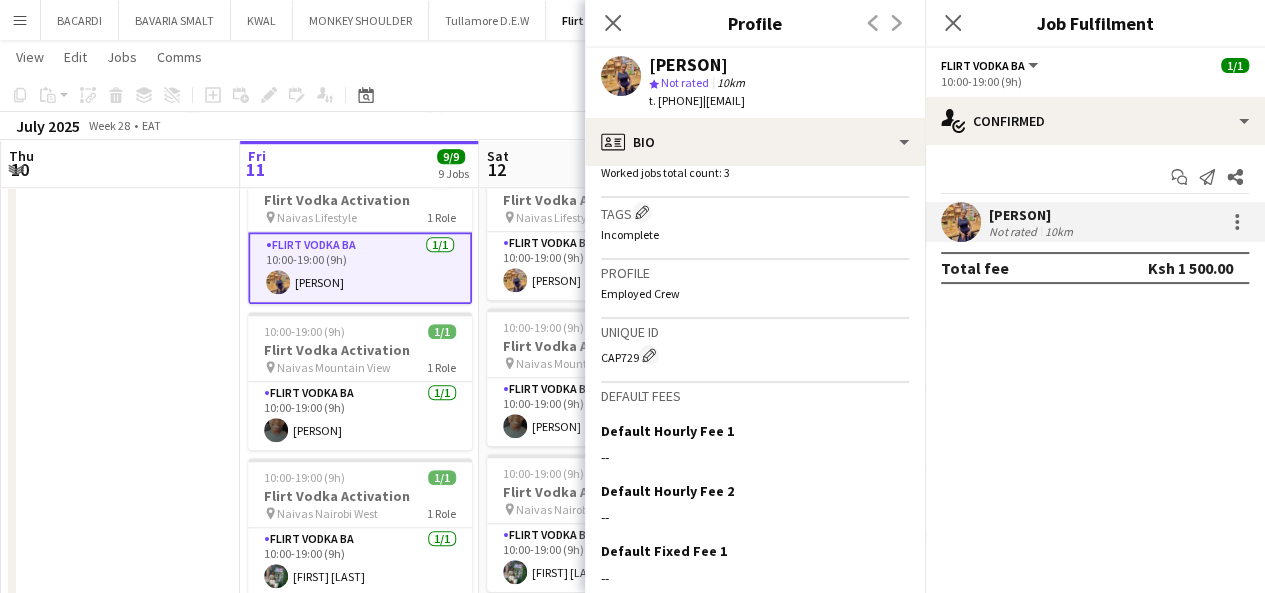 scroll, scrollTop: 767, scrollLeft: 0, axis: vertical 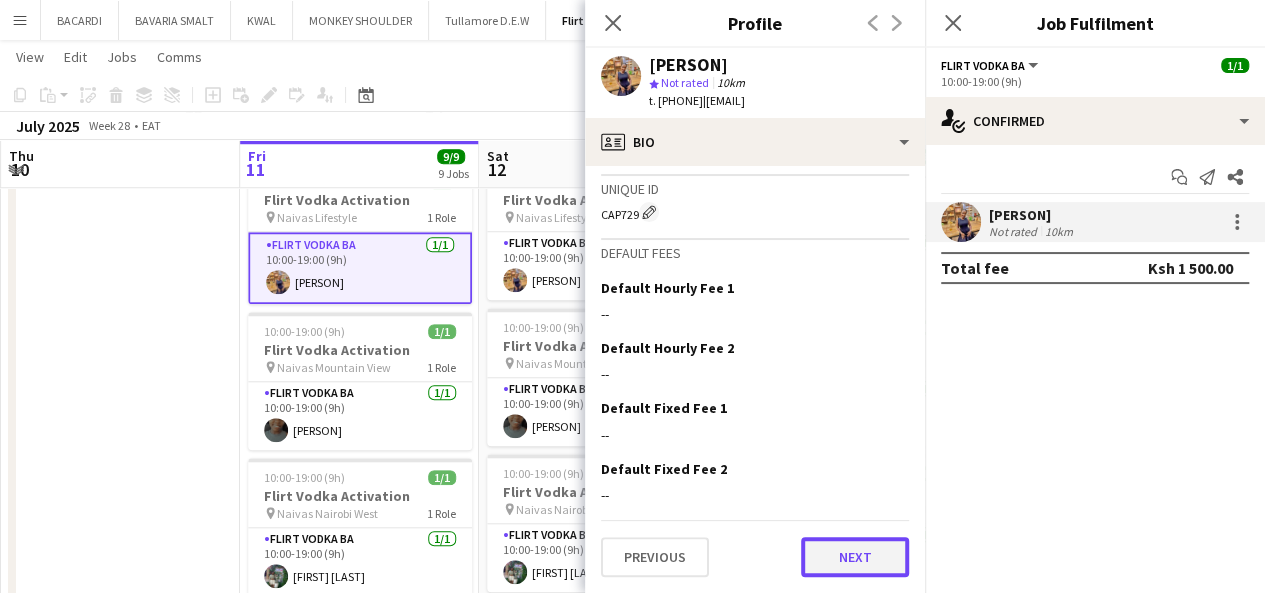 click on "Next" 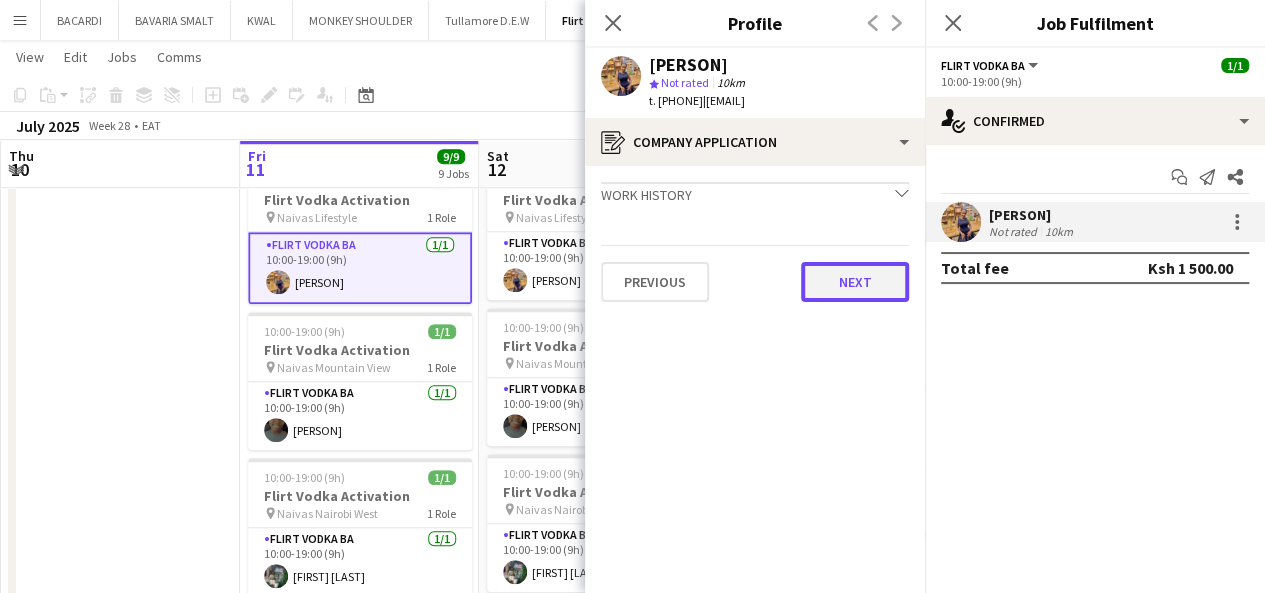 click on "Next" 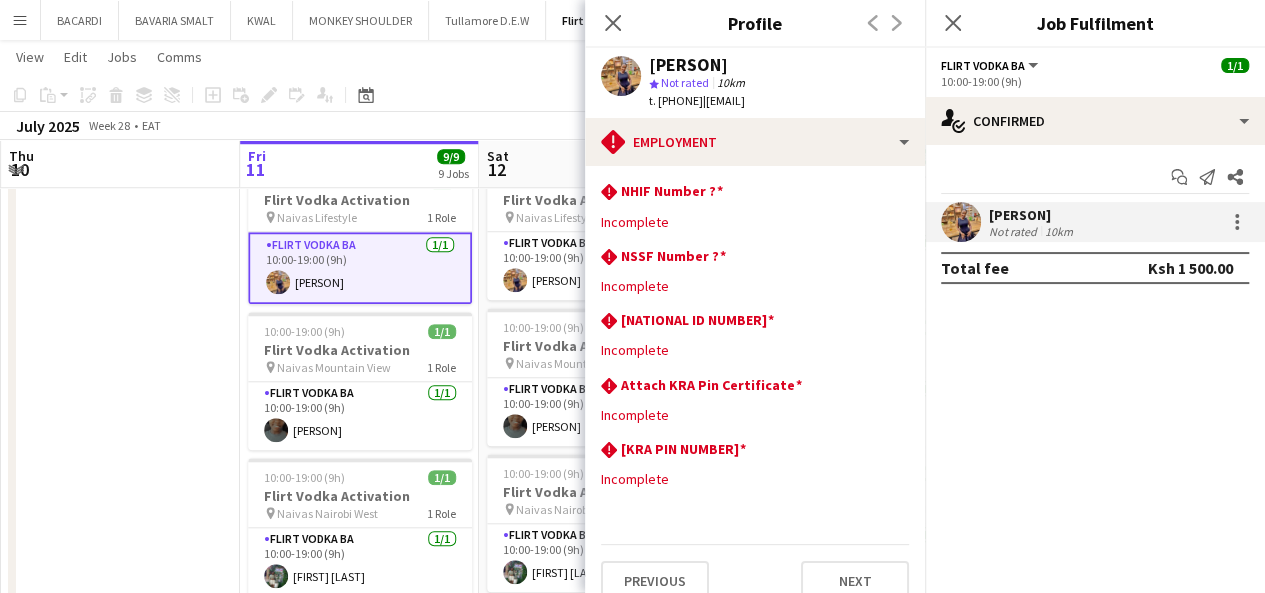 click on "Close pop-in" 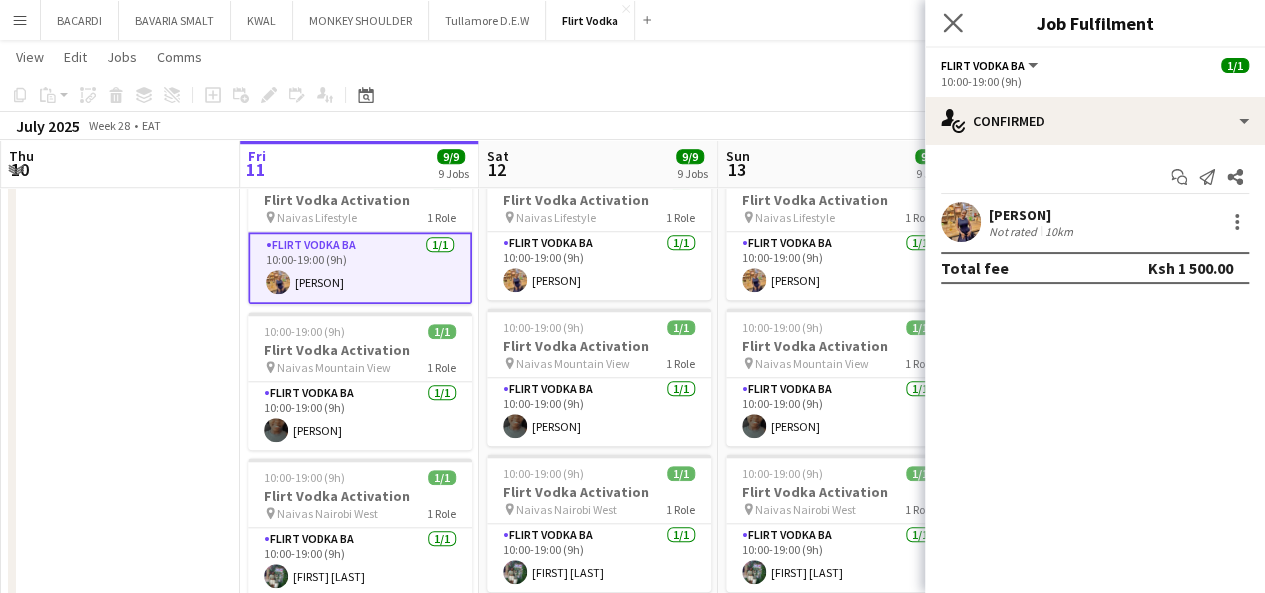 click on "Close pop-in" 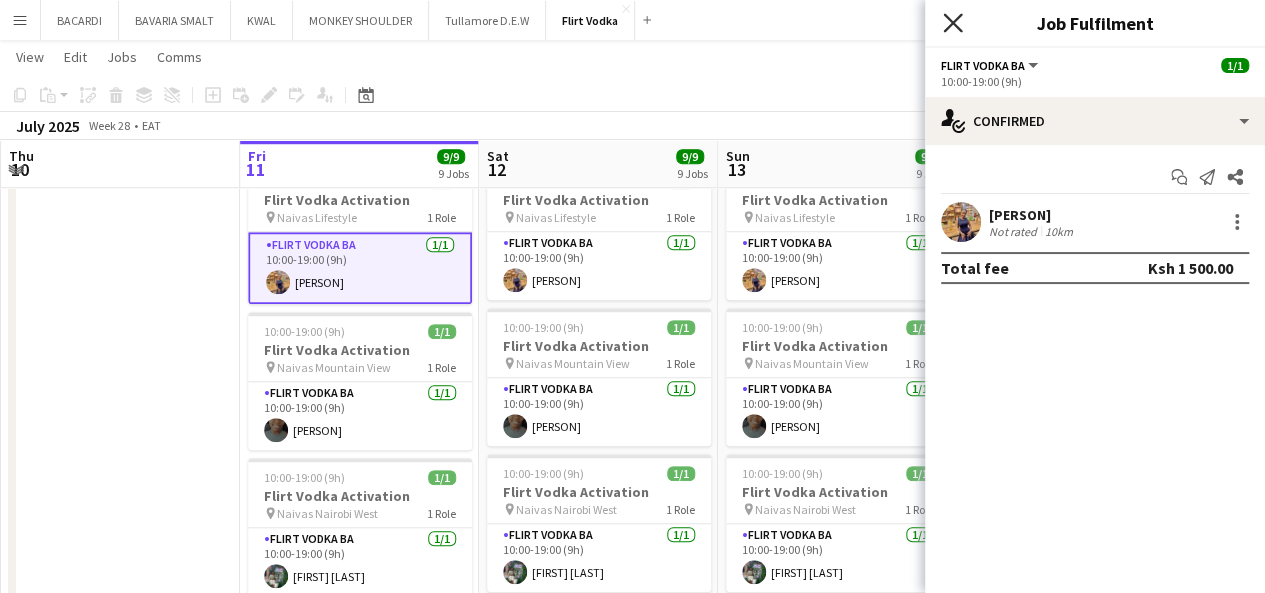 click on "Close pop-in" 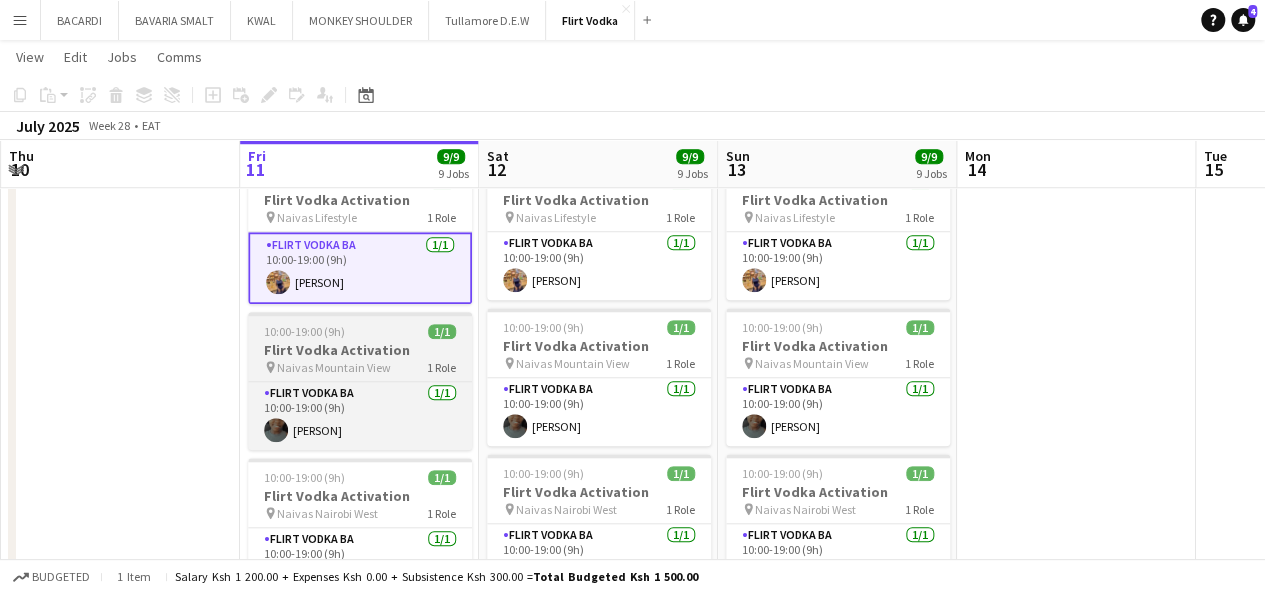 scroll, scrollTop: 900, scrollLeft: 0, axis: vertical 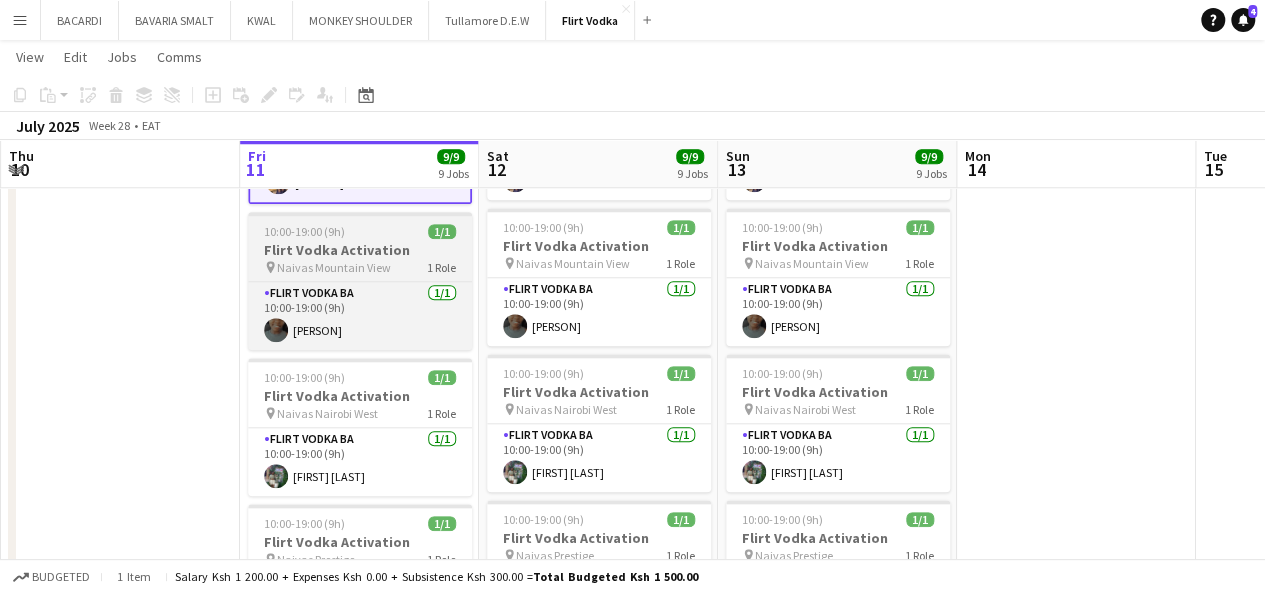 click on "Flirt Vodka Activation" at bounding box center (360, 250) 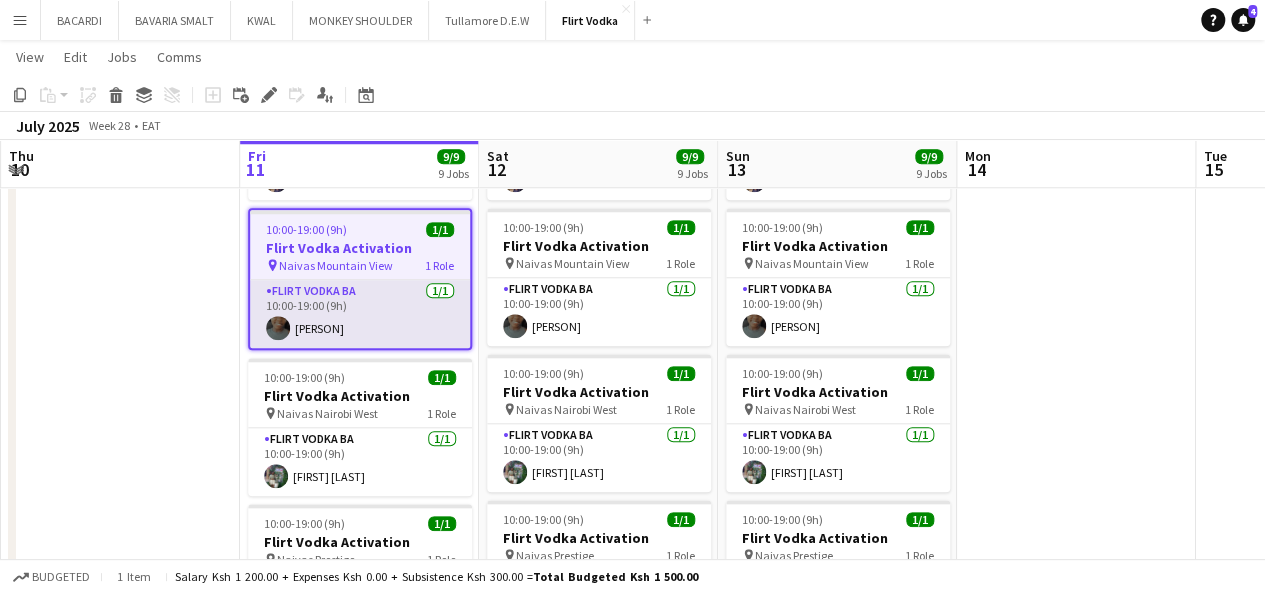 click on "Flirt Vodka BA   1/1   [TIME] ([DURATION])
[PERSON]" at bounding box center [360, 314] 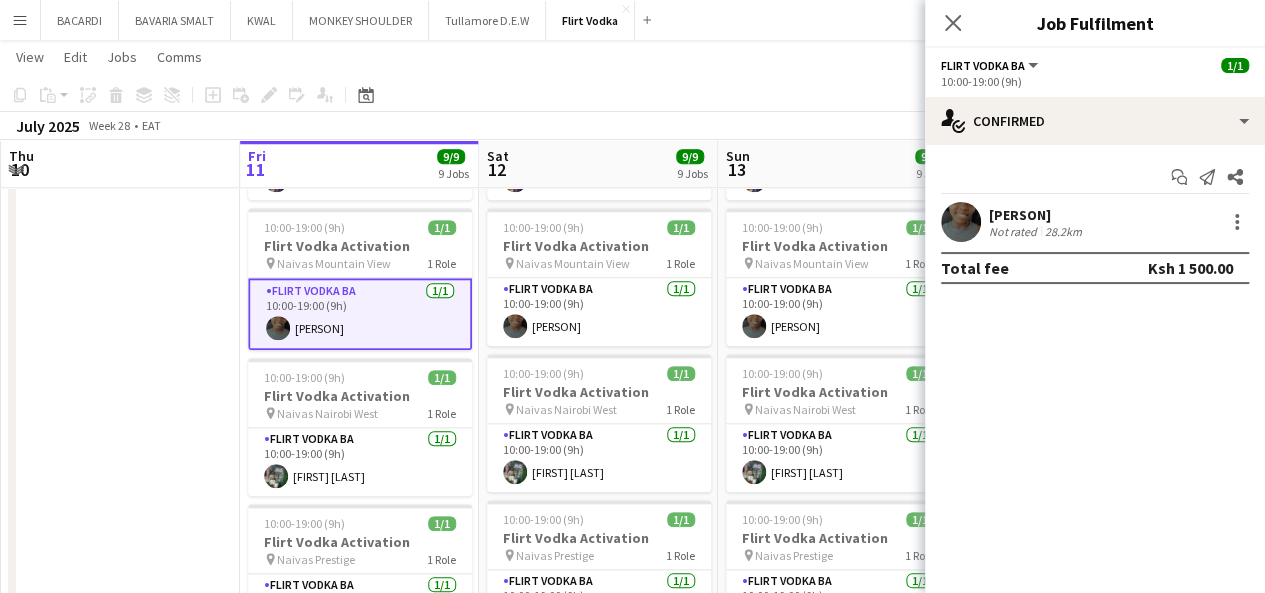 click on "Not rated" at bounding box center [1015, 231] 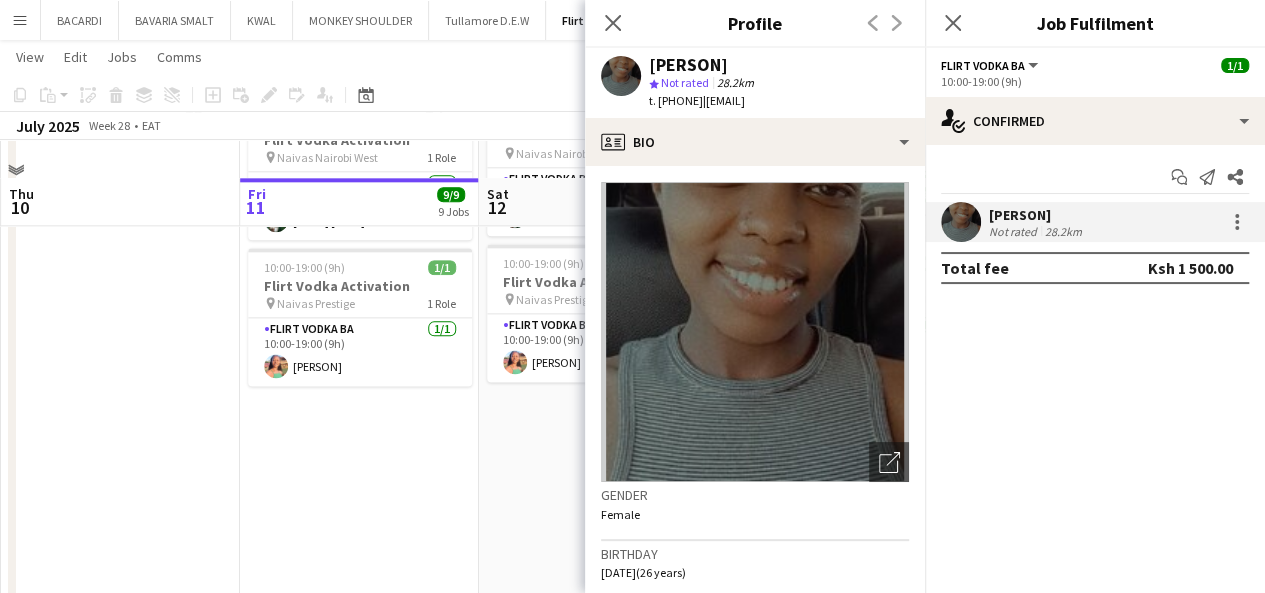 scroll, scrollTop: 1194, scrollLeft: 0, axis: vertical 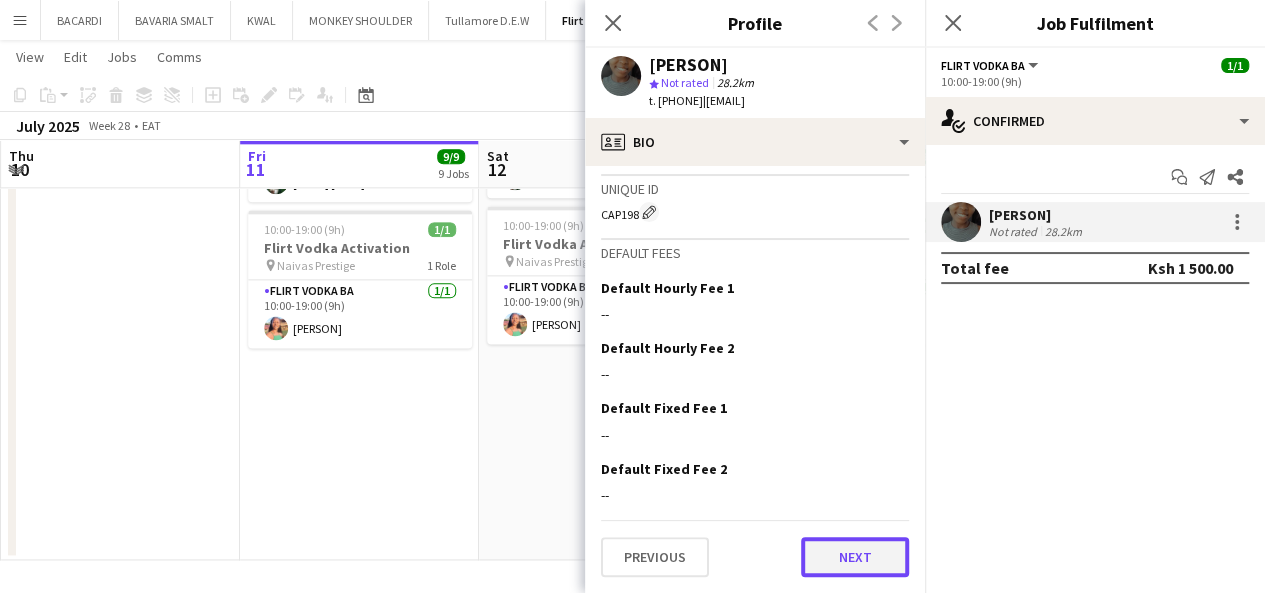 click on "Next" 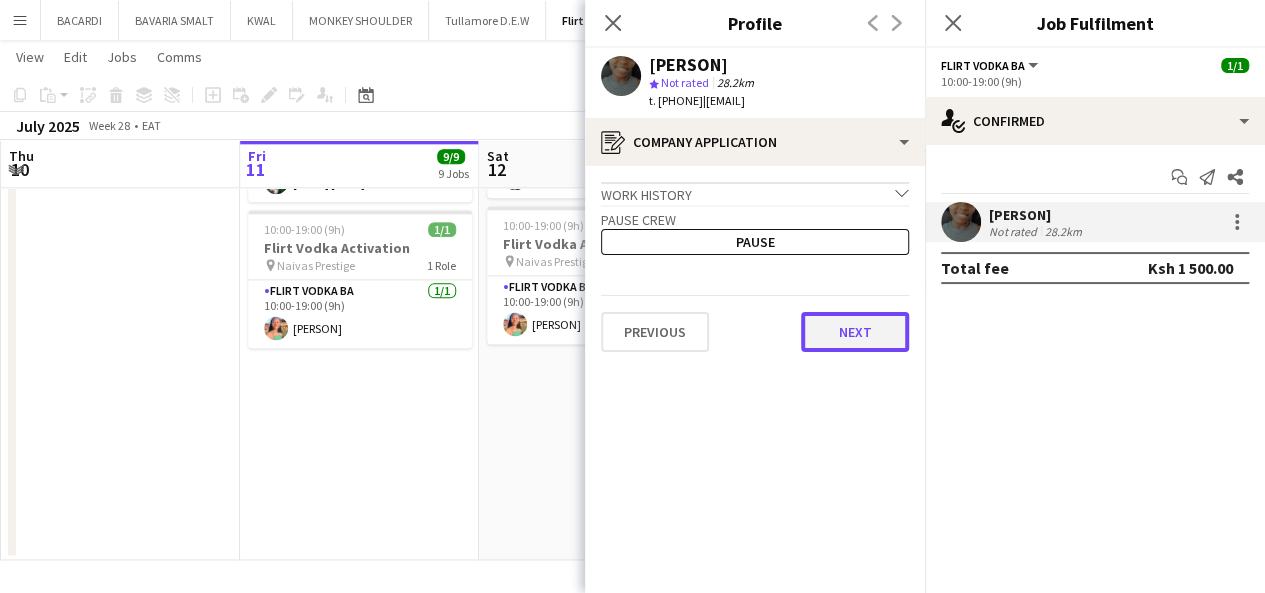 click on "Next" 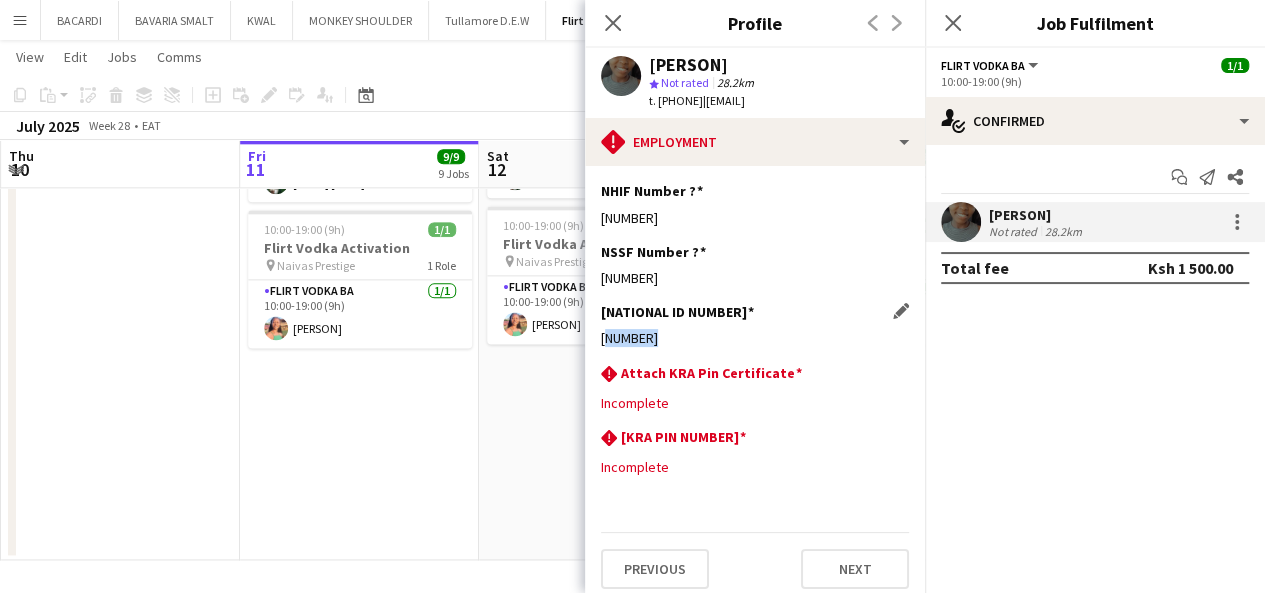drag, startPoint x: 652, startPoint y: 337, endPoint x: 602, endPoint y: 344, distance: 50.48762 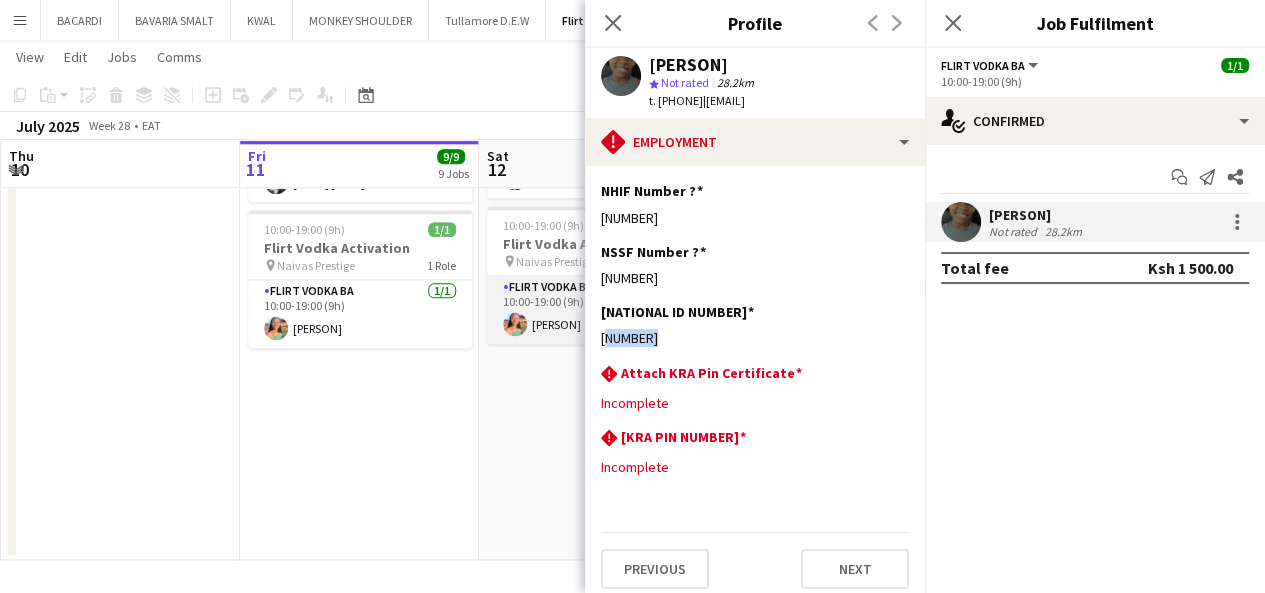 drag, startPoint x: 714, startPoint y: 343, endPoint x: 560, endPoint y: 325, distance: 155.04839 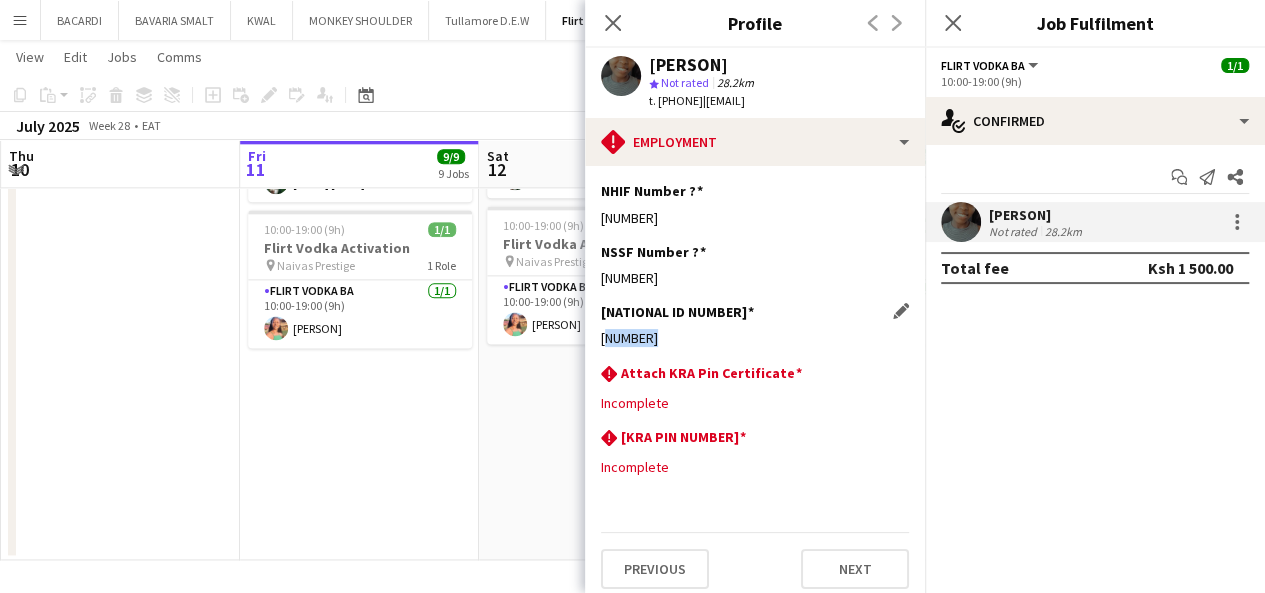 click on "[NUMBER]" 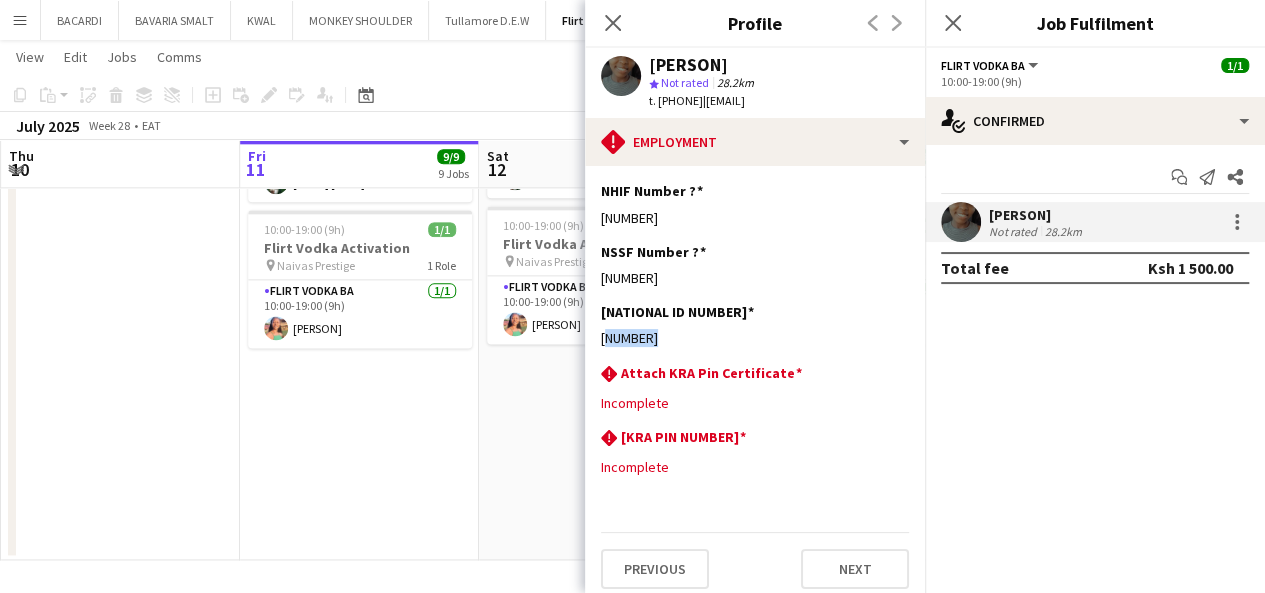 drag, startPoint x: 662, startPoint y: 337, endPoint x: 590, endPoint y: 333, distance: 72.11102 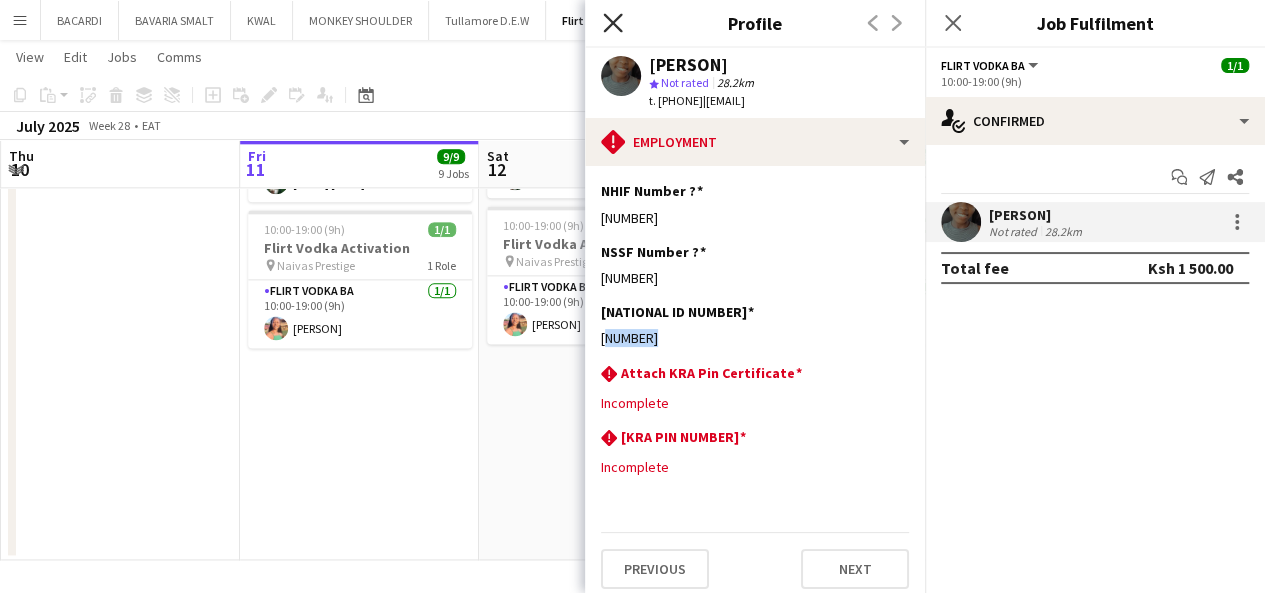 click 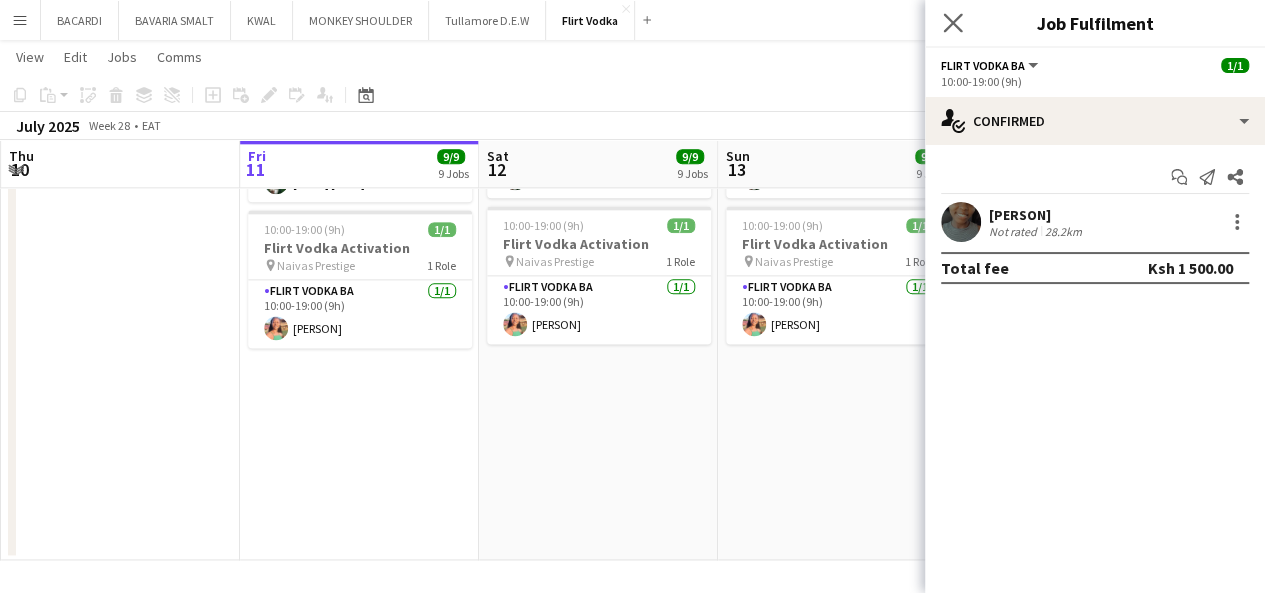 click on "Close pop-in" 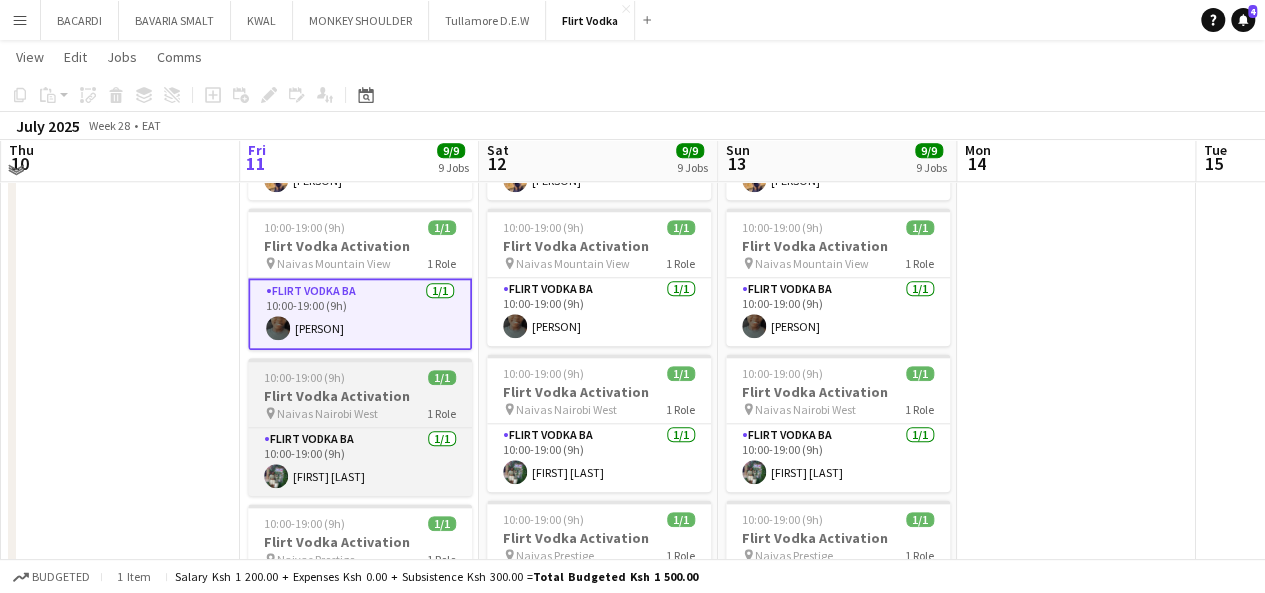 scroll, scrollTop: 1094, scrollLeft: 0, axis: vertical 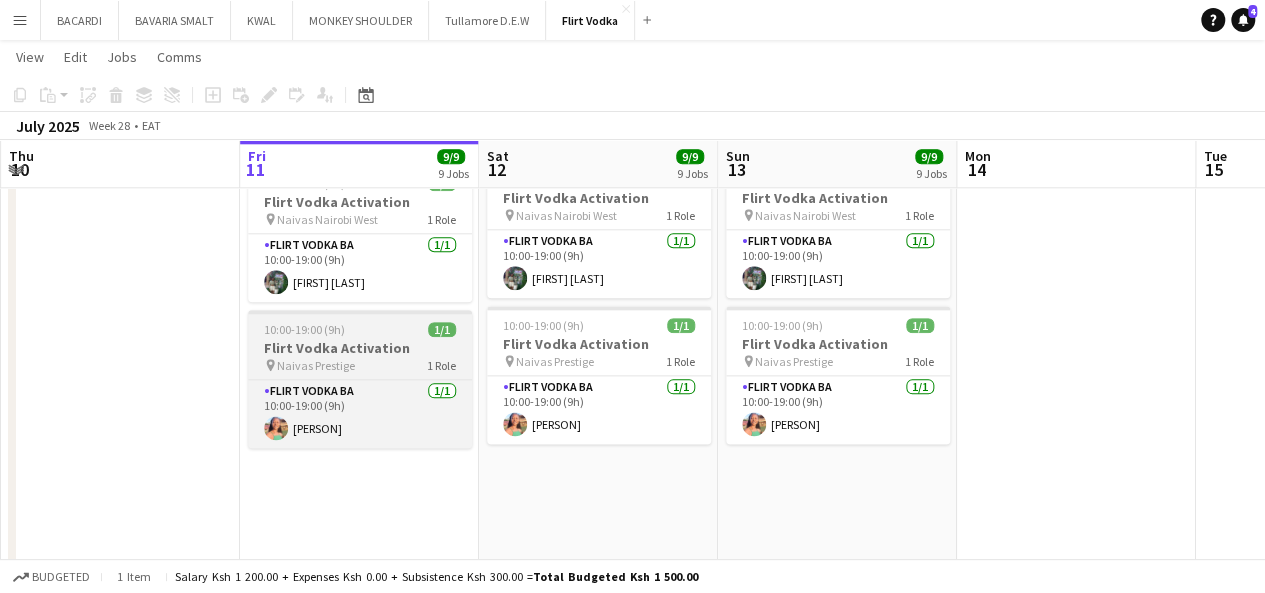click on "Flirt Vodka Activation" at bounding box center (360, 348) 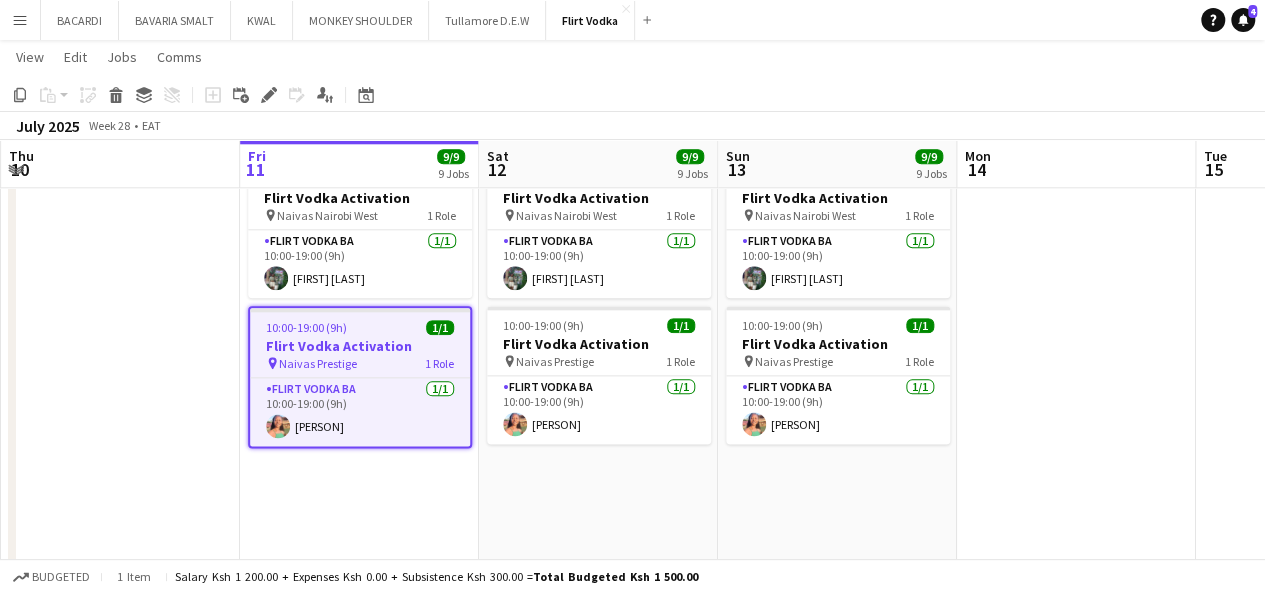 click on "[FIRST] [LAST]" at bounding box center [360, 377] 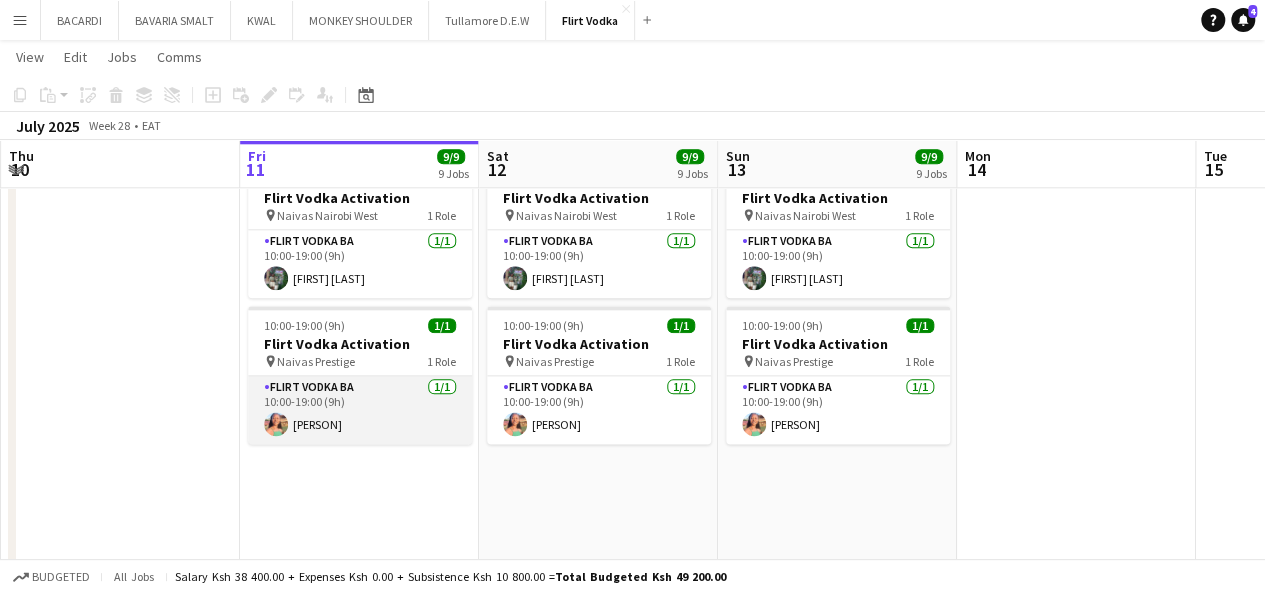 click on "[FIRST] [LAST]" at bounding box center [360, 410] 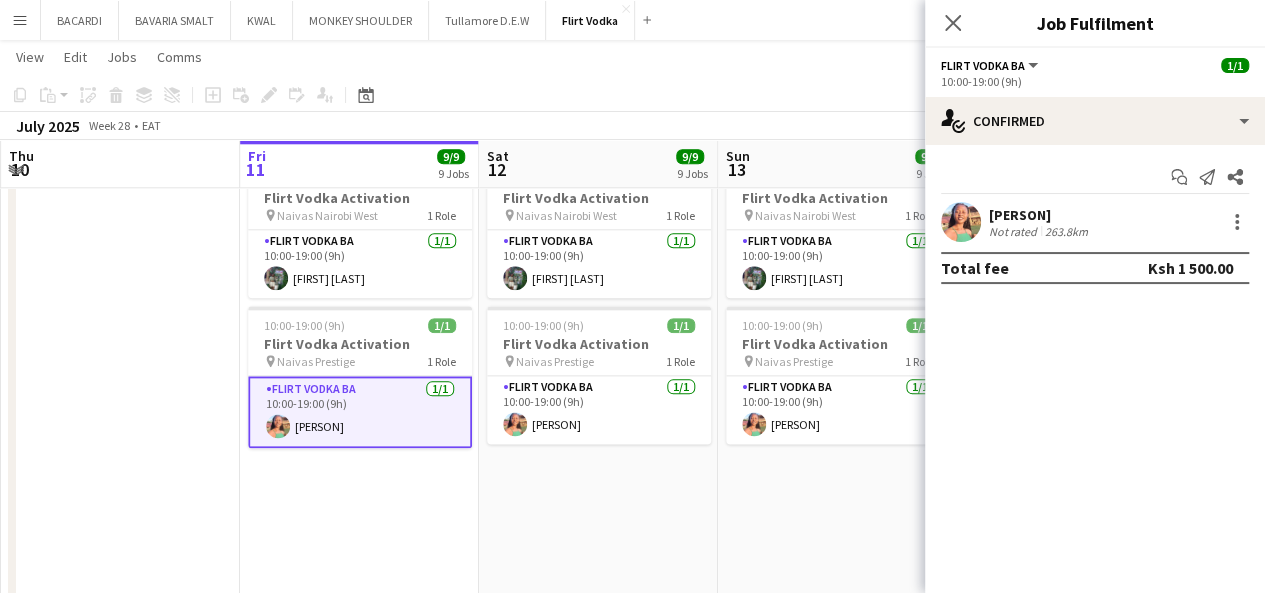 click on "Not rated" at bounding box center [1015, 231] 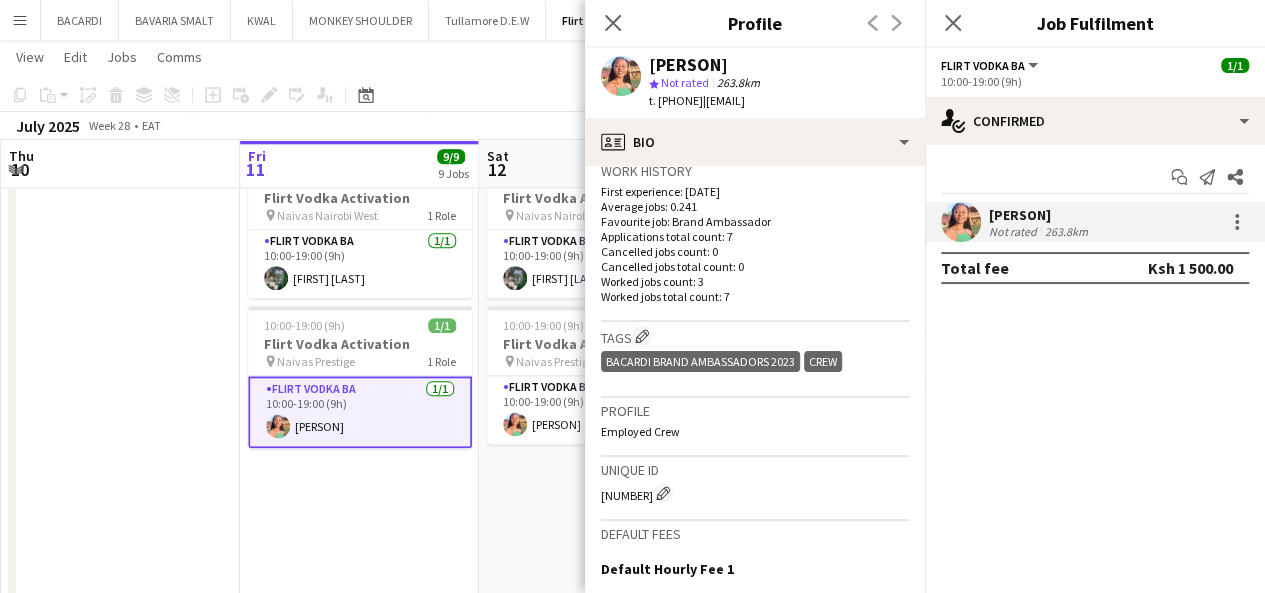 scroll, scrollTop: 780, scrollLeft: 0, axis: vertical 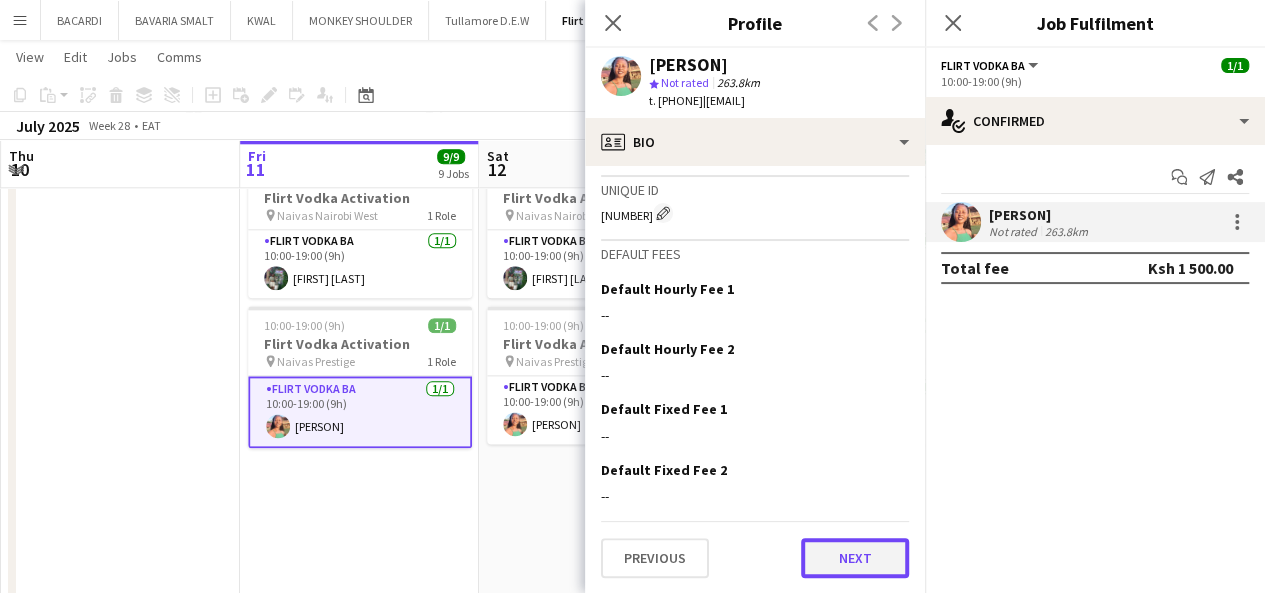 click on "Next" 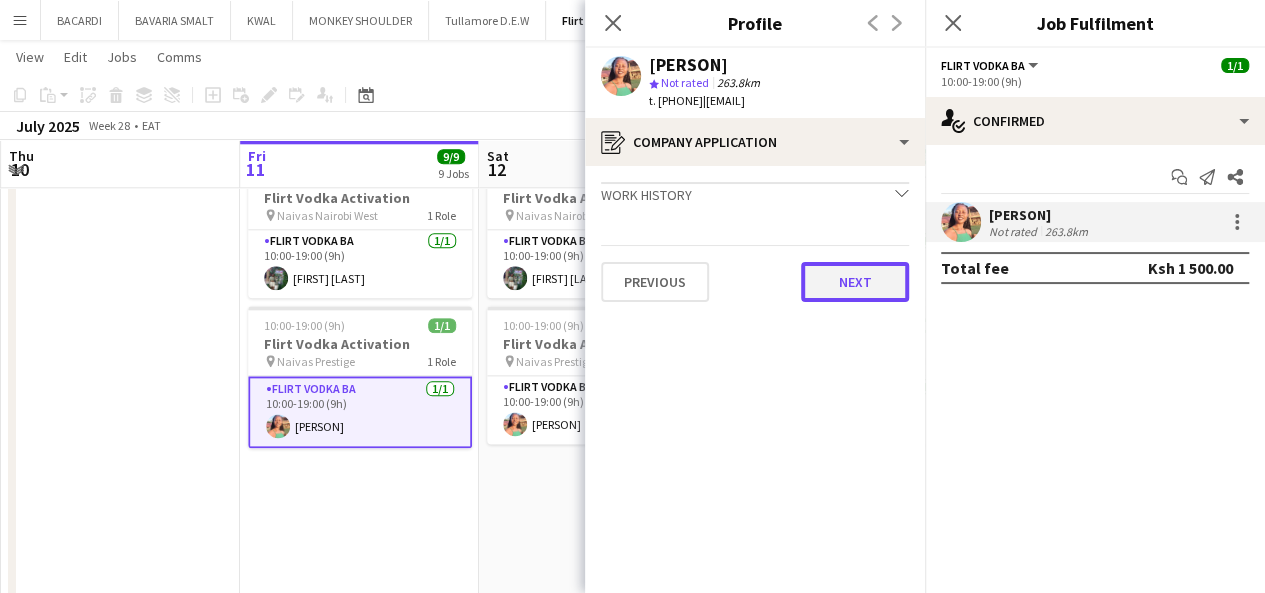 click on "Next" 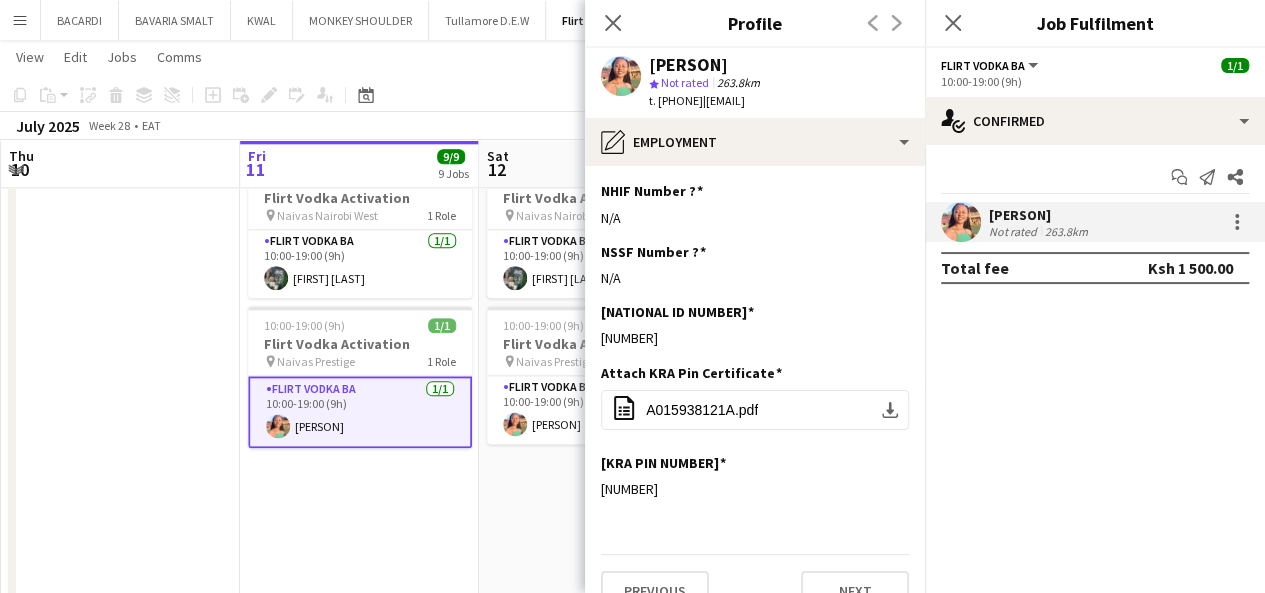 drag, startPoint x: 665, startPoint y: 342, endPoint x: 588, endPoint y: 333, distance: 77.52419 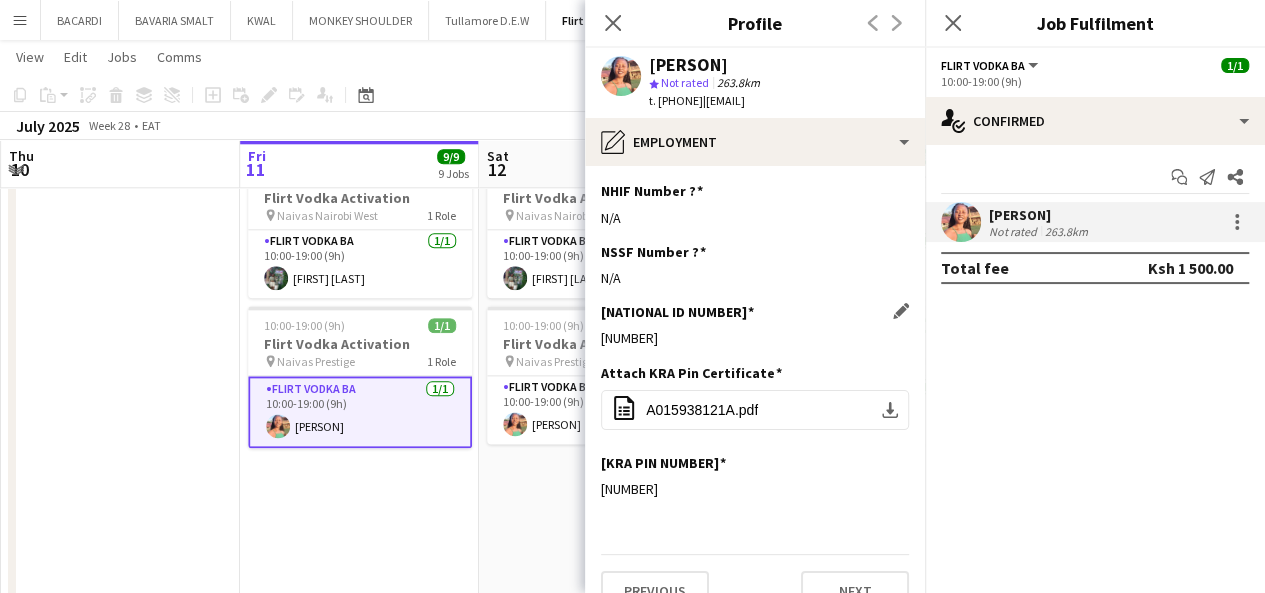 copy on "[NUMBER]" 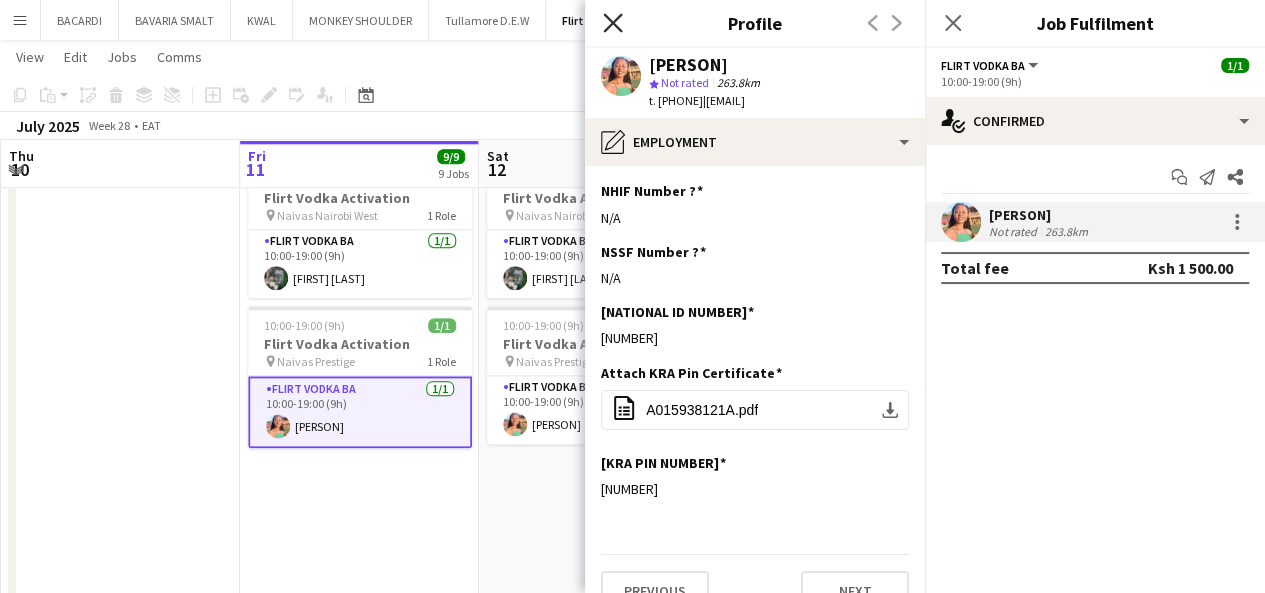 click on "Close pop-in" 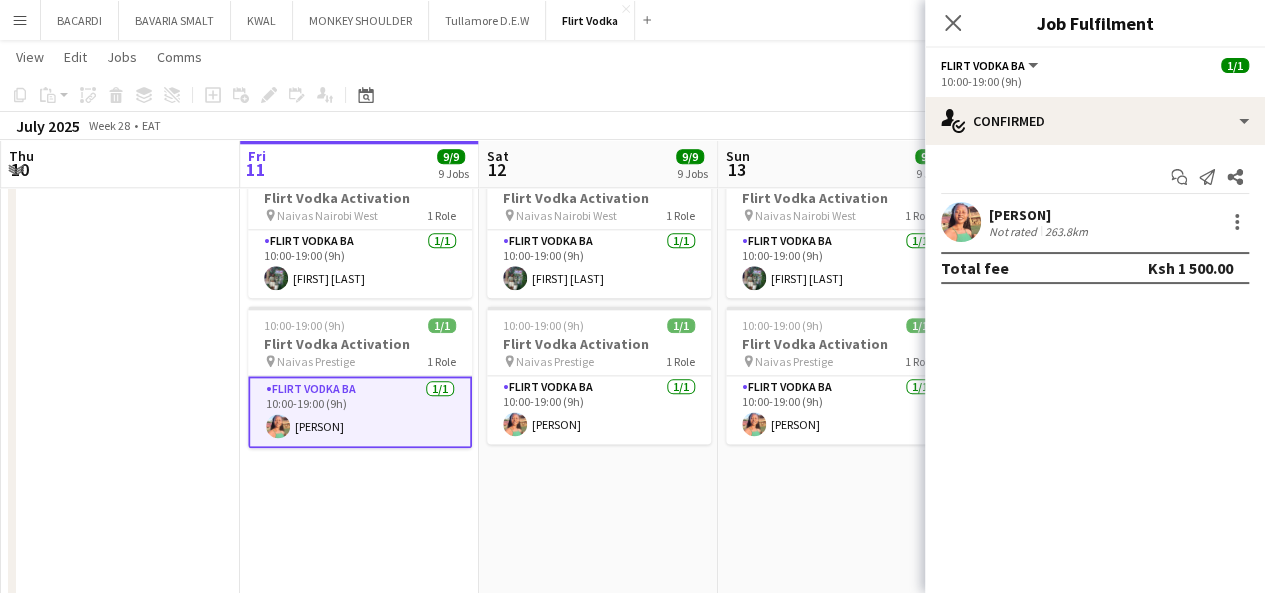 click on "Close pop-in" 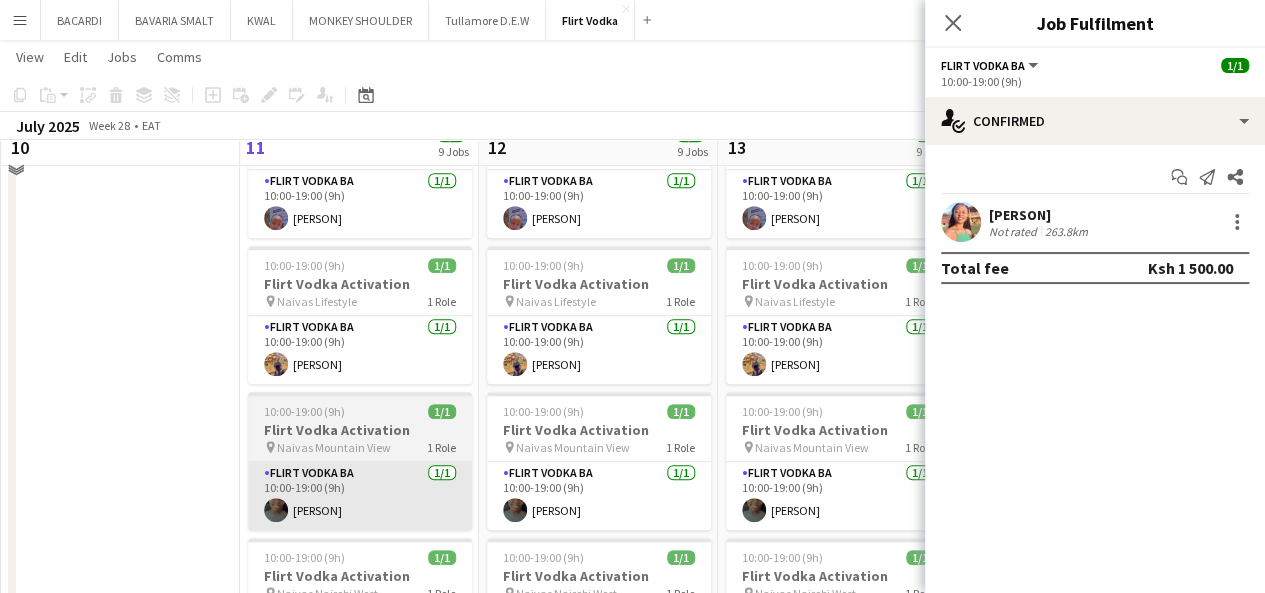 scroll, scrollTop: 694, scrollLeft: 0, axis: vertical 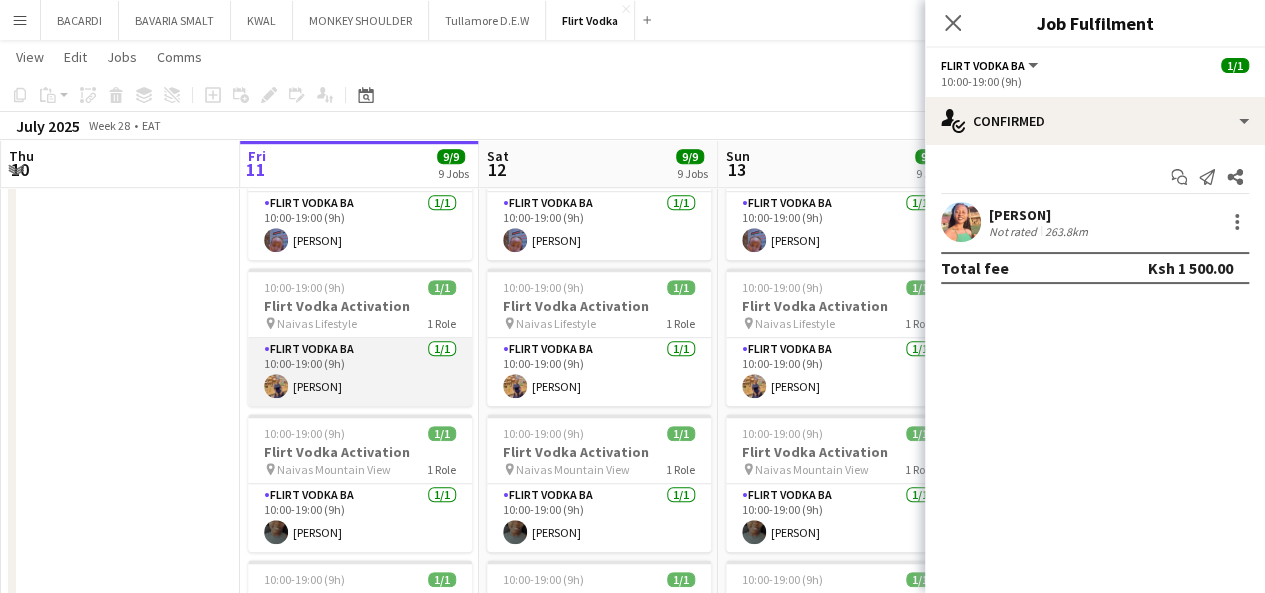 click on "[FIRST] [LAST]" at bounding box center [360, 372] 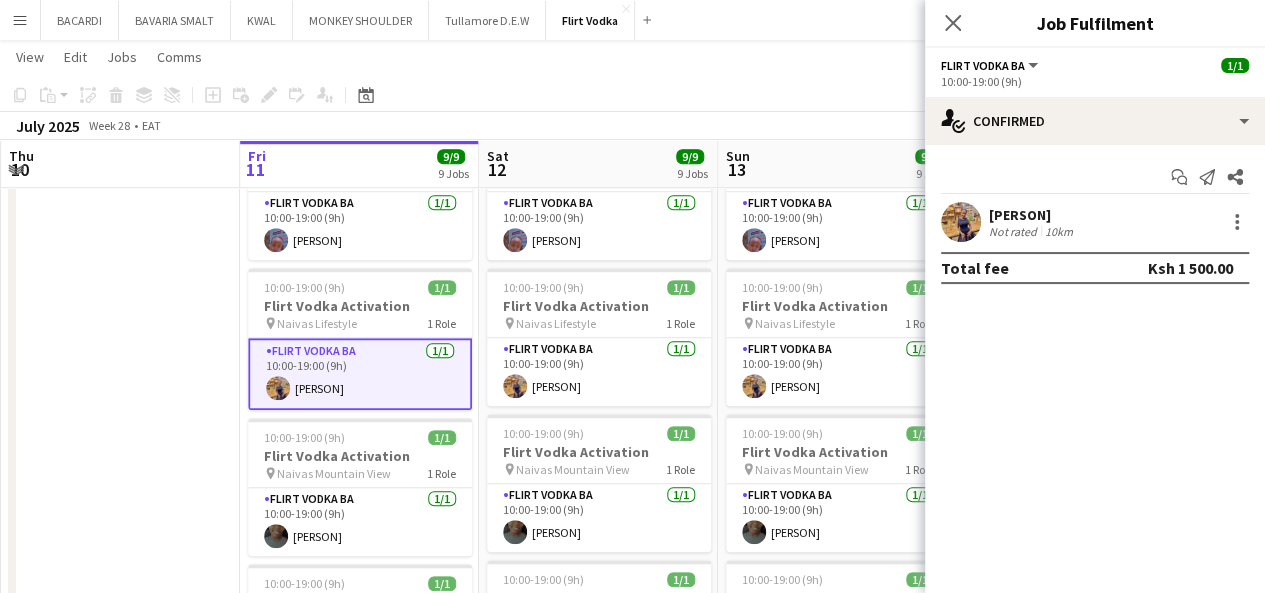 click on "[PERSON]   Not rated   [DISTANCE]km" at bounding box center [1095, 222] 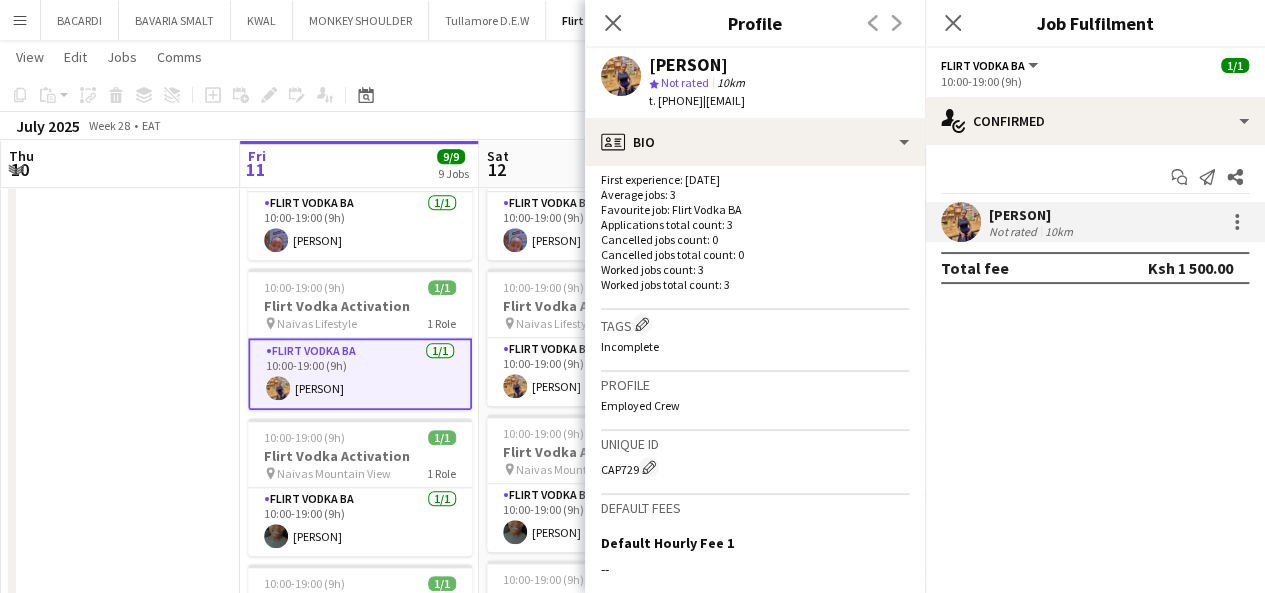 scroll, scrollTop: 767, scrollLeft: 0, axis: vertical 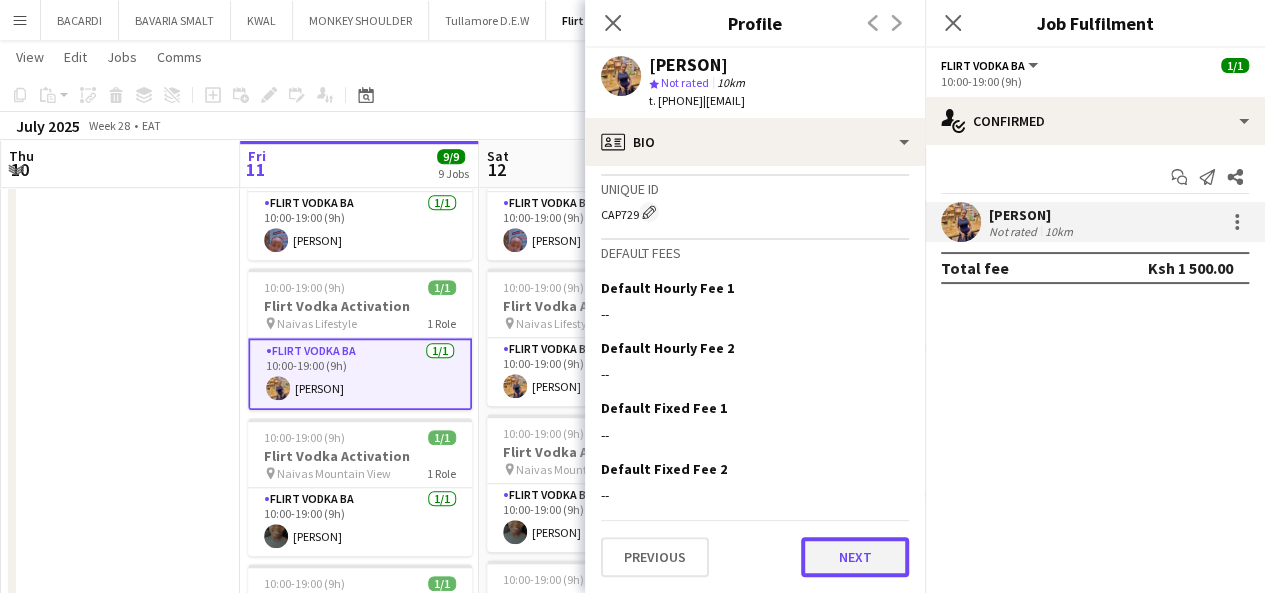 click on "Next" 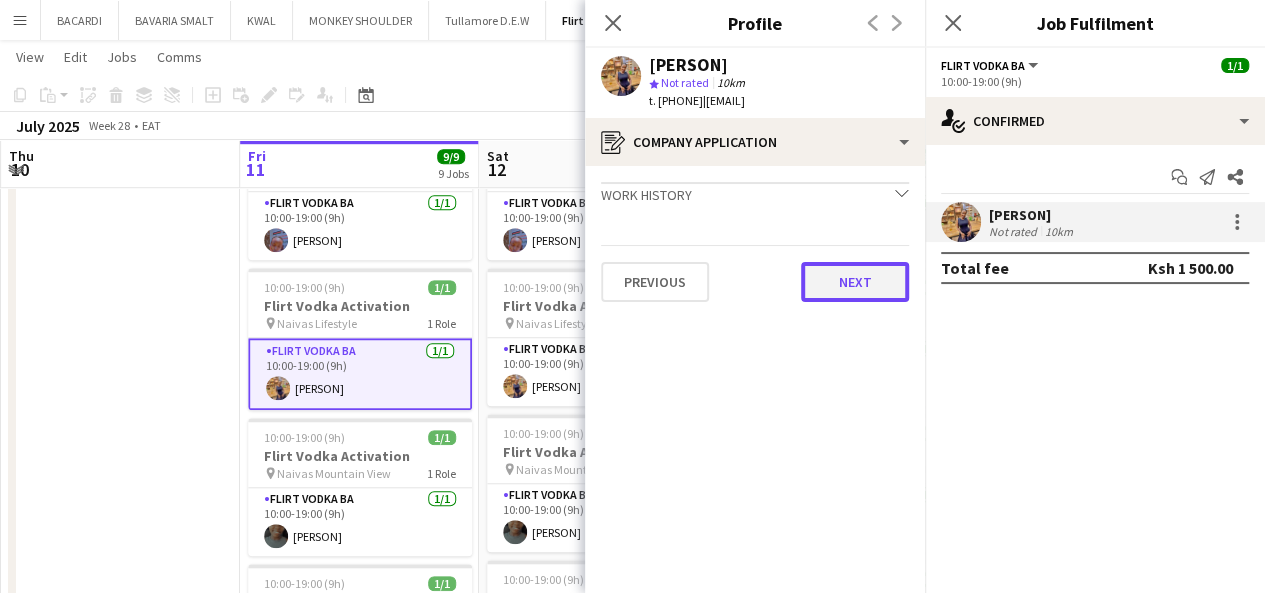 click on "Next" 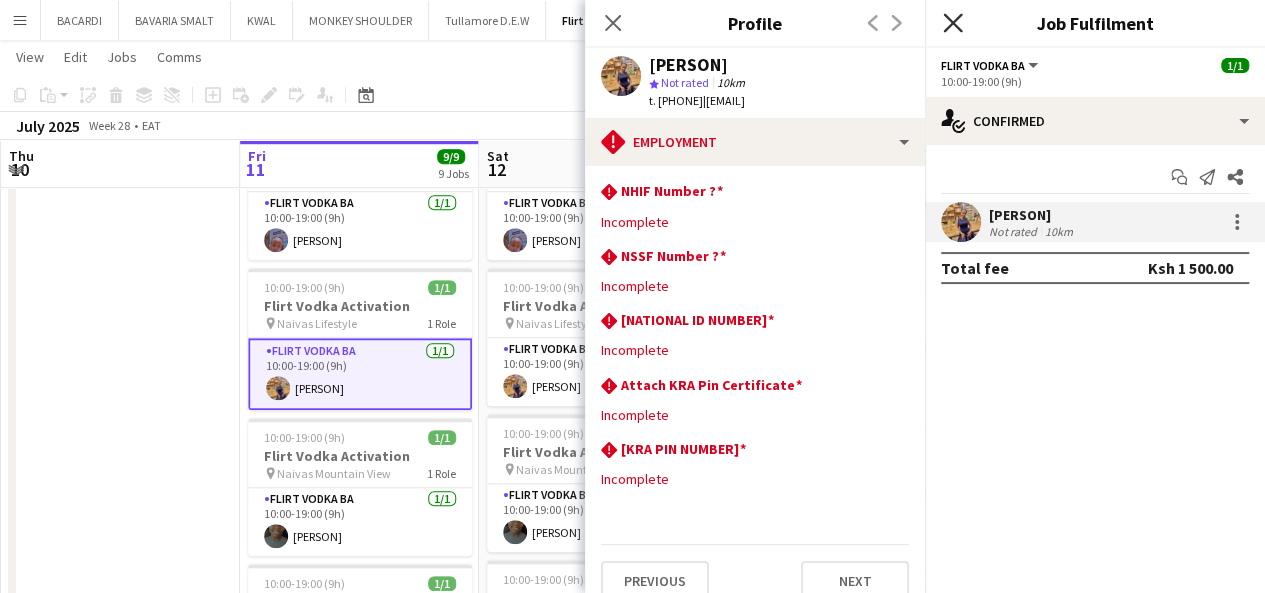 click on "Close pop-in" 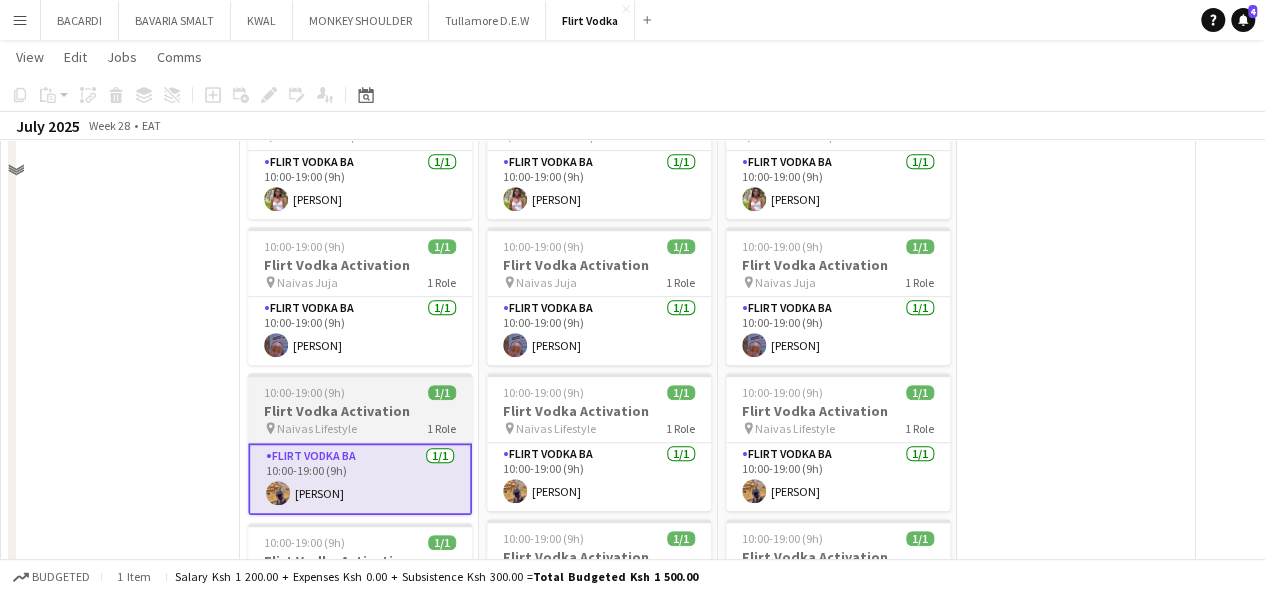 scroll, scrollTop: 494, scrollLeft: 0, axis: vertical 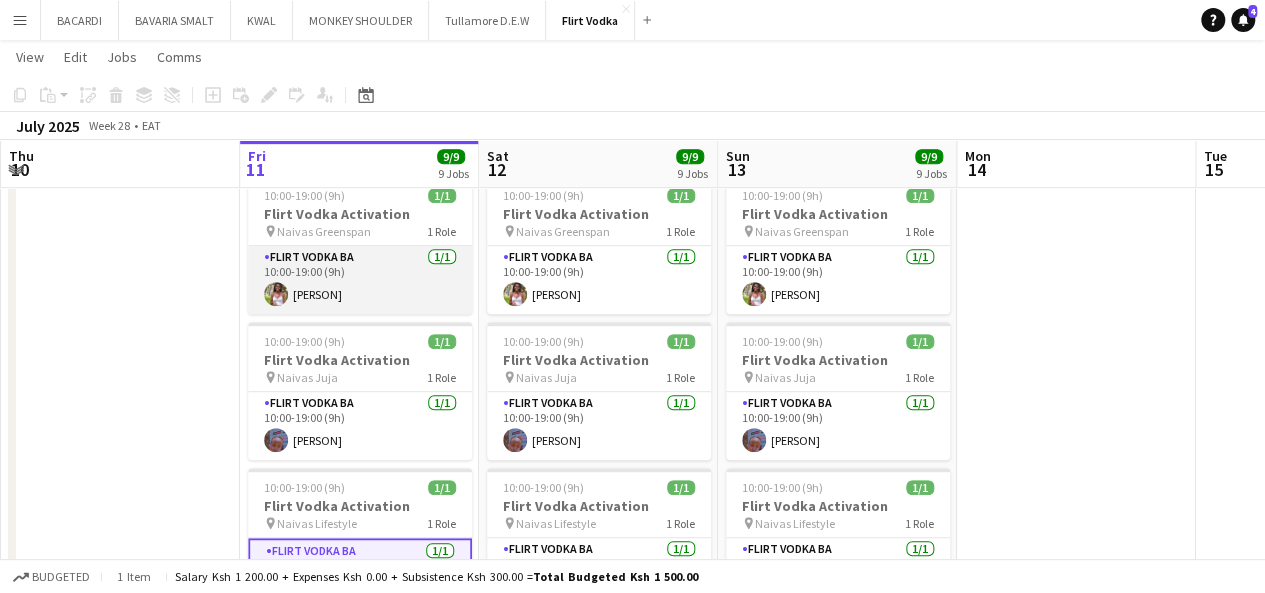 click on "Flirt Vodka BA   1/1   [TIME] ([DURATION])
[PERSON]" at bounding box center [360, 280] 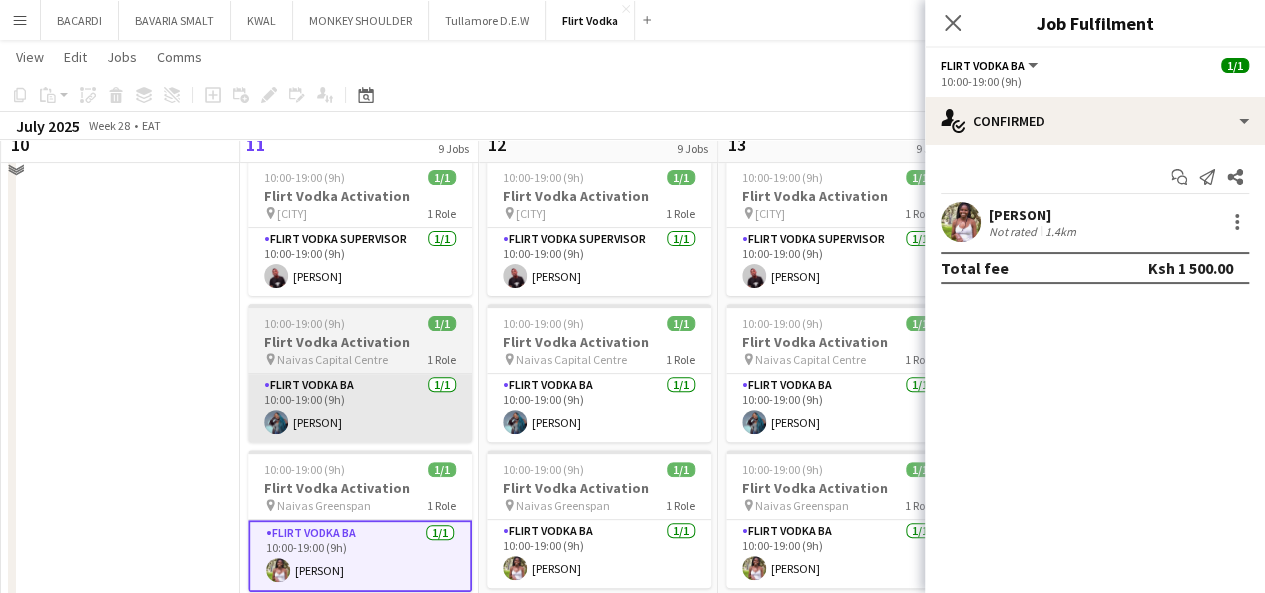 scroll, scrollTop: 194, scrollLeft: 0, axis: vertical 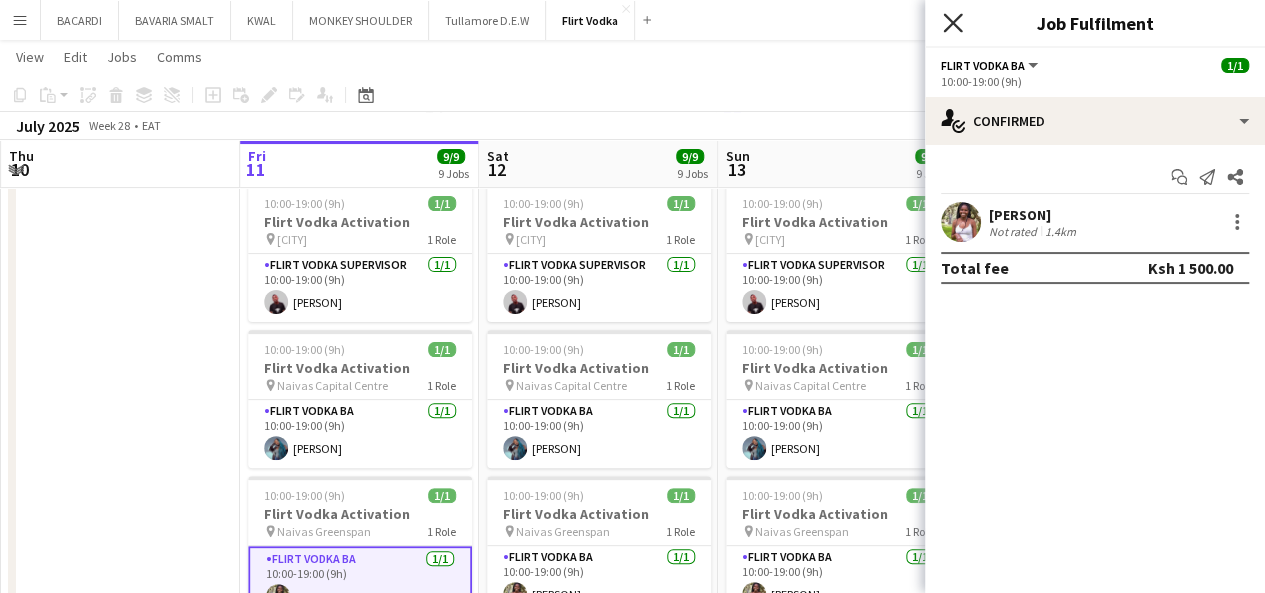 click 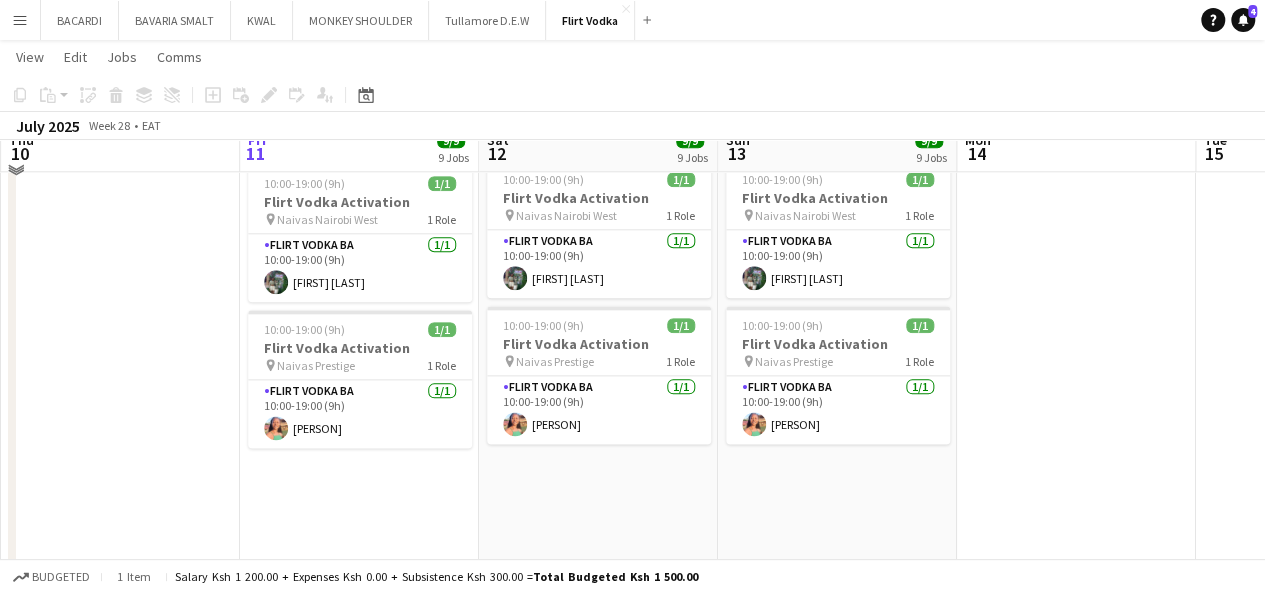 scroll, scrollTop: 994, scrollLeft: 0, axis: vertical 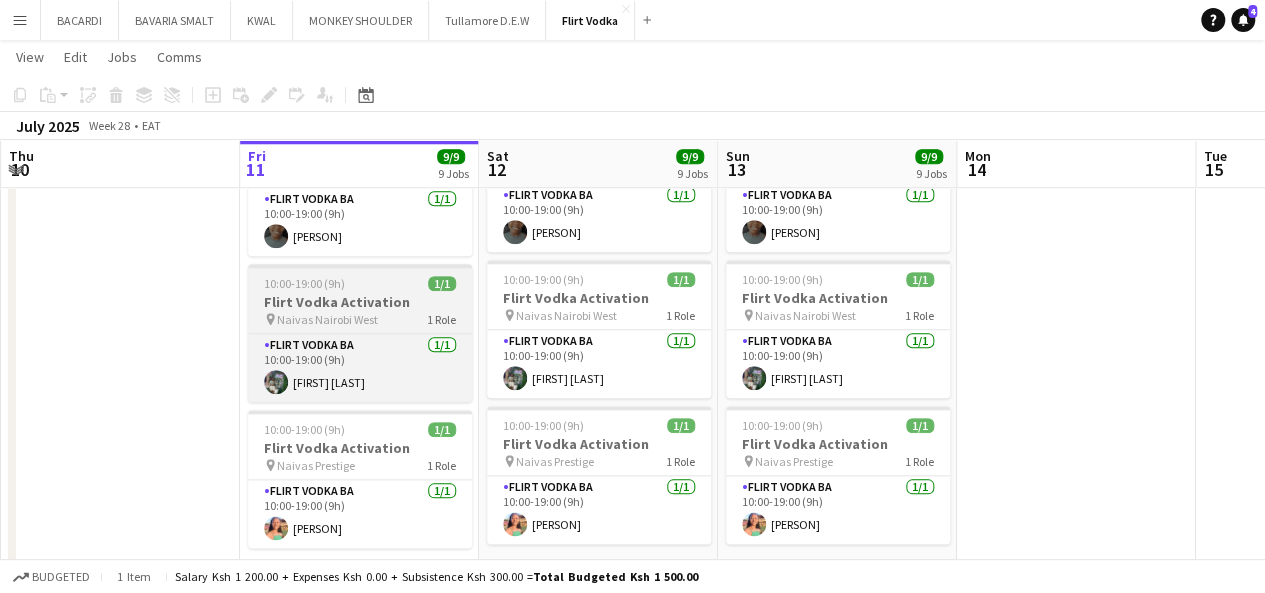 click on "Flirt Vodka Activation" at bounding box center (360, 302) 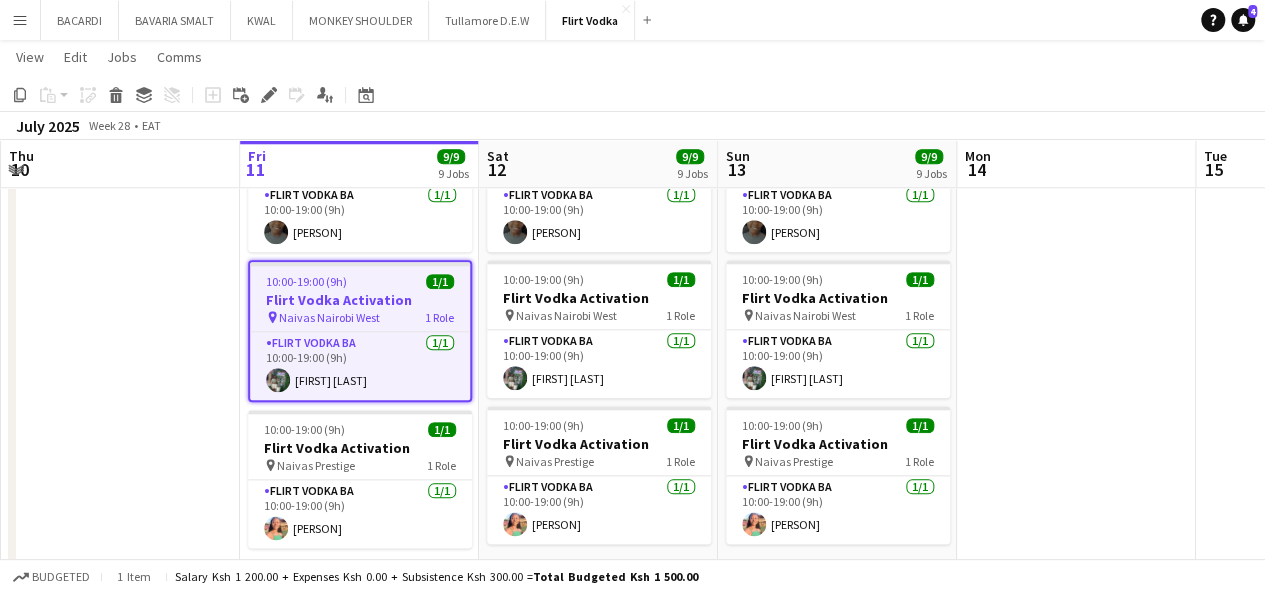 click at bounding box center (120, -5) 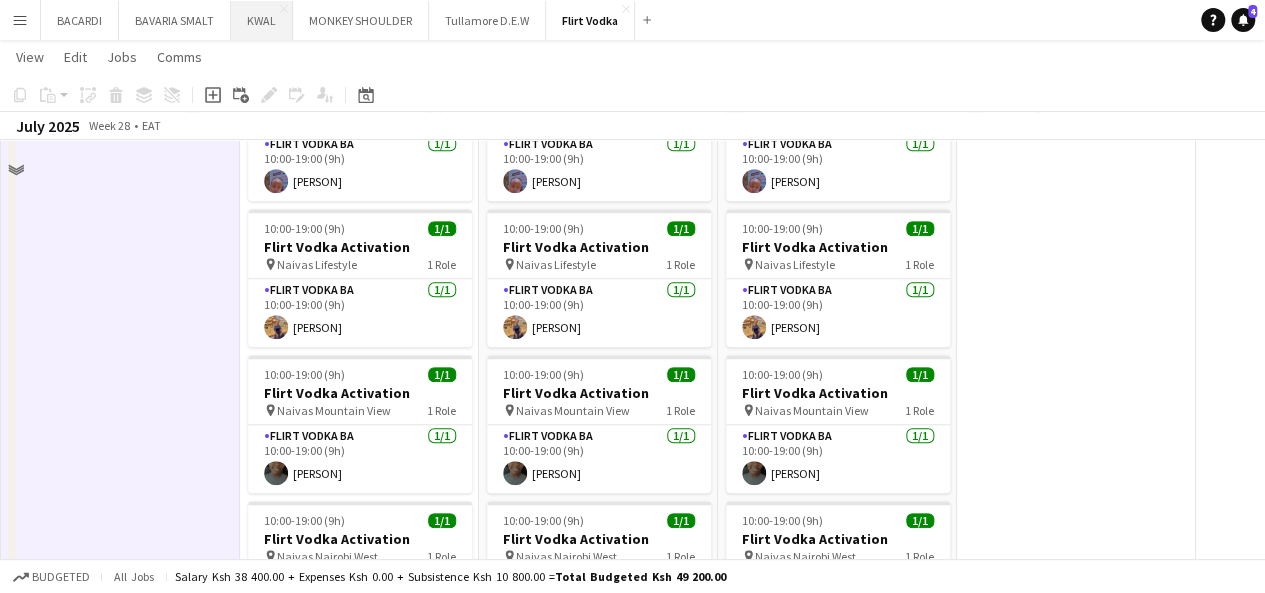 scroll, scrollTop: 694, scrollLeft: 0, axis: vertical 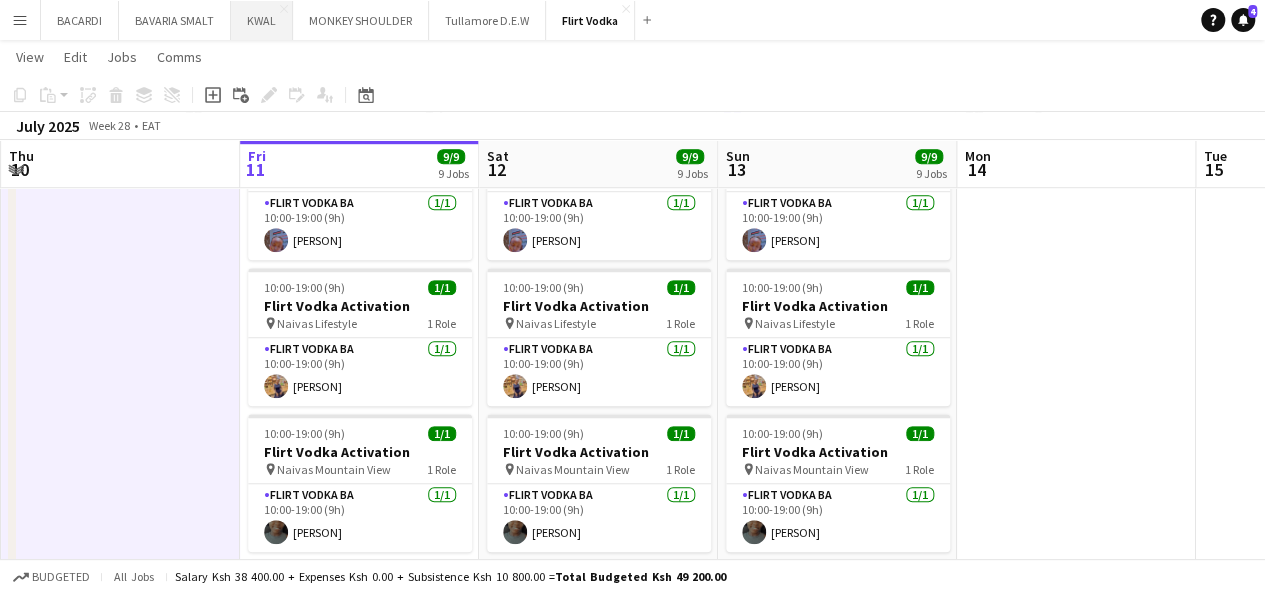click on "KWAL
Close" at bounding box center (262, 20) 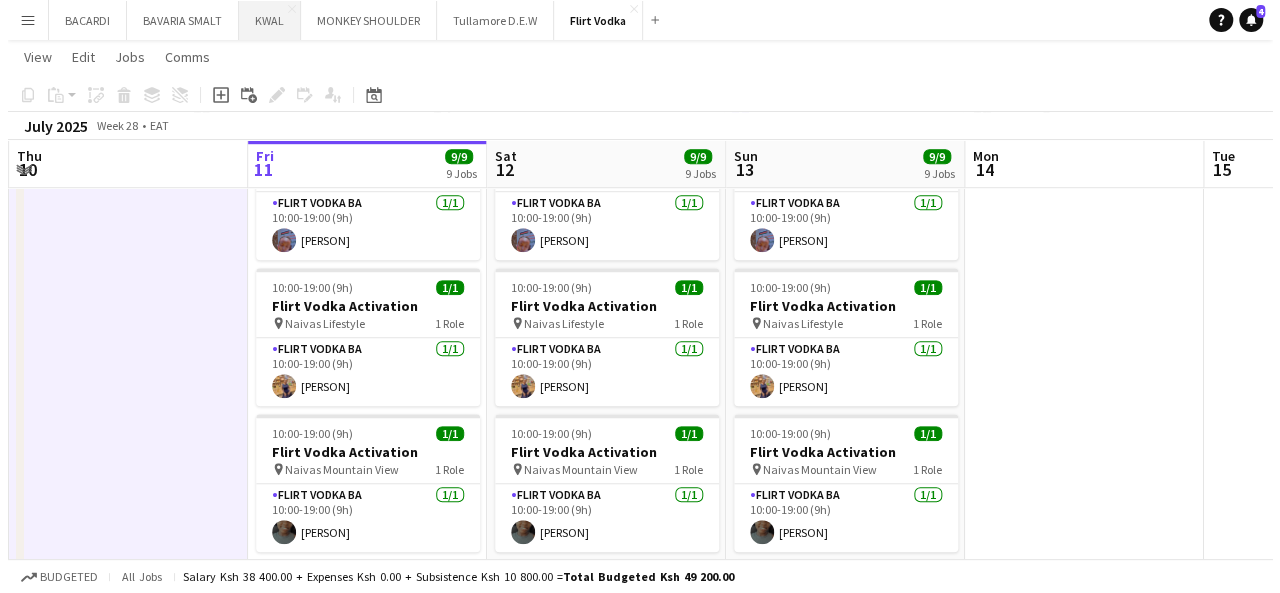 scroll, scrollTop: 0, scrollLeft: 0, axis: both 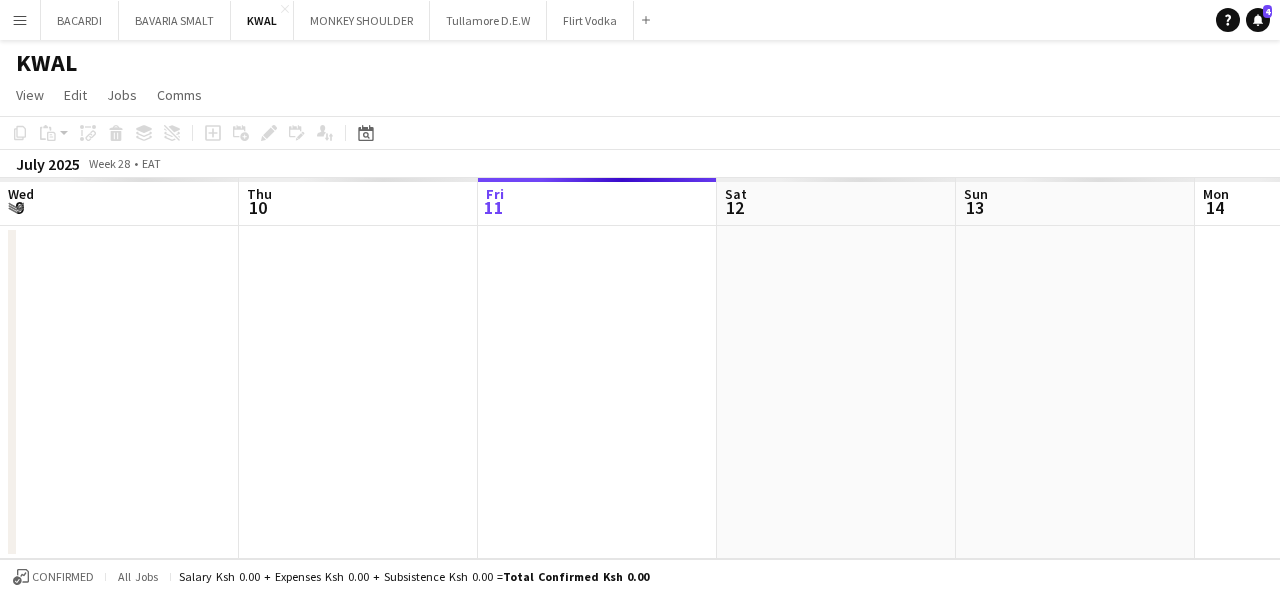 drag, startPoint x: 270, startPoint y: 348, endPoint x: 432, endPoint y: 349, distance: 162.00308 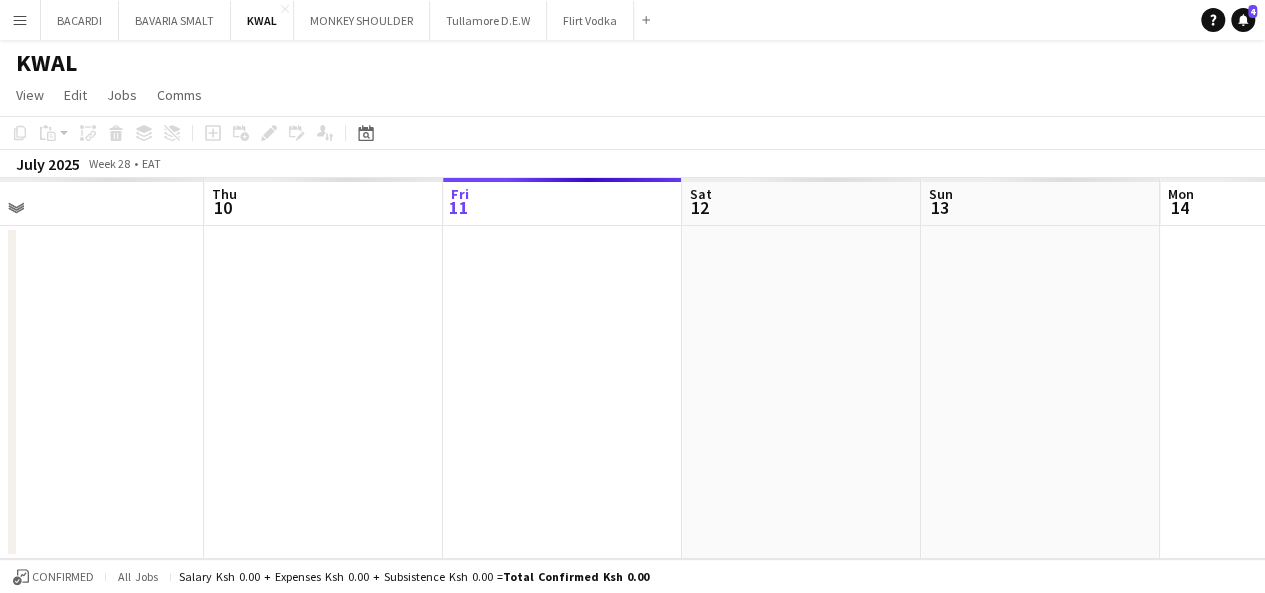 drag, startPoint x: 278, startPoint y: 361, endPoint x: 797, endPoint y: 345, distance: 519.2466 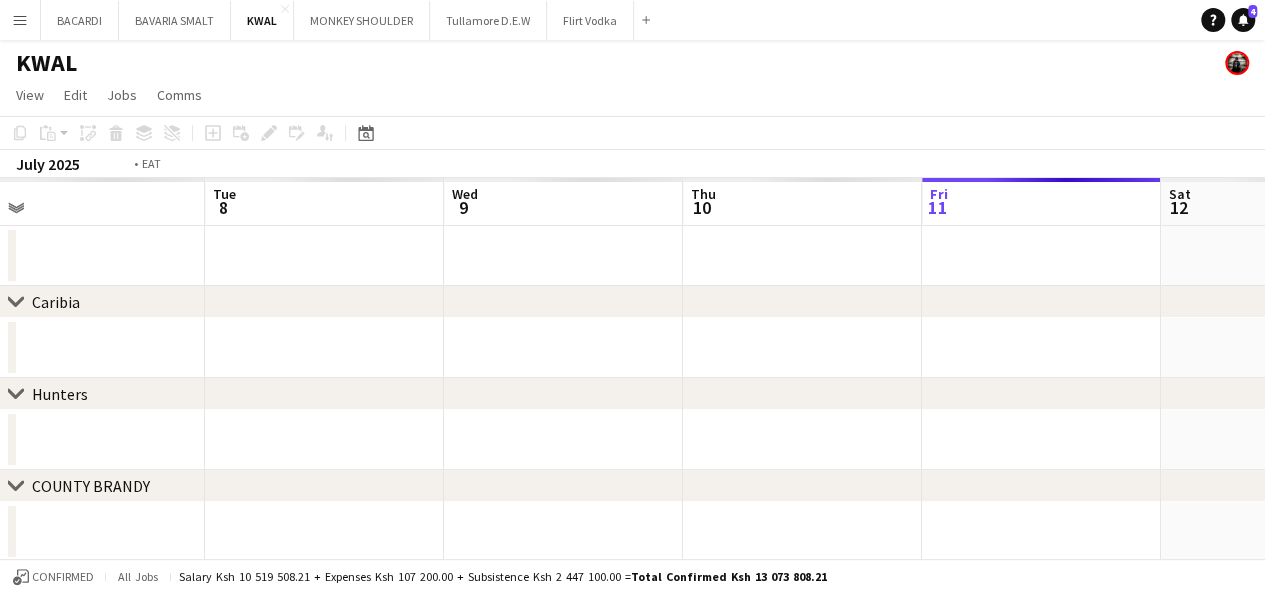 drag, startPoint x: 460, startPoint y: 348, endPoint x: 625, endPoint y: 317, distance: 167.88687 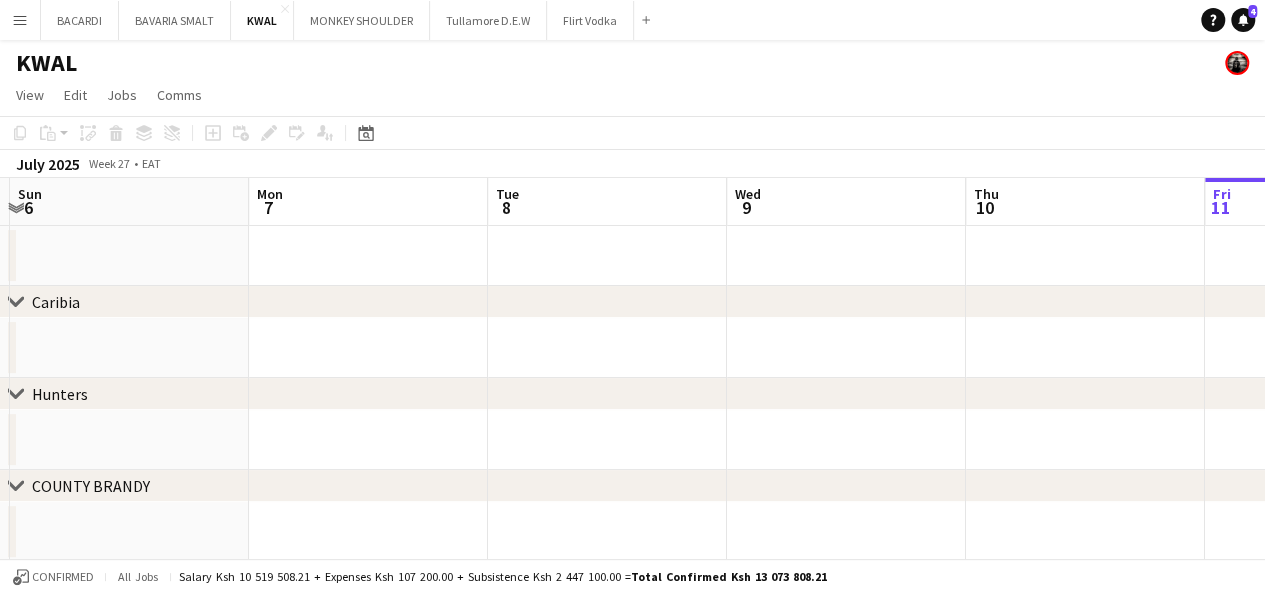scroll, scrollTop: 0, scrollLeft: 562, axis: horizontal 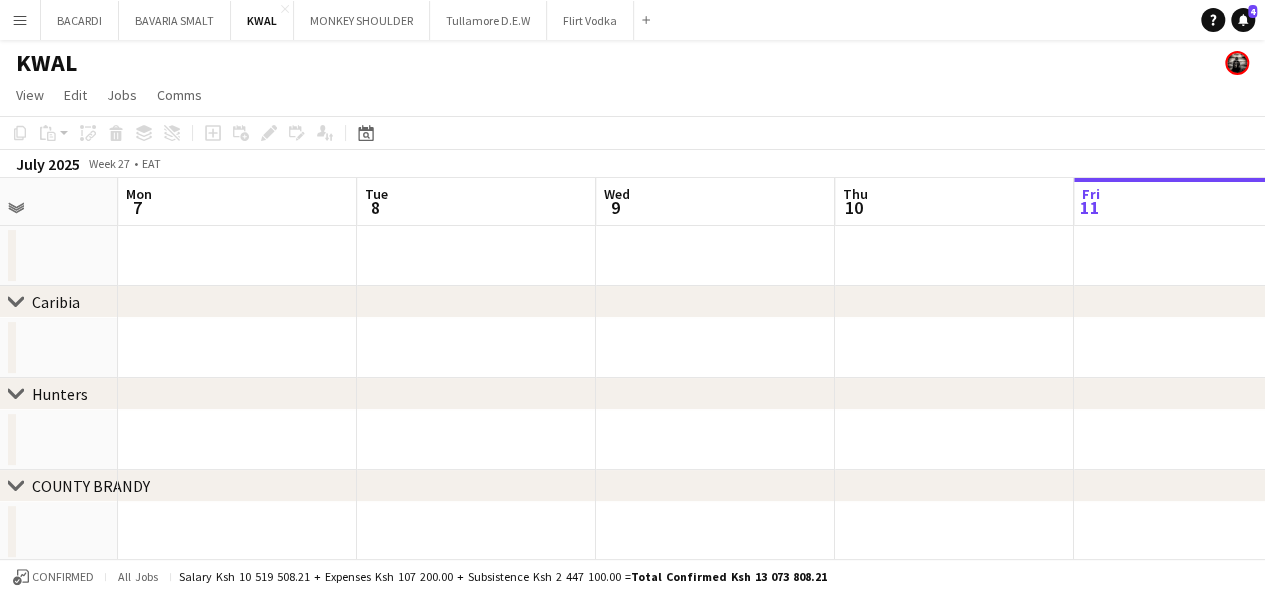 drag, startPoint x: 298, startPoint y: 369, endPoint x: 433, endPoint y: 352, distance: 136.06616 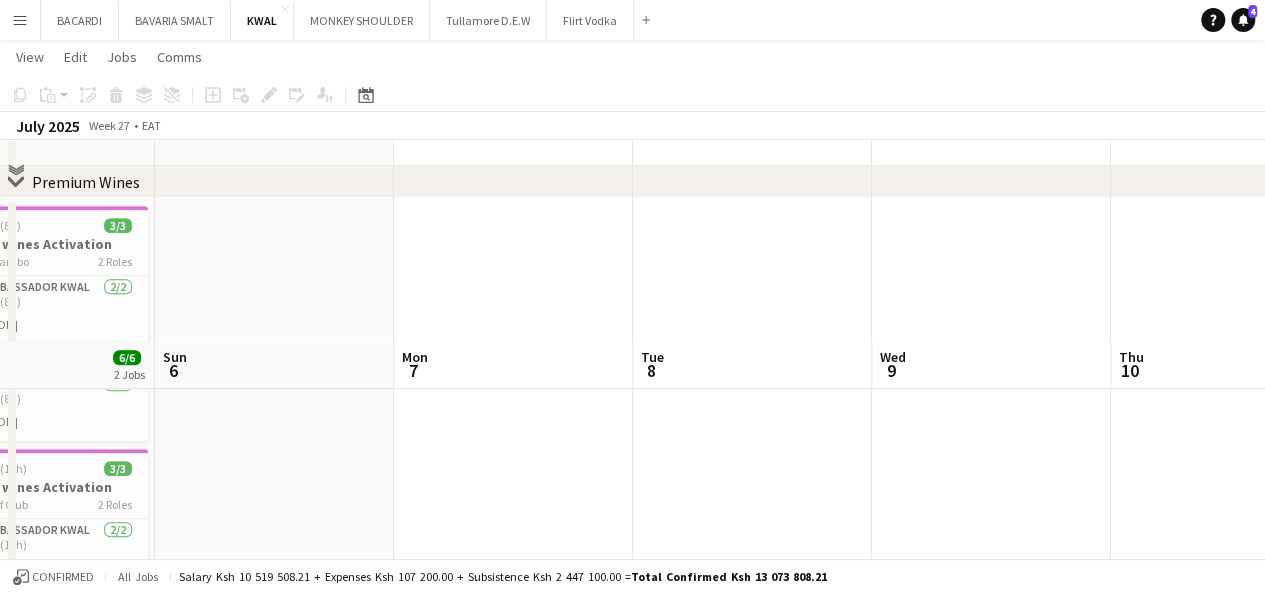 scroll, scrollTop: 600, scrollLeft: 0, axis: vertical 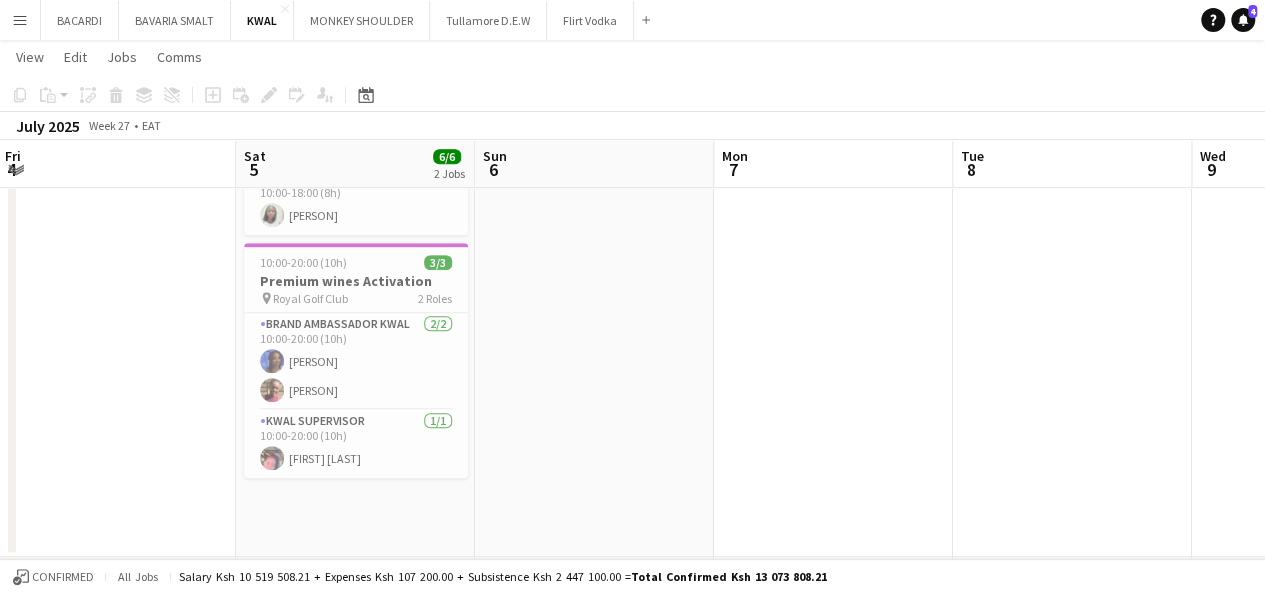 drag, startPoint x: 256, startPoint y: 370, endPoint x: 635, endPoint y: 347, distance: 379.69724 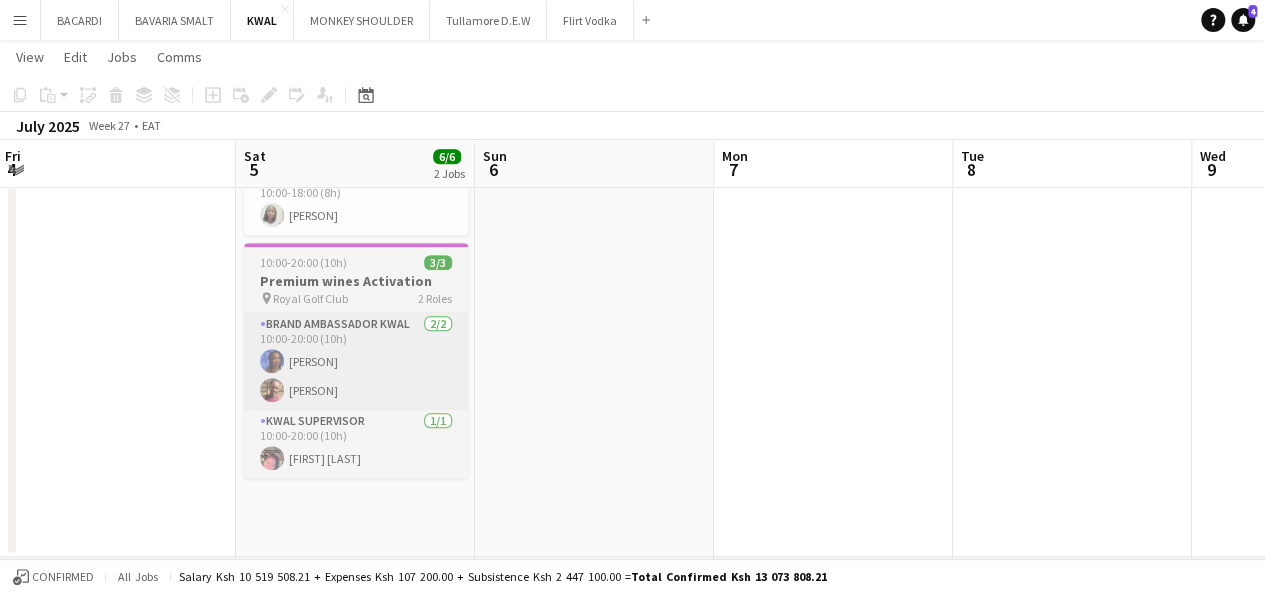 scroll, scrollTop: 0, scrollLeft: 422, axis: horizontal 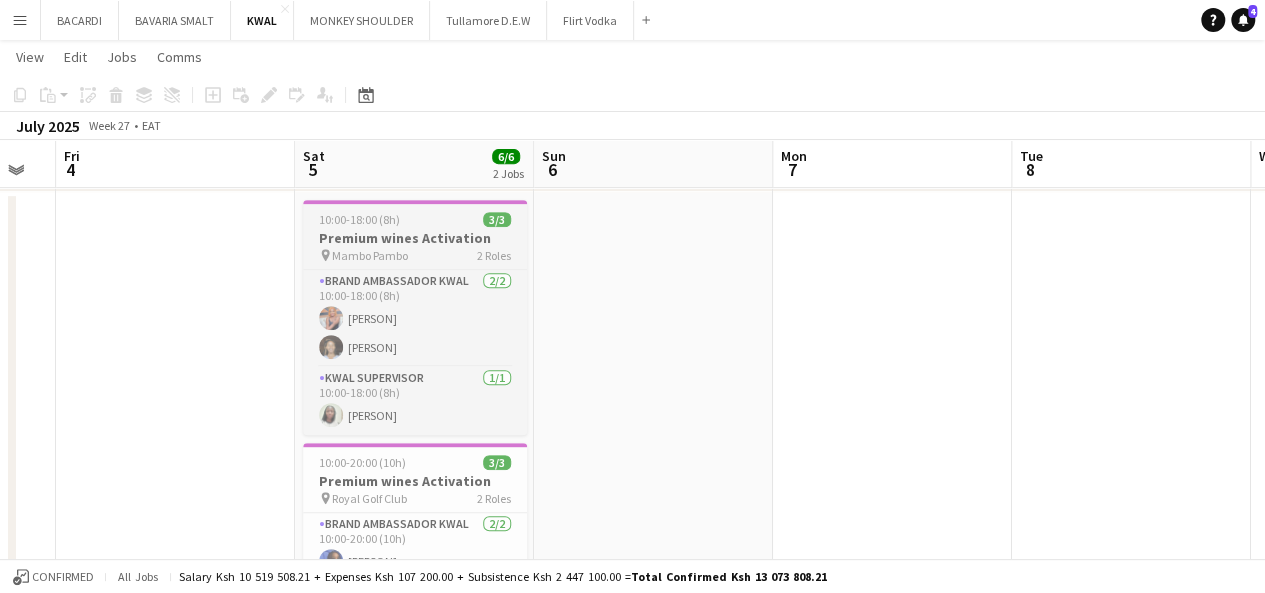 click on "10:00-18:00 (8h)" at bounding box center [359, 219] 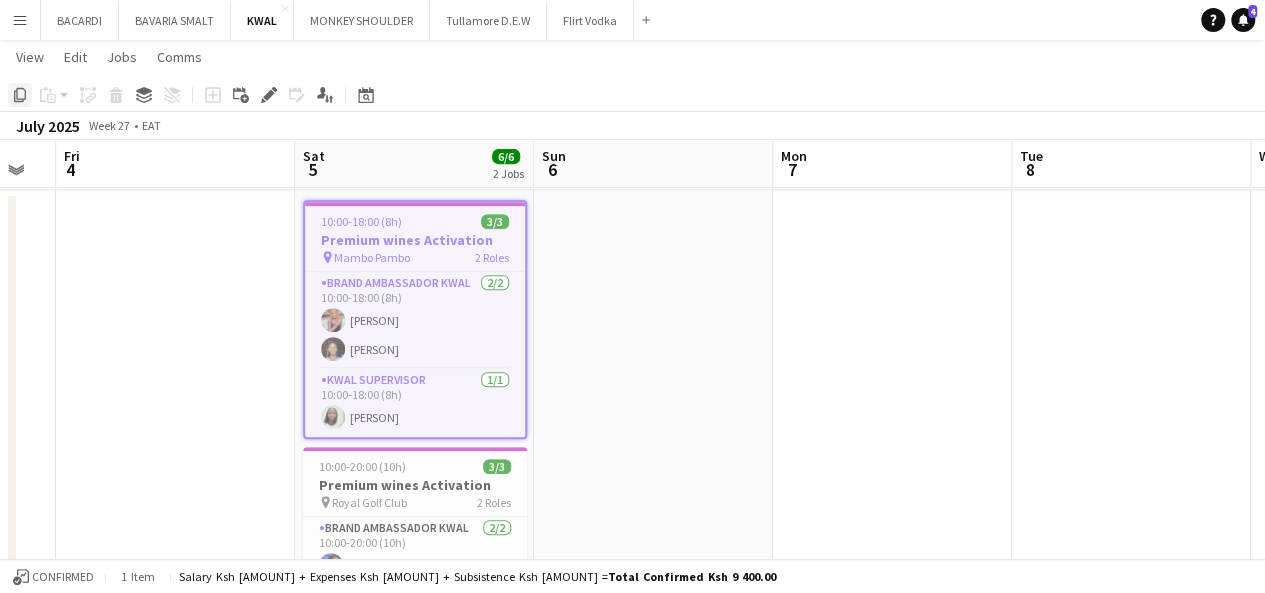 click on "Copy" 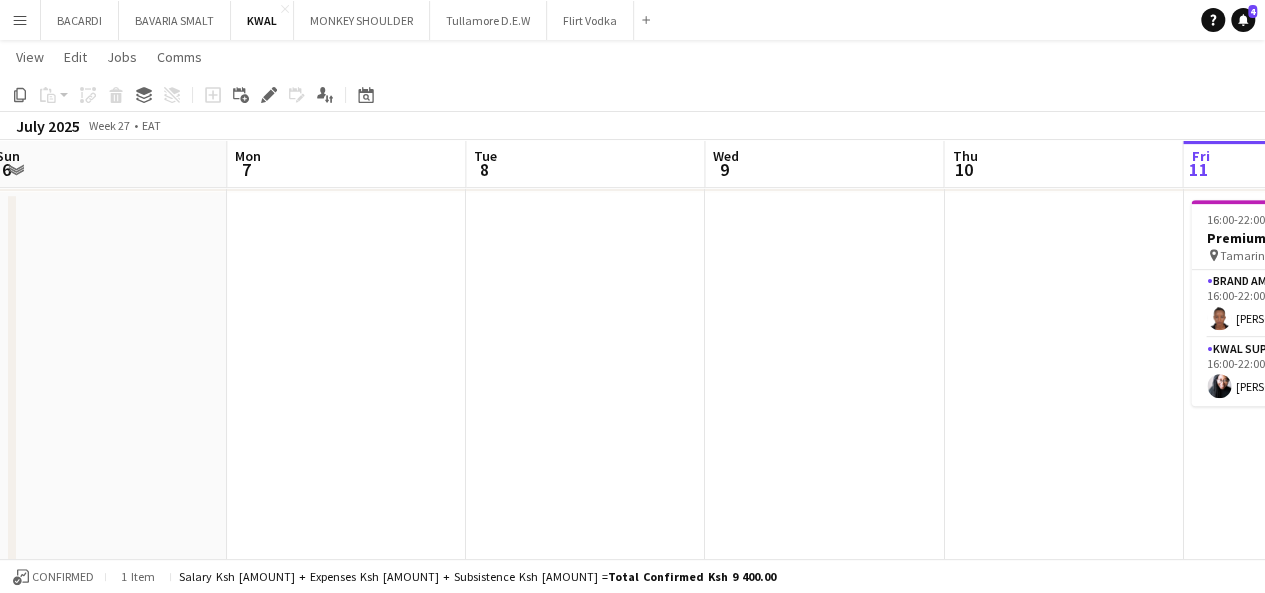 drag, startPoint x: 876, startPoint y: 328, endPoint x: 318, endPoint y: 380, distance: 560.4177 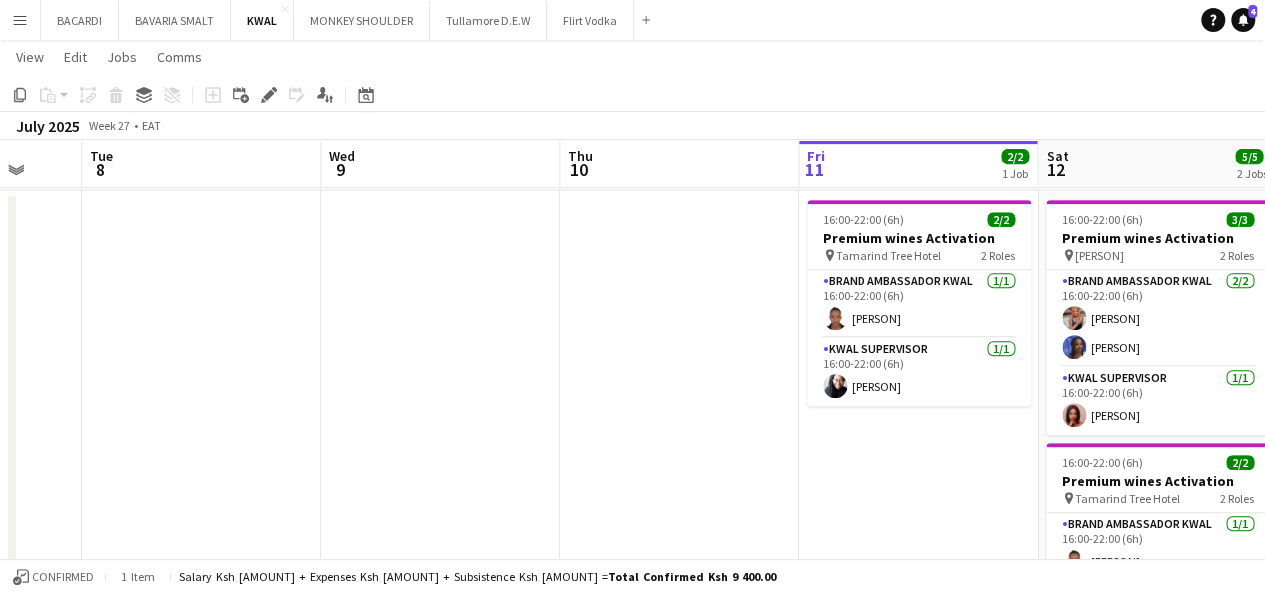 scroll, scrollTop: 0, scrollLeft: 942, axis: horizontal 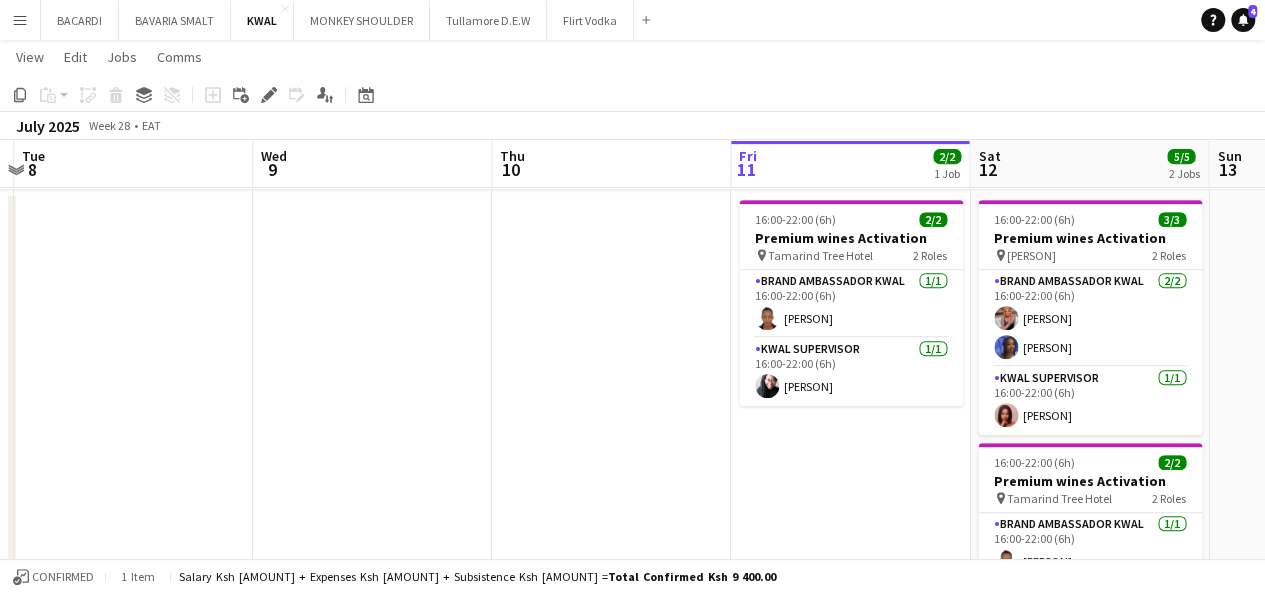 drag, startPoint x: 808, startPoint y: 362, endPoint x: 368, endPoint y: 401, distance: 441.72504 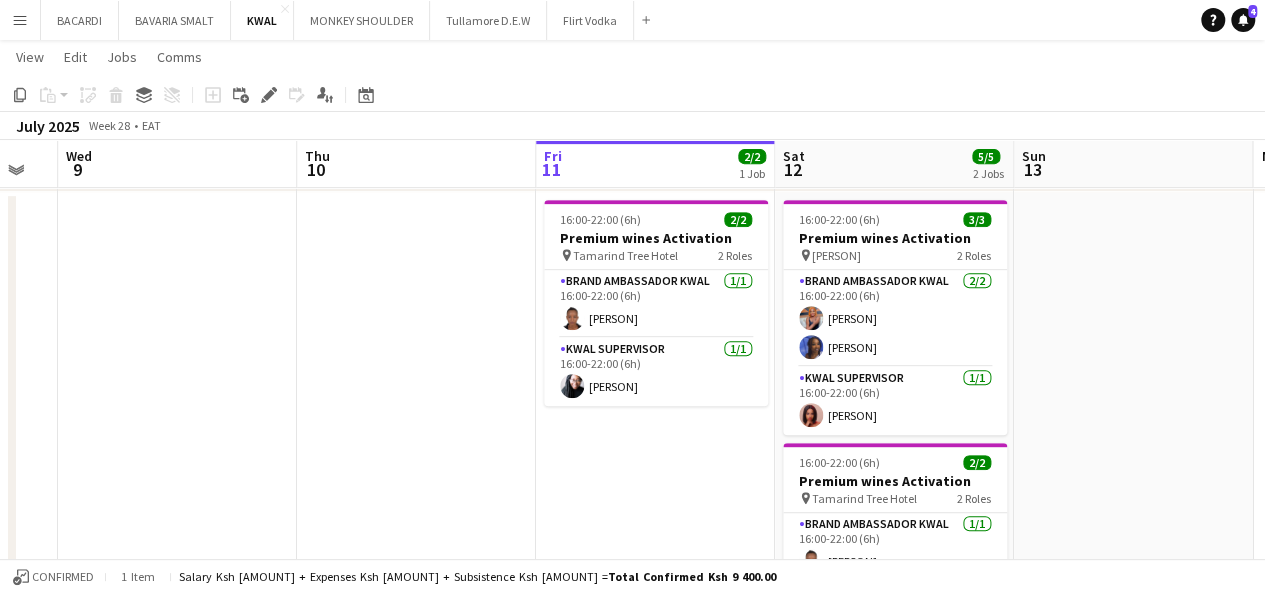 scroll, scrollTop: 0, scrollLeft: 677, axis: horizontal 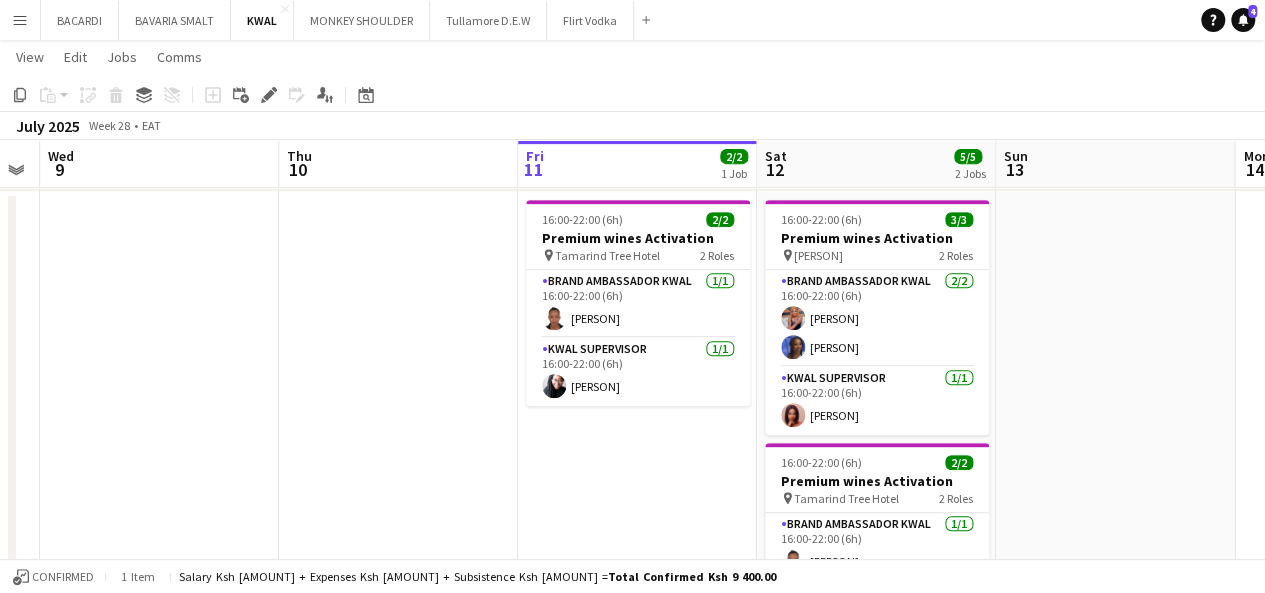 drag, startPoint x: 1063, startPoint y: 329, endPoint x: 850, endPoint y: 335, distance: 213.08449 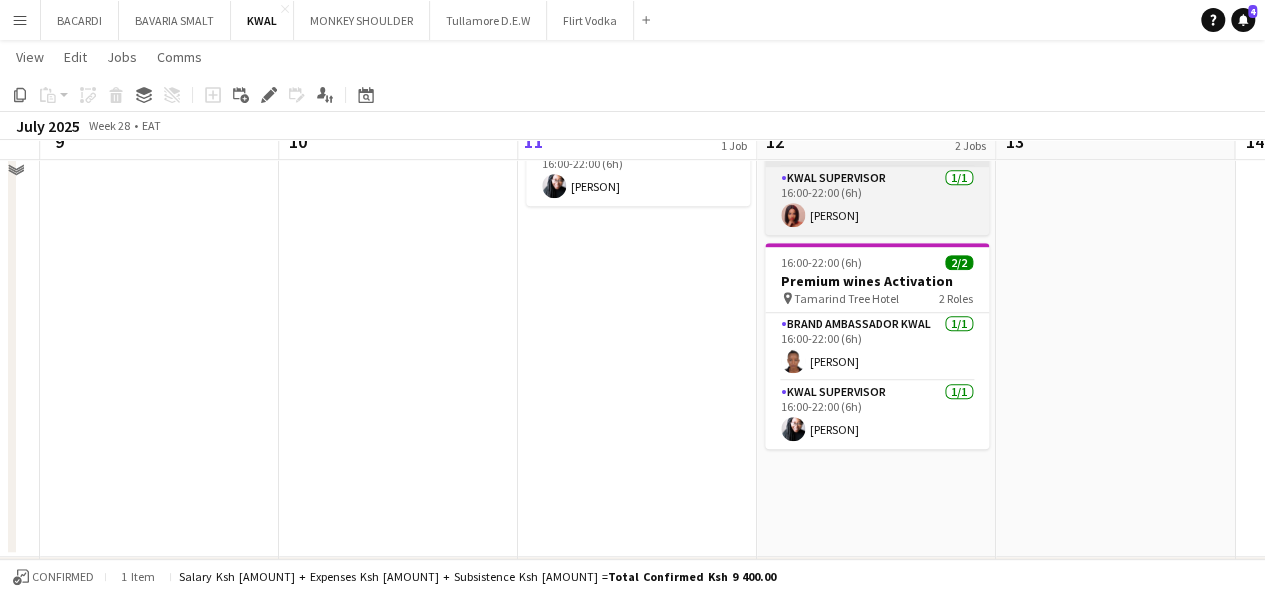 scroll, scrollTop: 400, scrollLeft: 0, axis: vertical 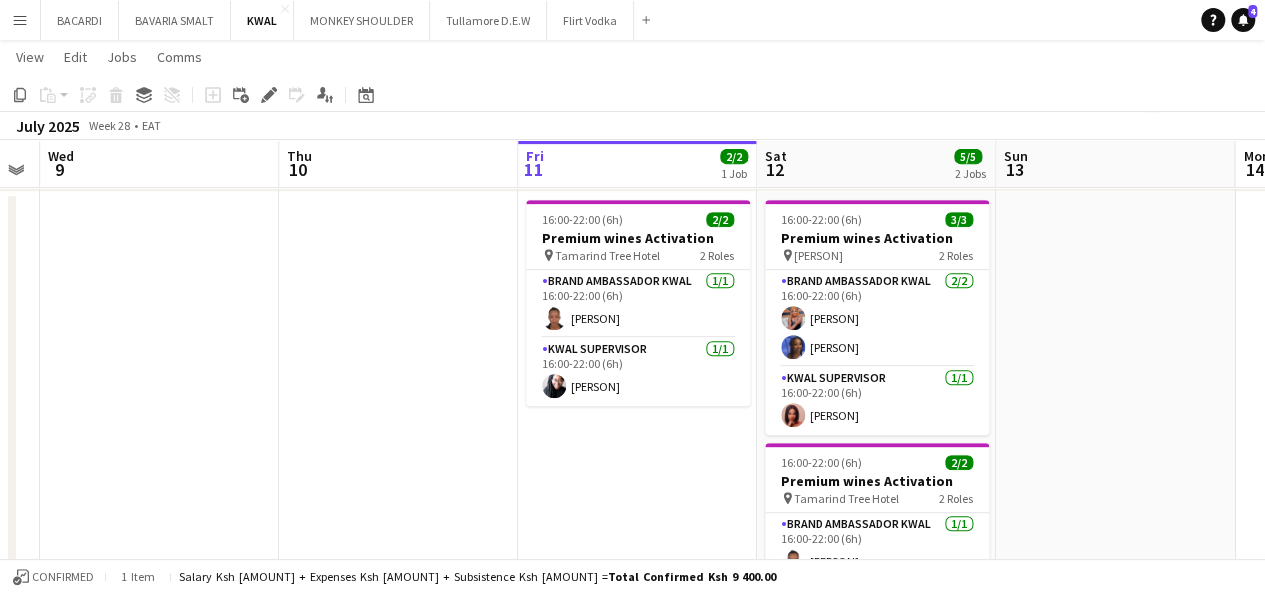 click on "Menu" at bounding box center [20, 20] 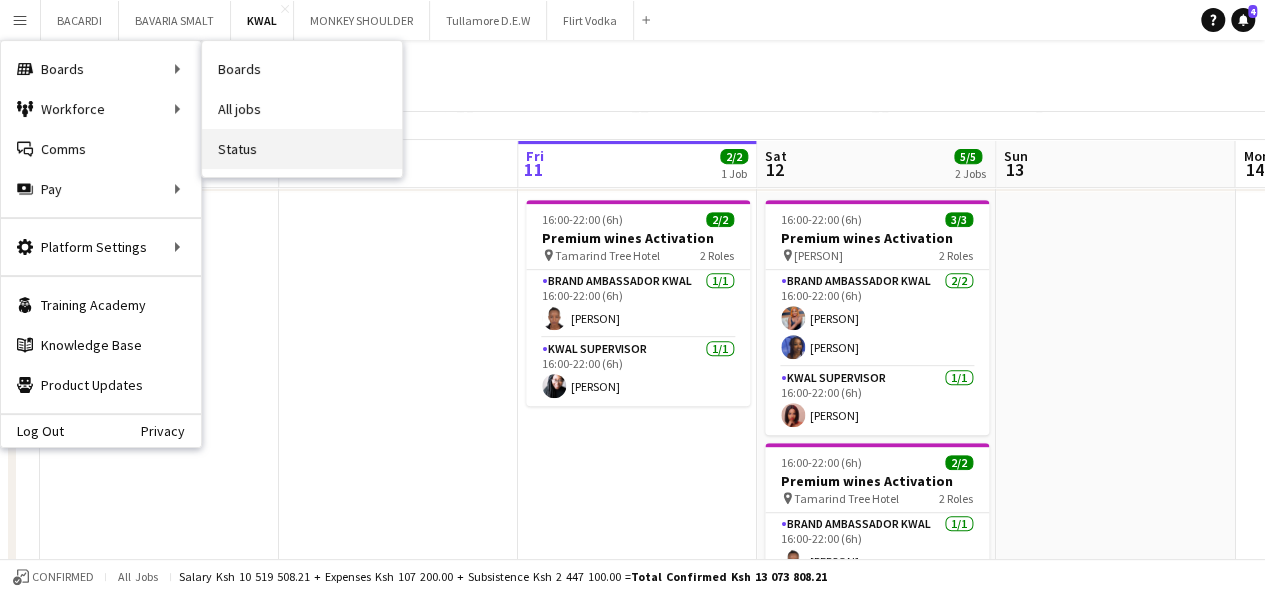 click on "Status" at bounding box center [302, 149] 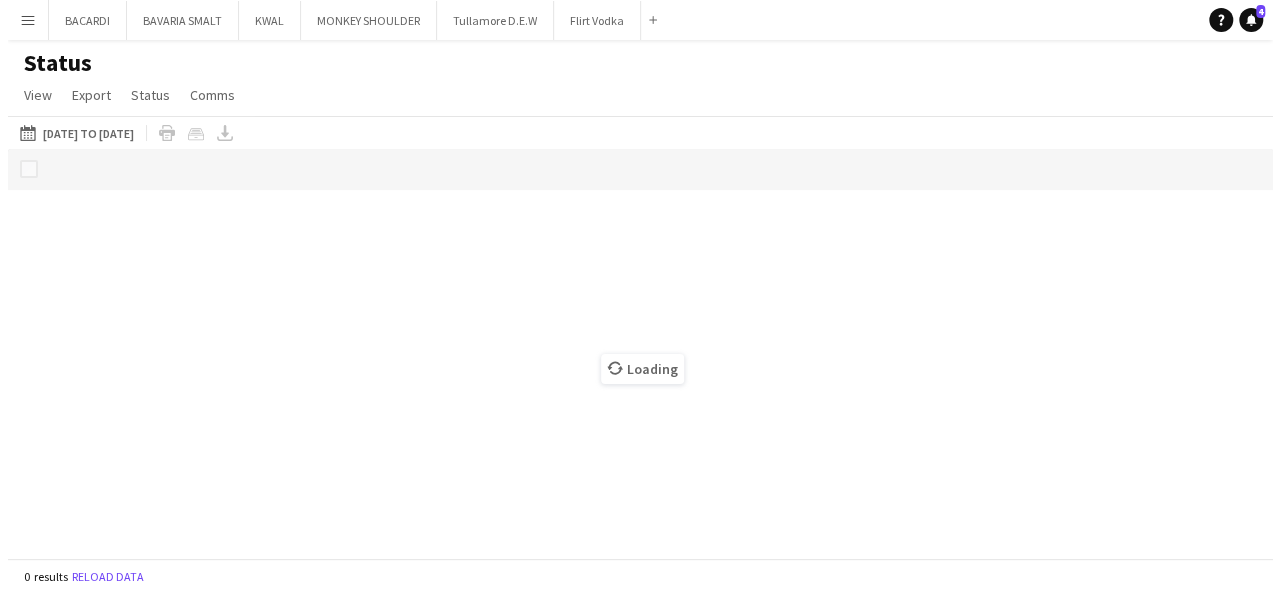 scroll, scrollTop: 0, scrollLeft: 0, axis: both 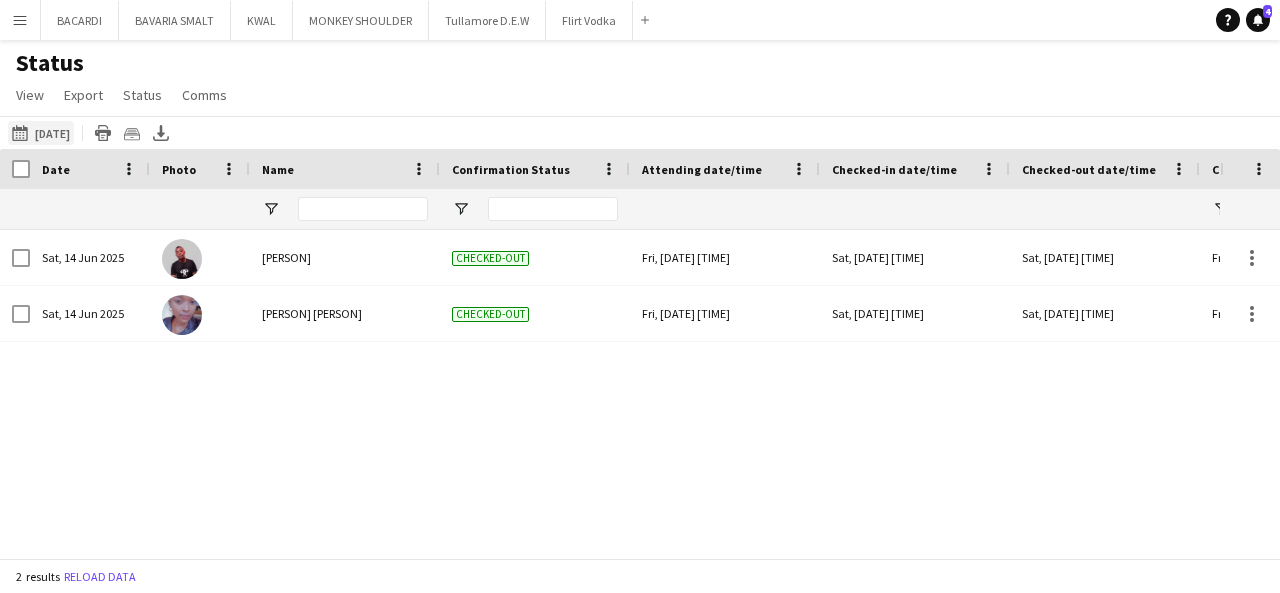 click on "[DATE] to [DATE]" 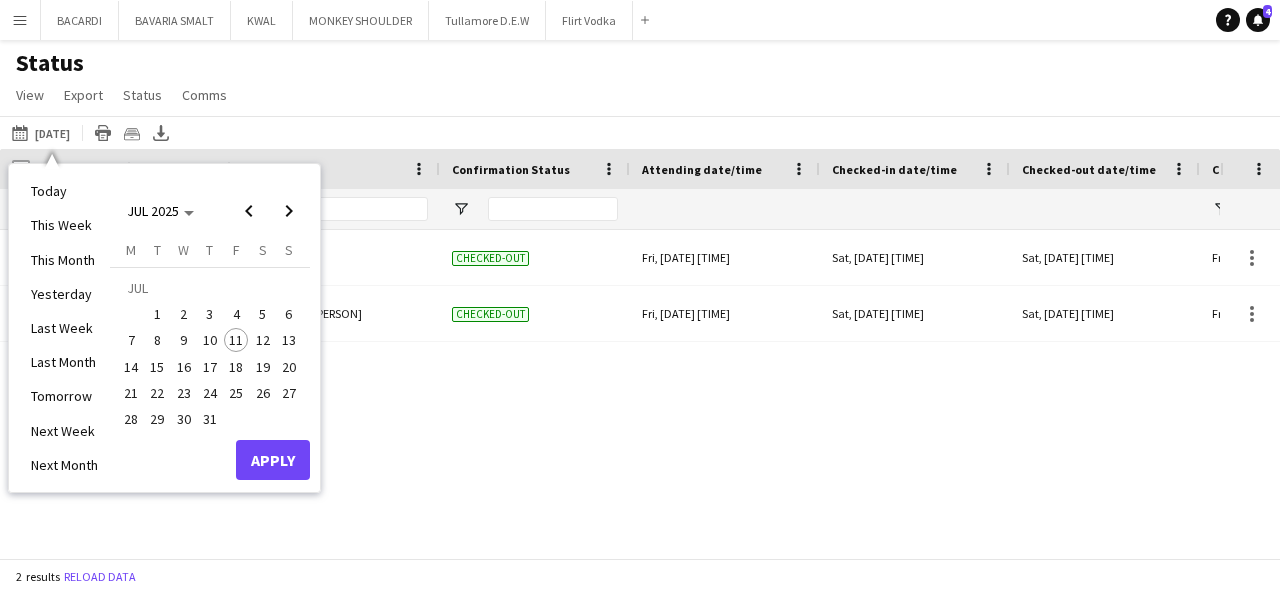 click on "11" at bounding box center [236, 340] 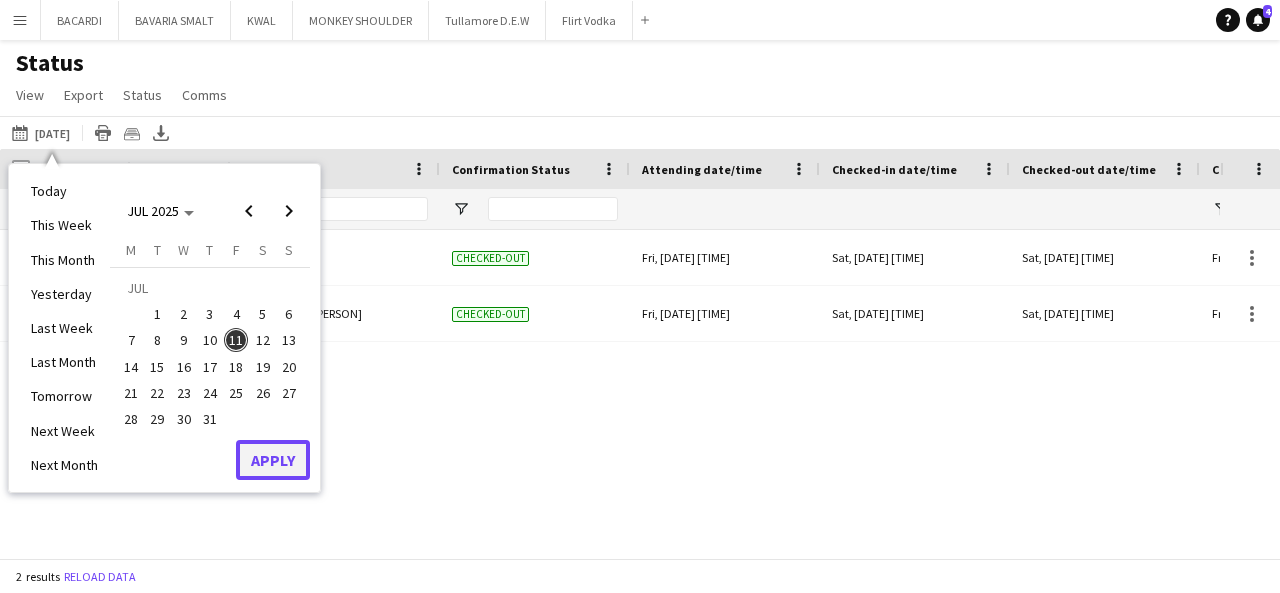 click on "Apply" at bounding box center (273, 460) 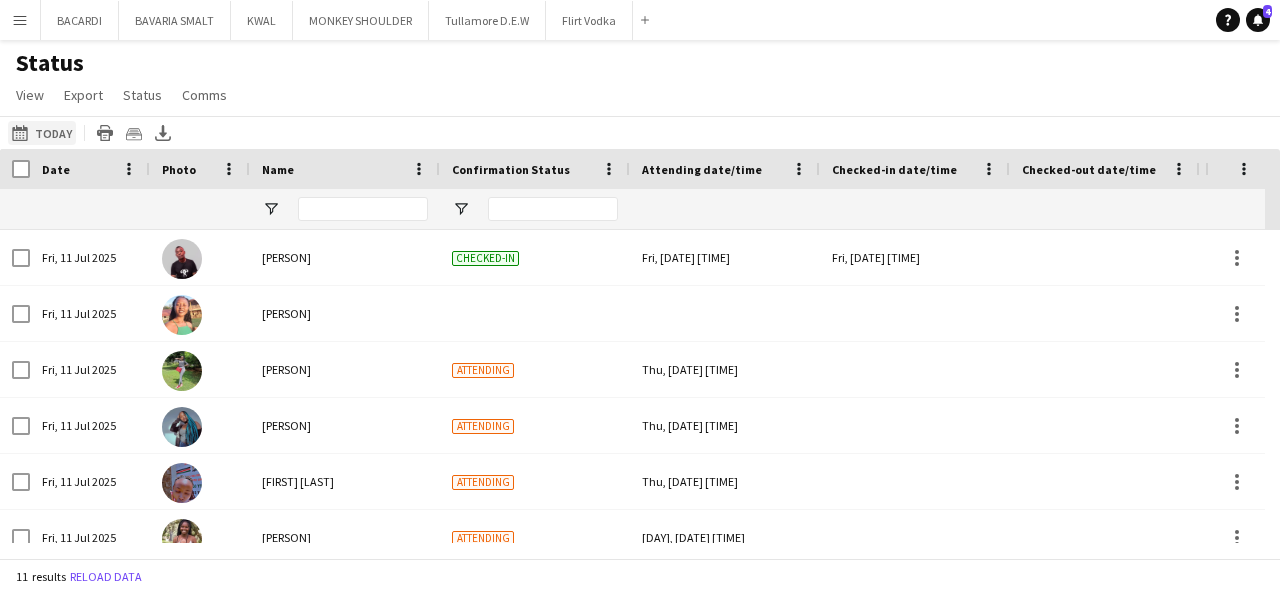 click on "[DATE] to [DATE]
Today" 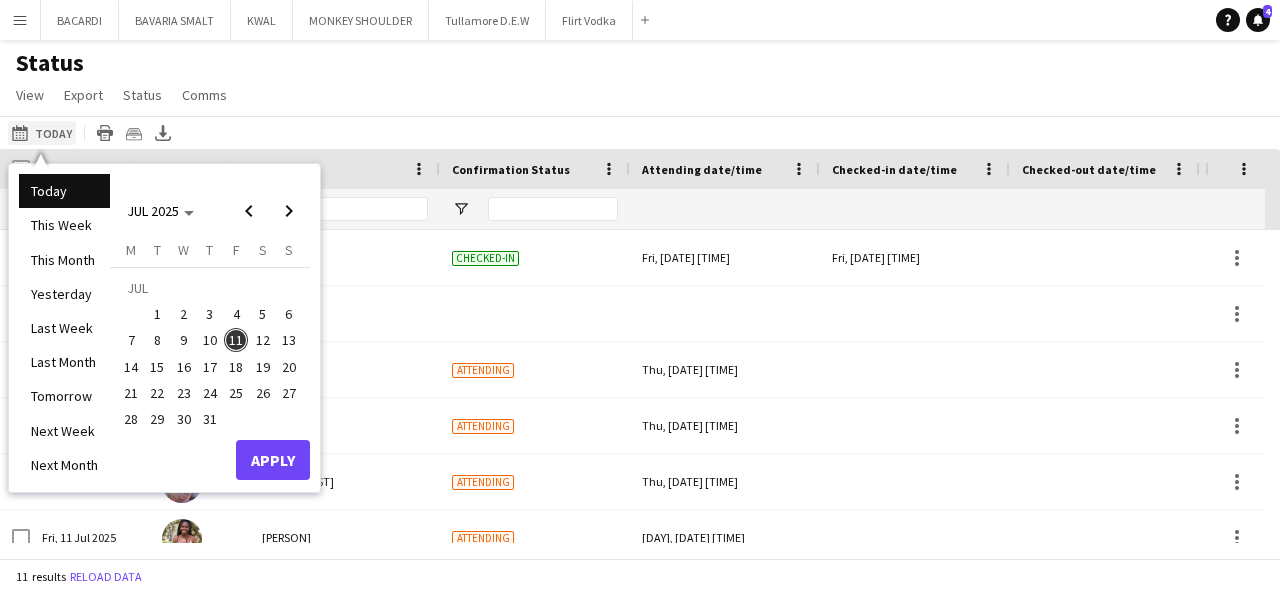 click on "[DATE] to [DATE]
Today" 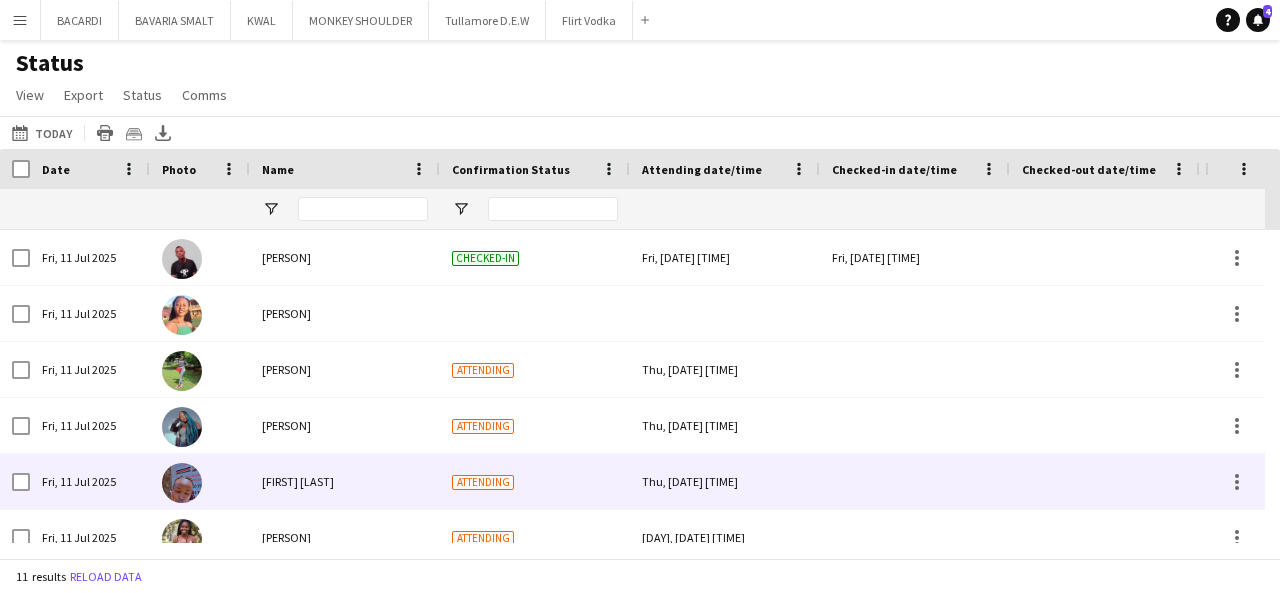 scroll, scrollTop: 198, scrollLeft: 0, axis: vertical 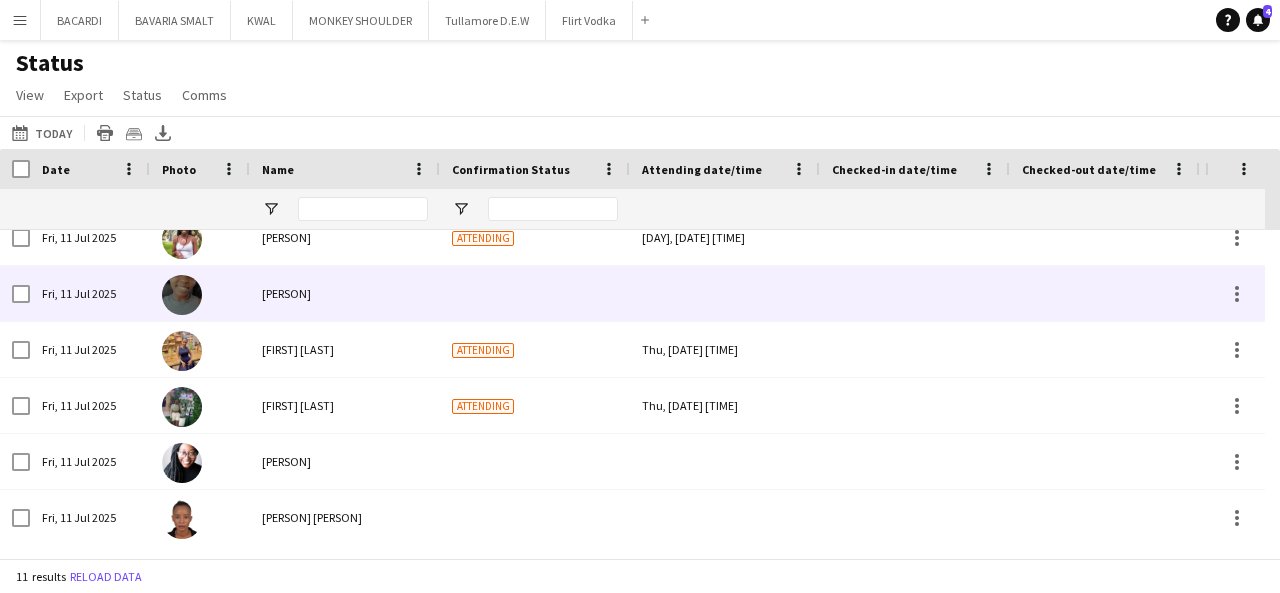 click at bounding box center [535, 293] 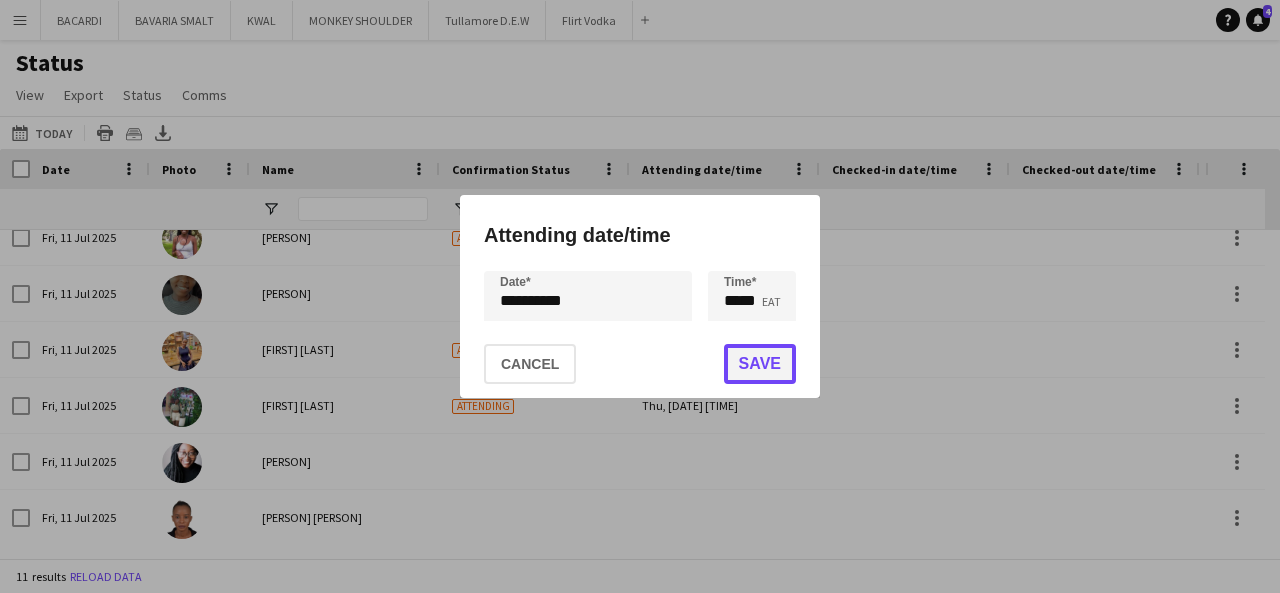 click on "Save" 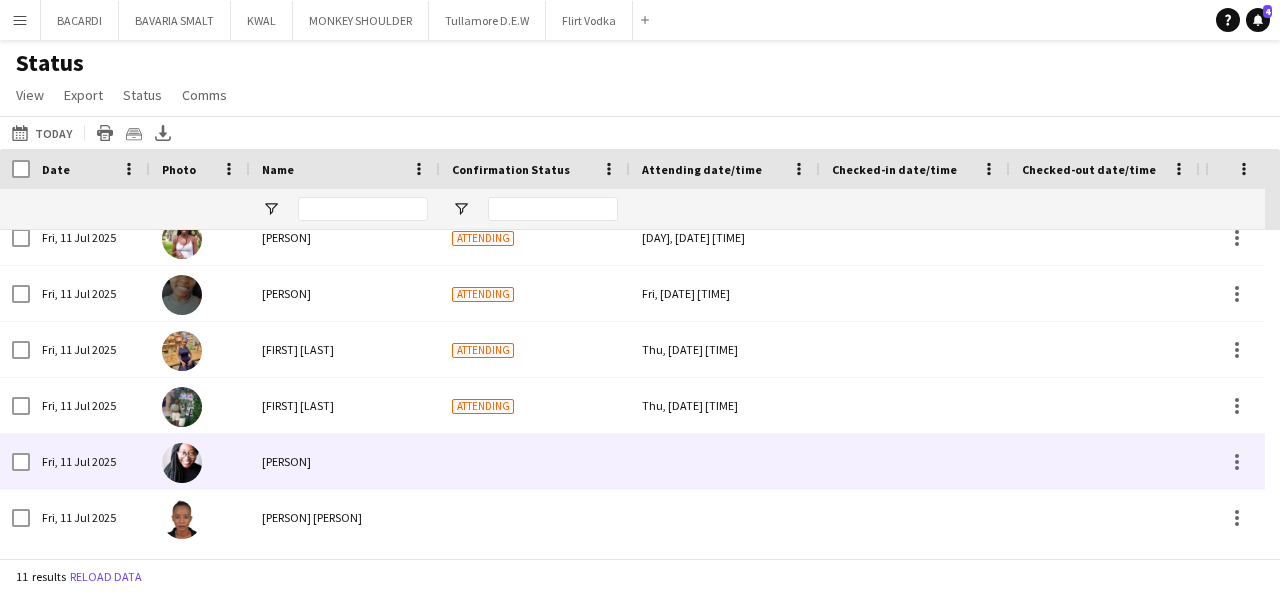 scroll, scrollTop: 302, scrollLeft: 0, axis: vertical 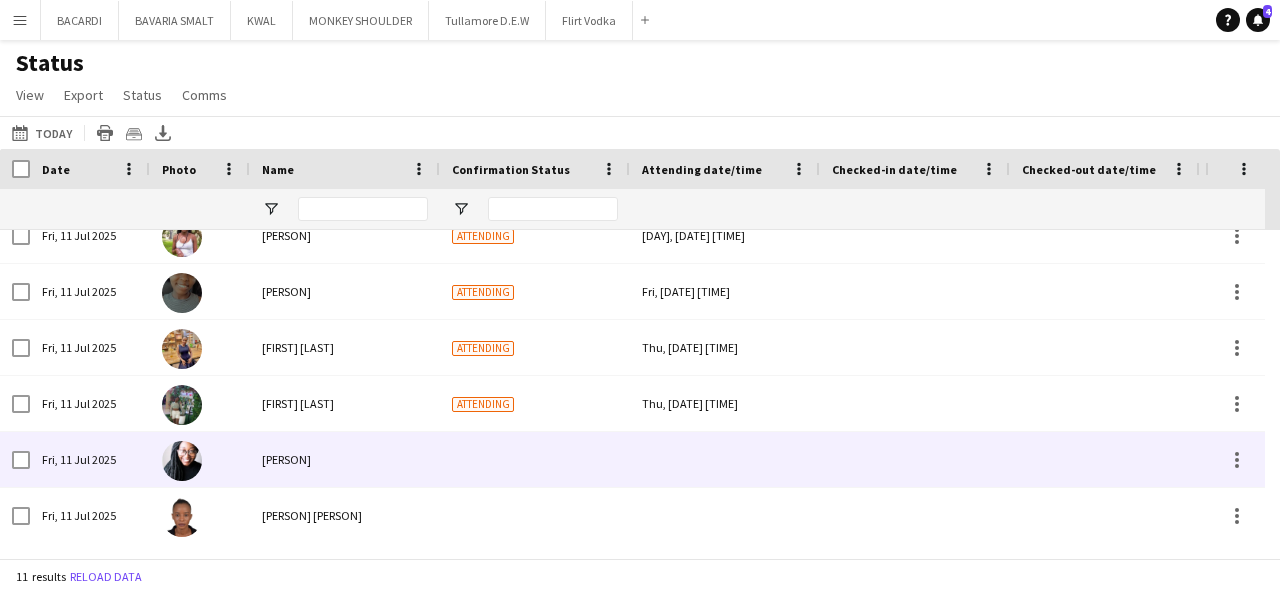 click at bounding box center [725, 459] 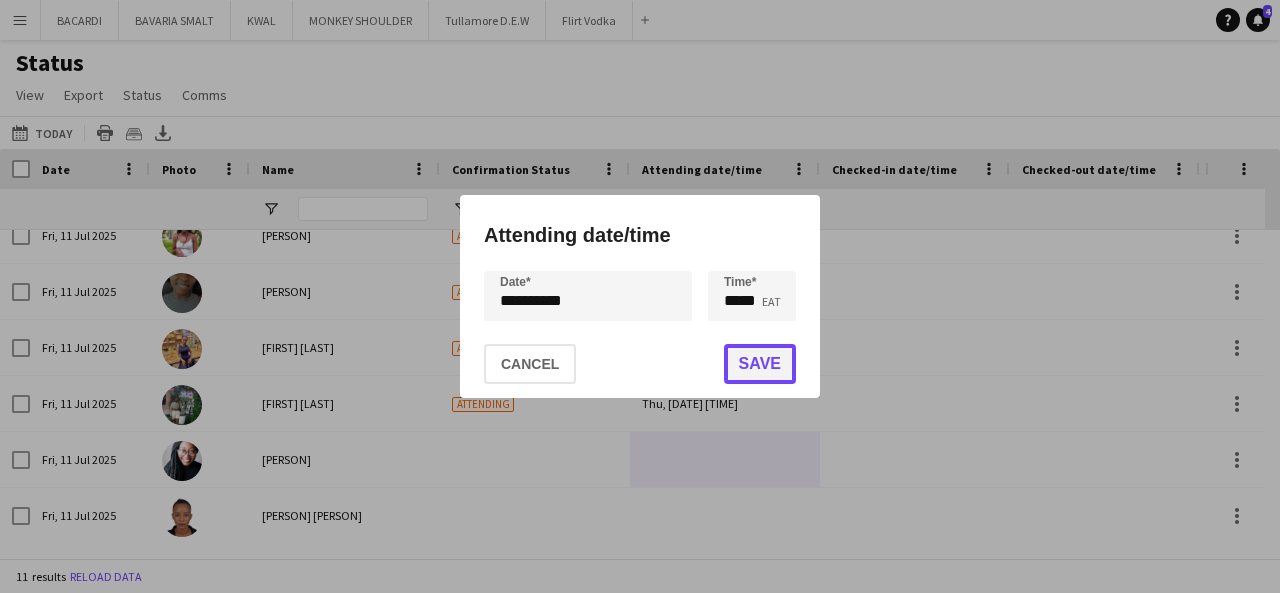 click on "Save" 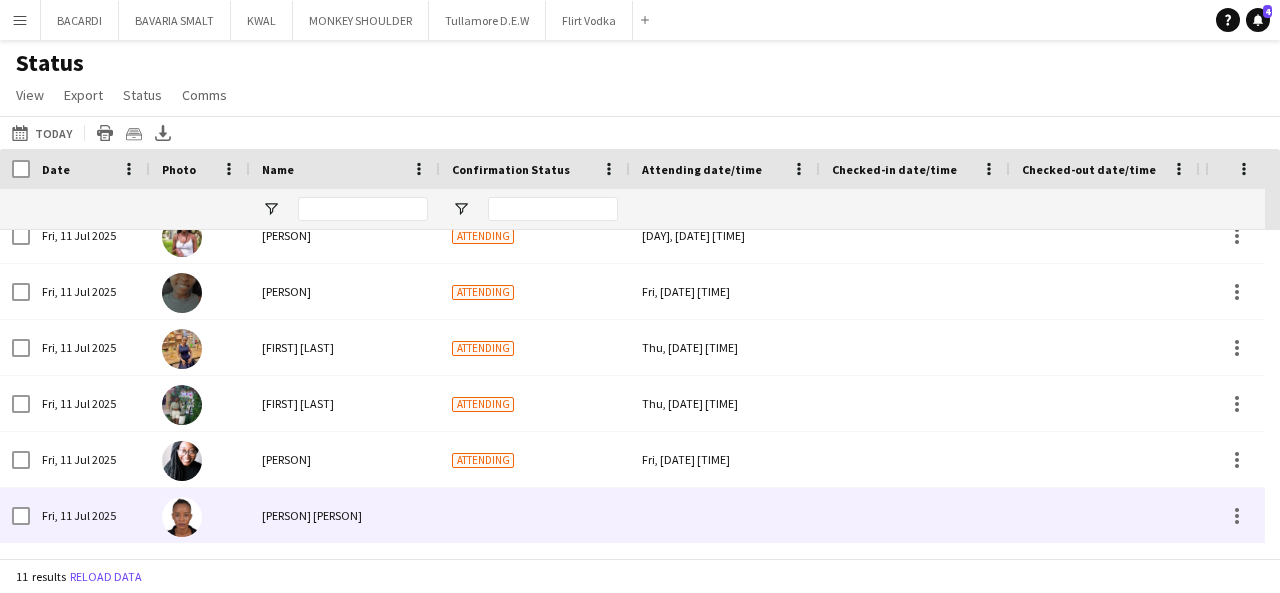 click at bounding box center [535, 515] 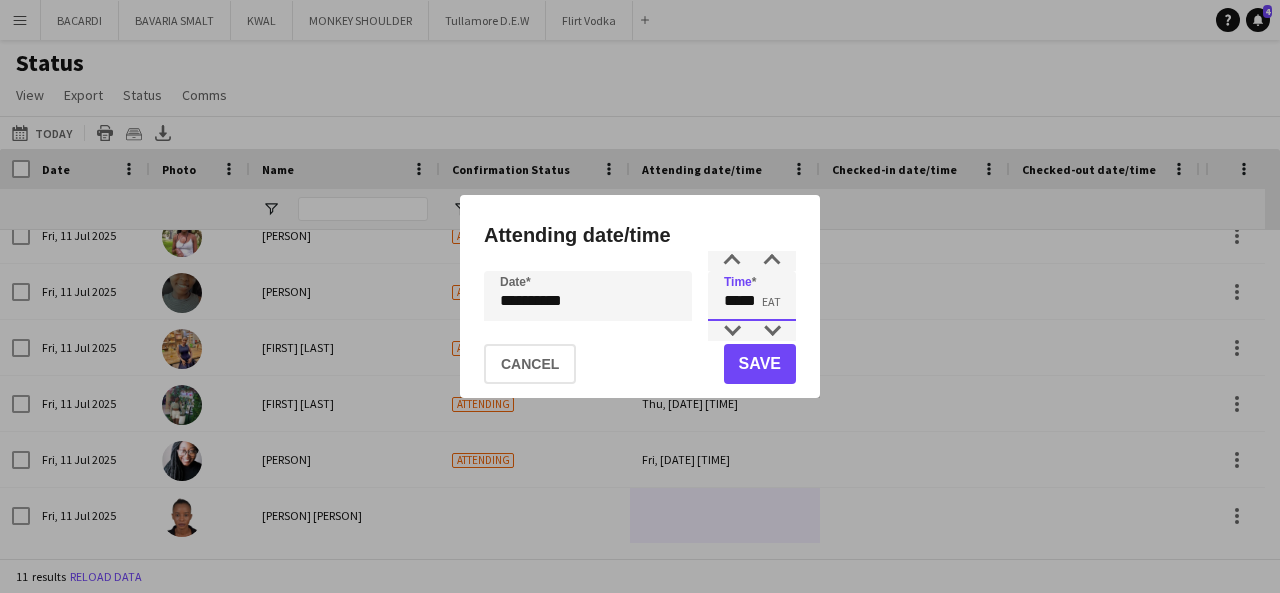 click on "*****" at bounding box center [752, 296] 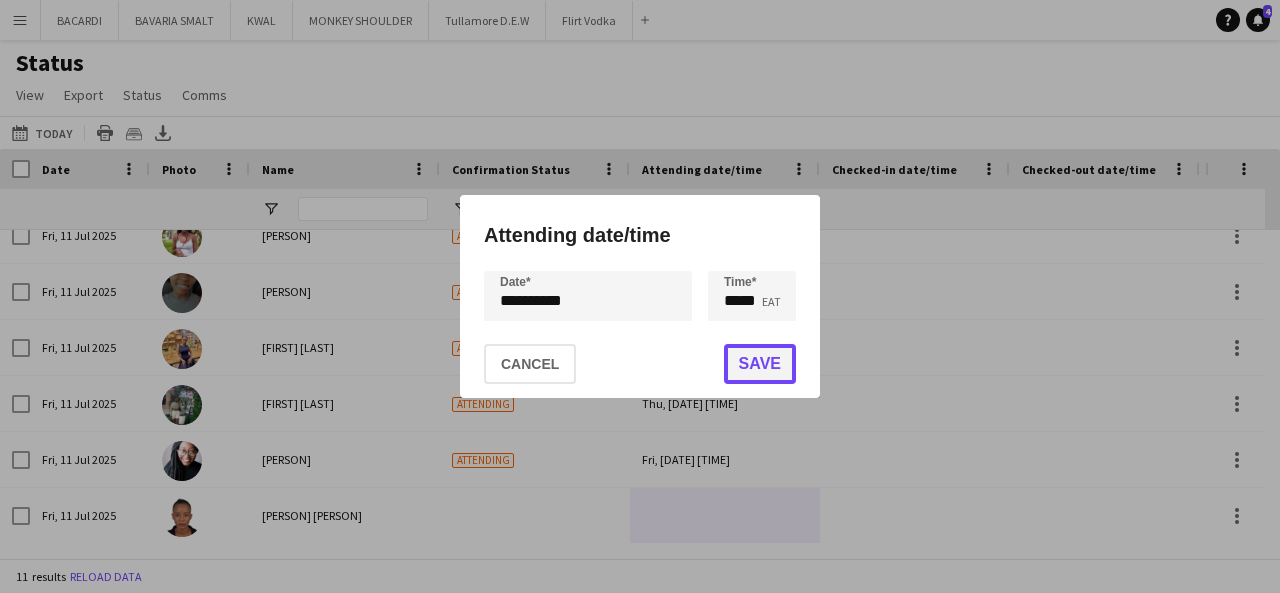 click on "Save" 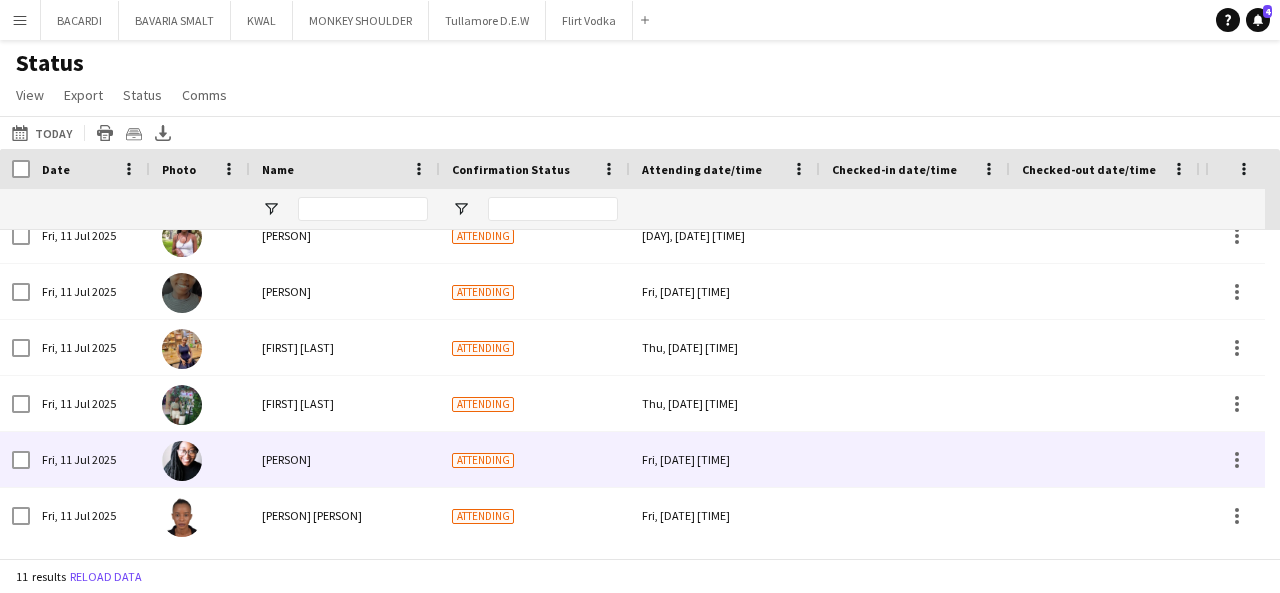scroll, scrollTop: 102, scrollLeft: 0, axis: vertical 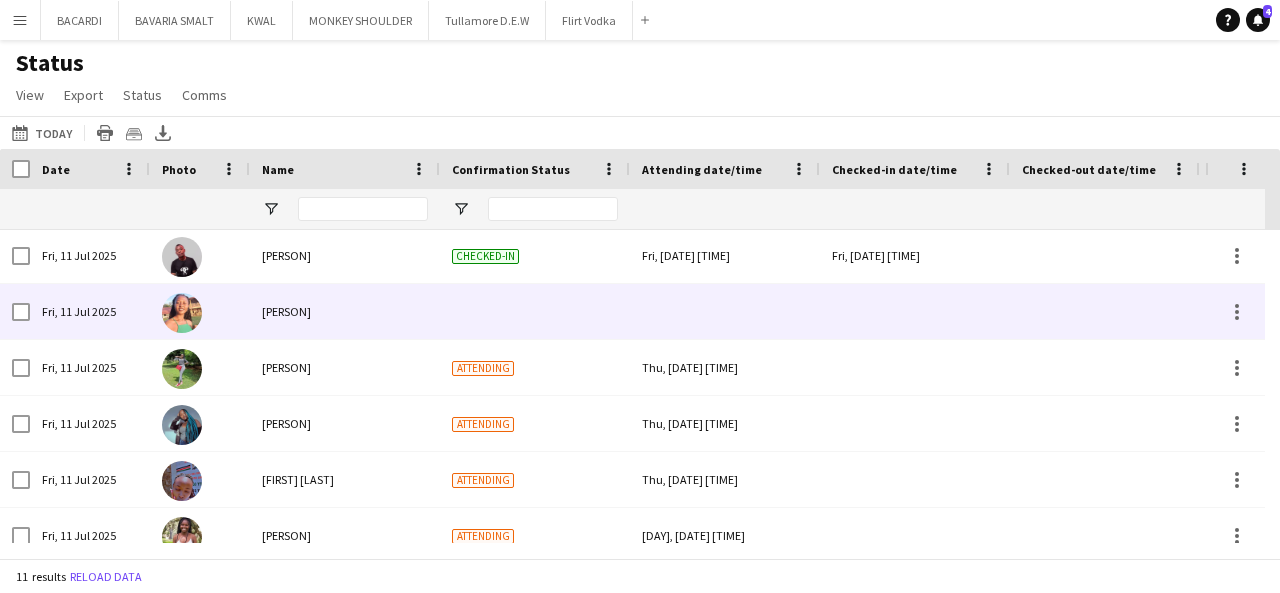 click at bounding box center [725, 311] 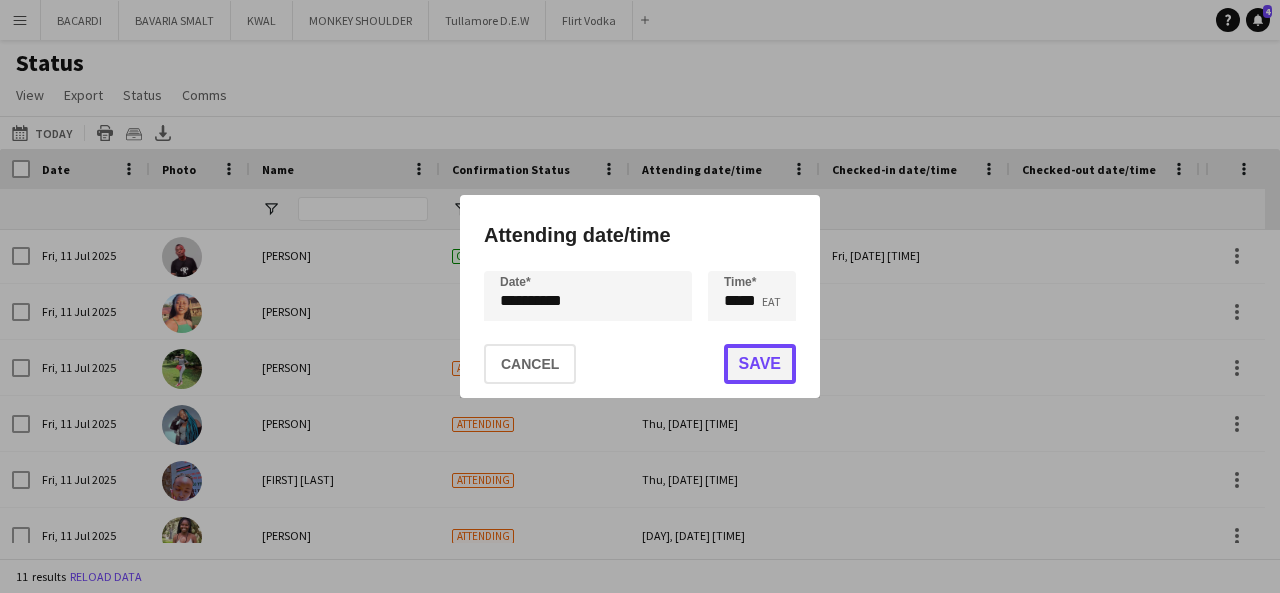 click on "Save" 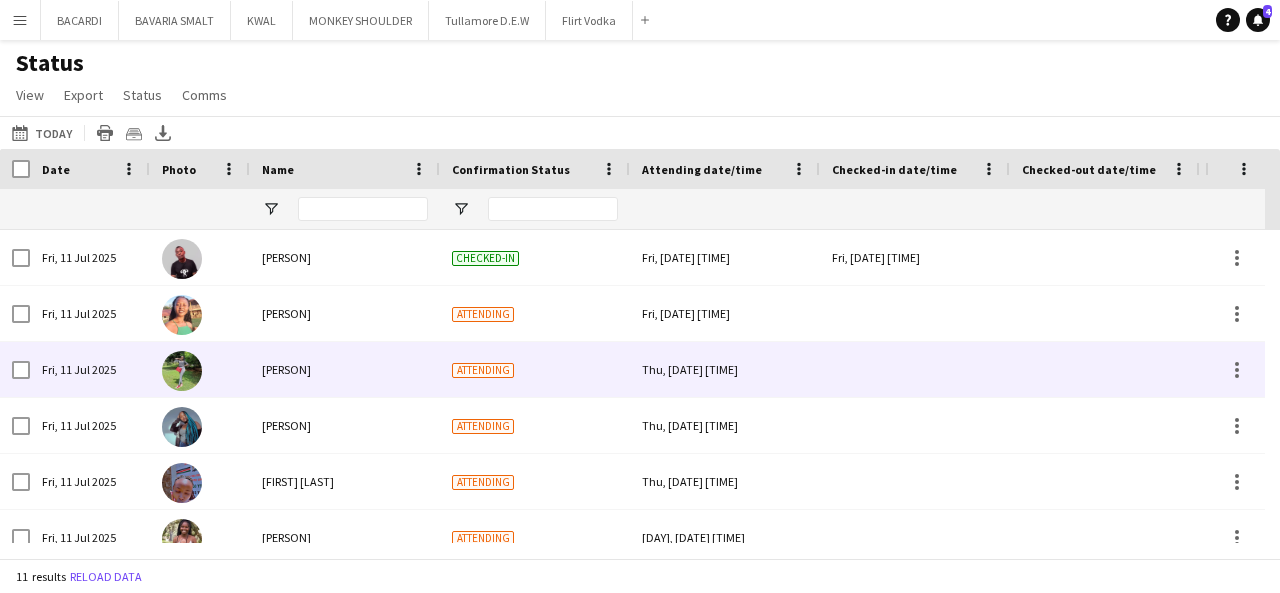 scroll, scrollTop: 72, scrollLeft: 0, axis: vertical 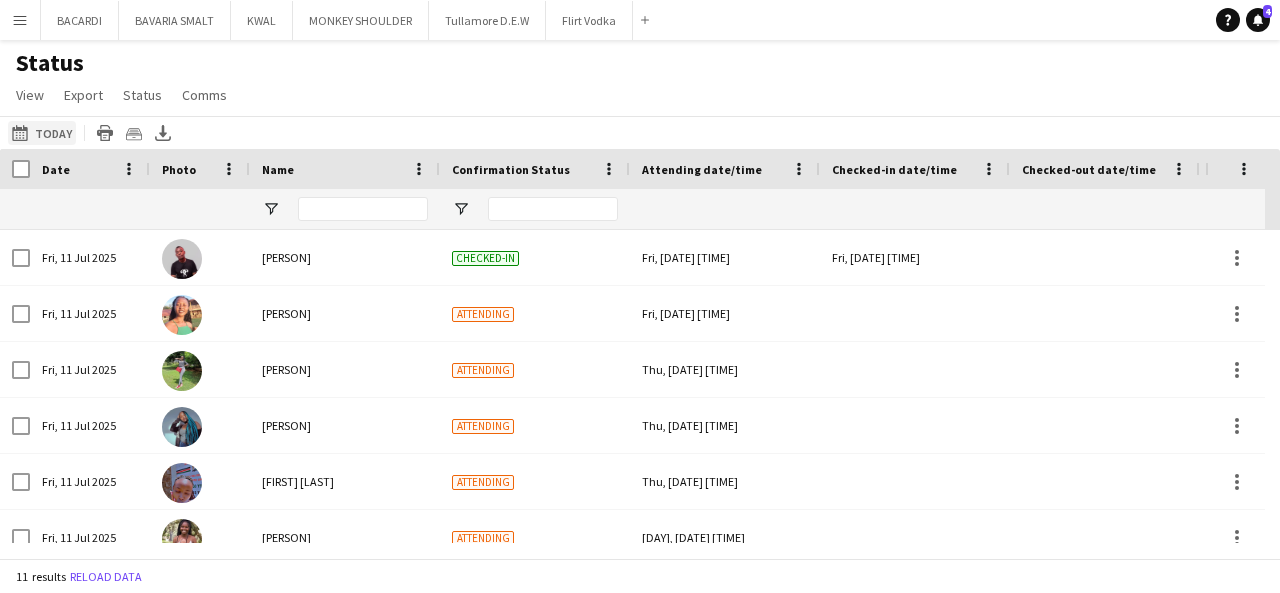 click on "[DATE] to [DATE]" 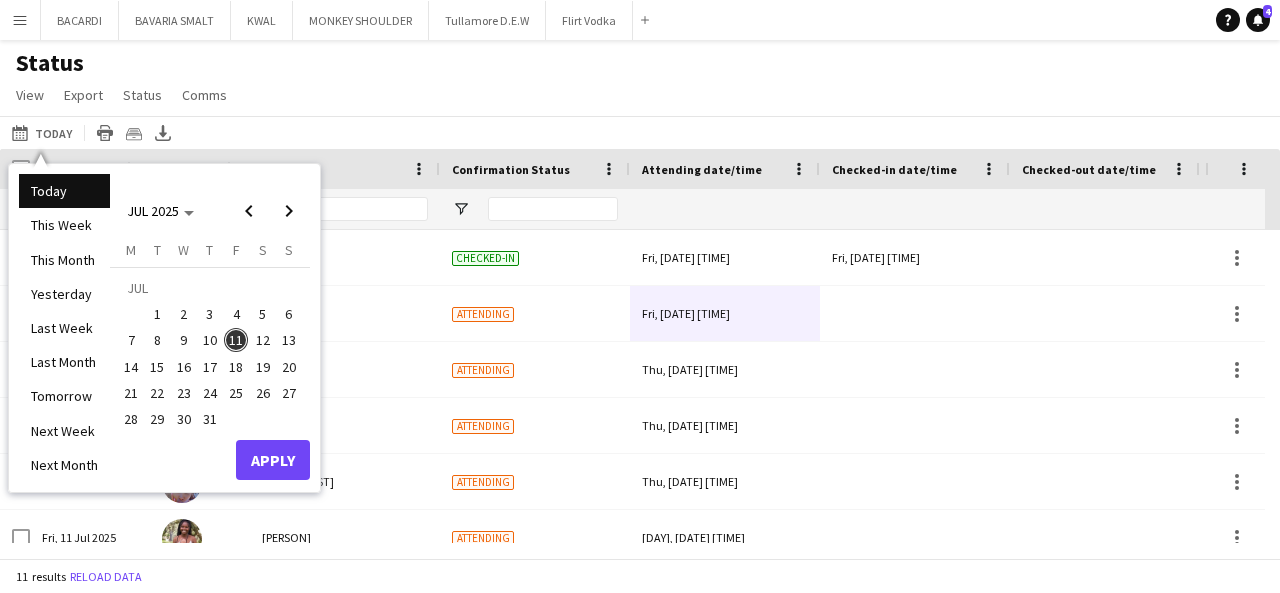 click on "12" at bounding box center [263, 340] 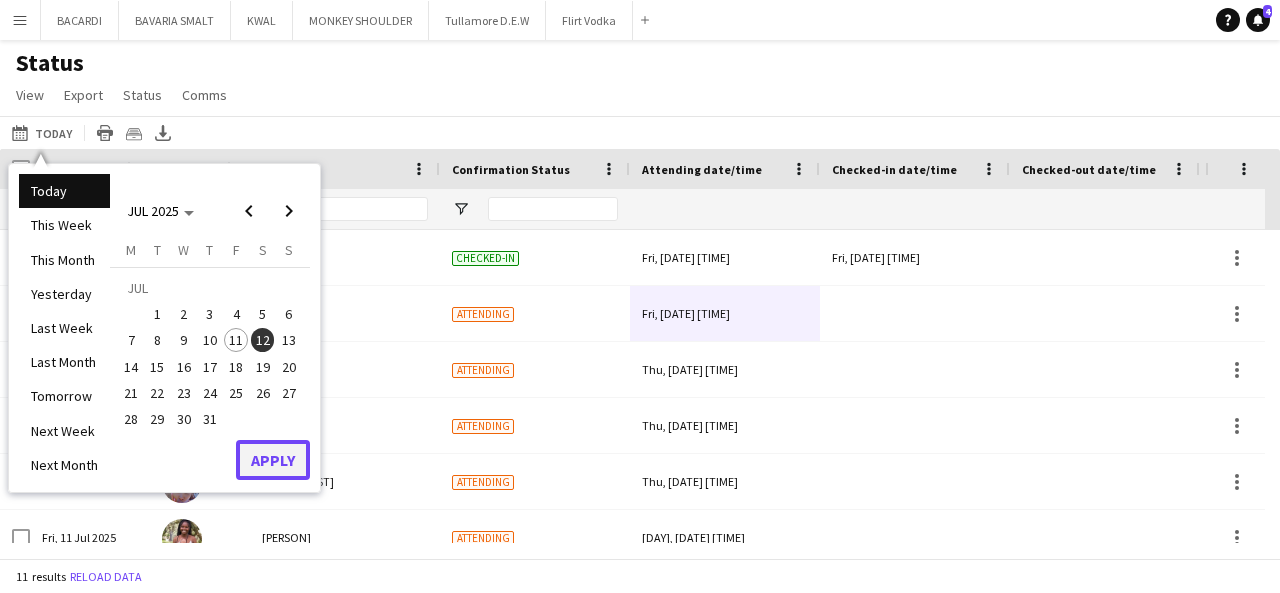 click on "Apply" at bounding box center (273, 460) 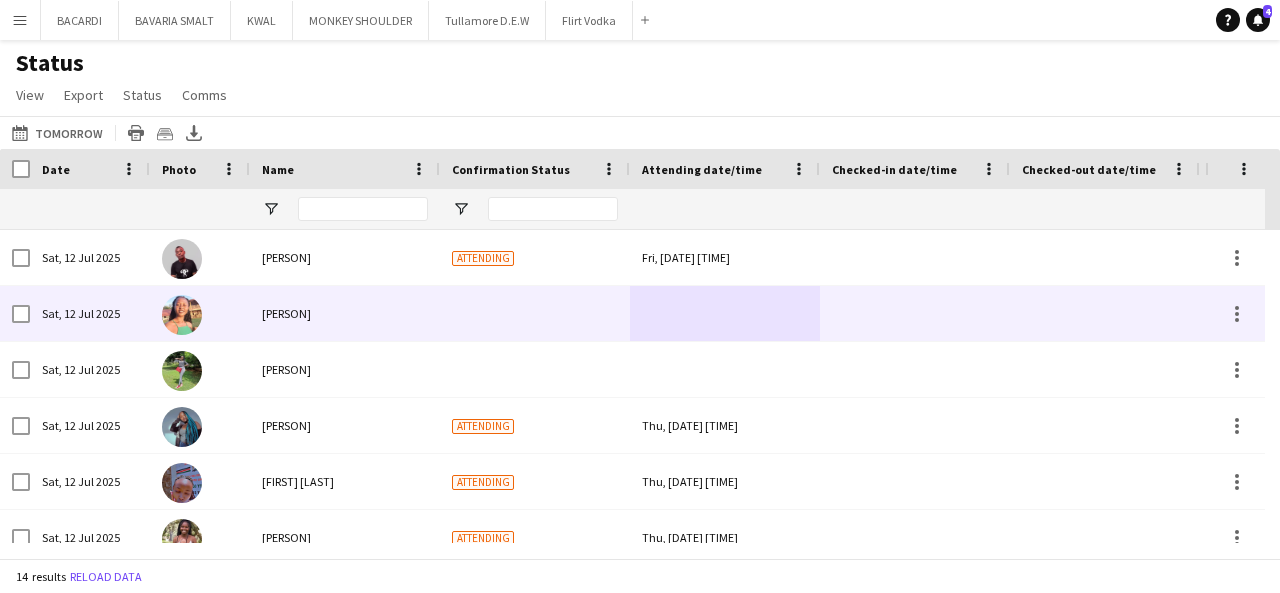 click at bounding box center [535, 313] 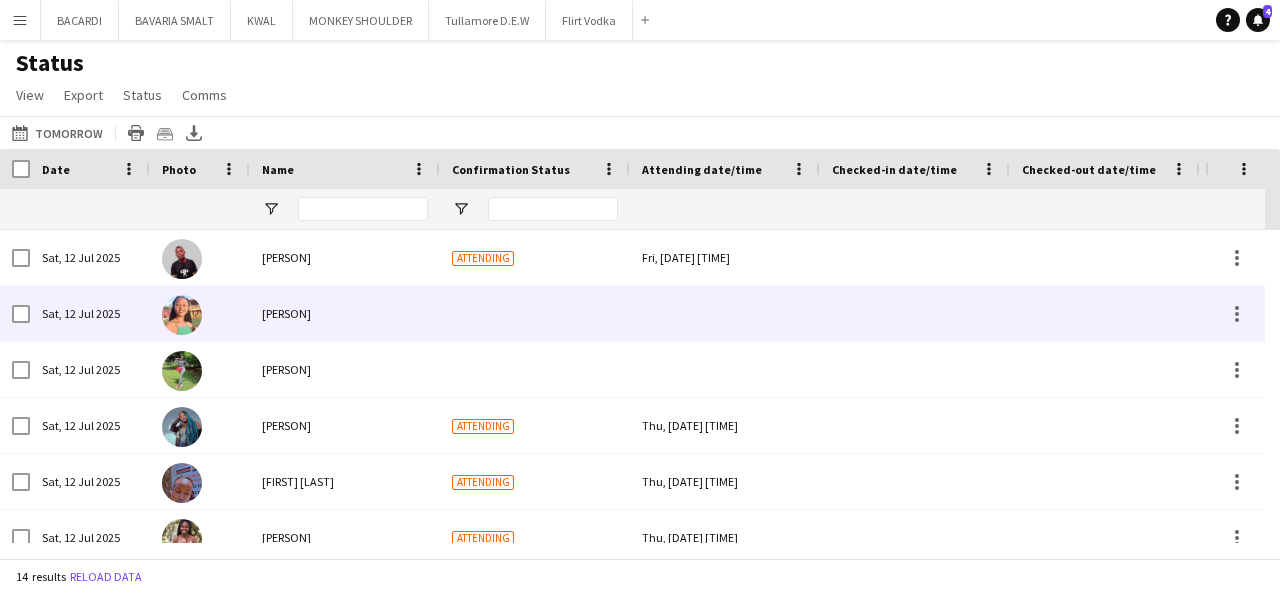 click at bounding box center [535, 313] 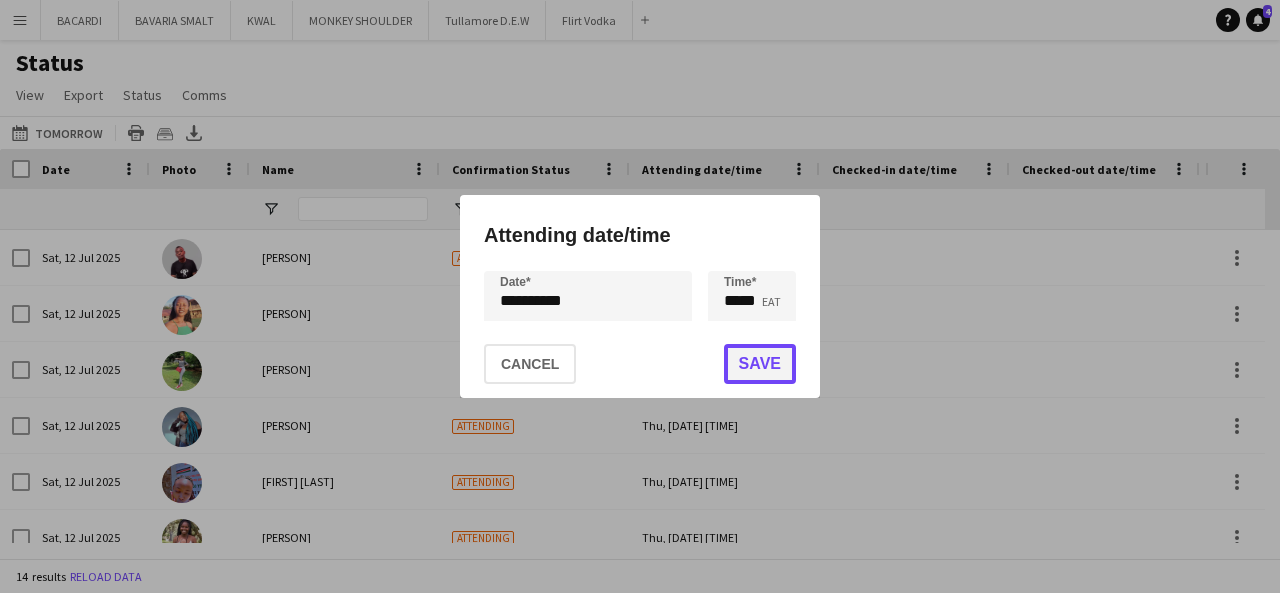 click on "Save" 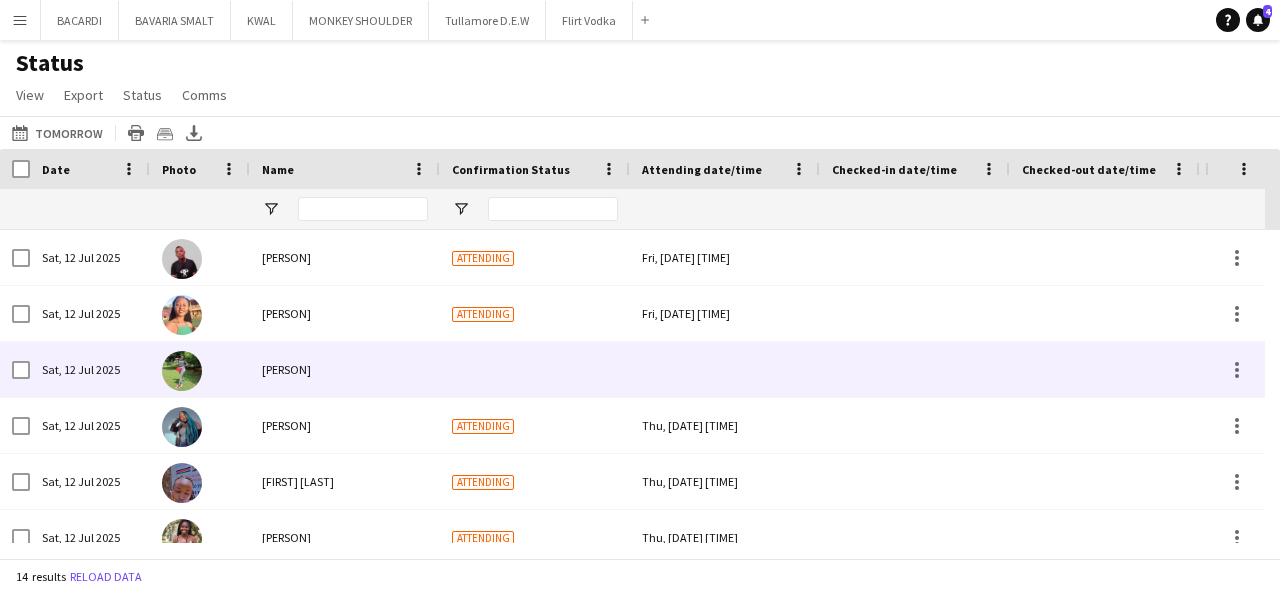 click at bounding box center (725, 369) 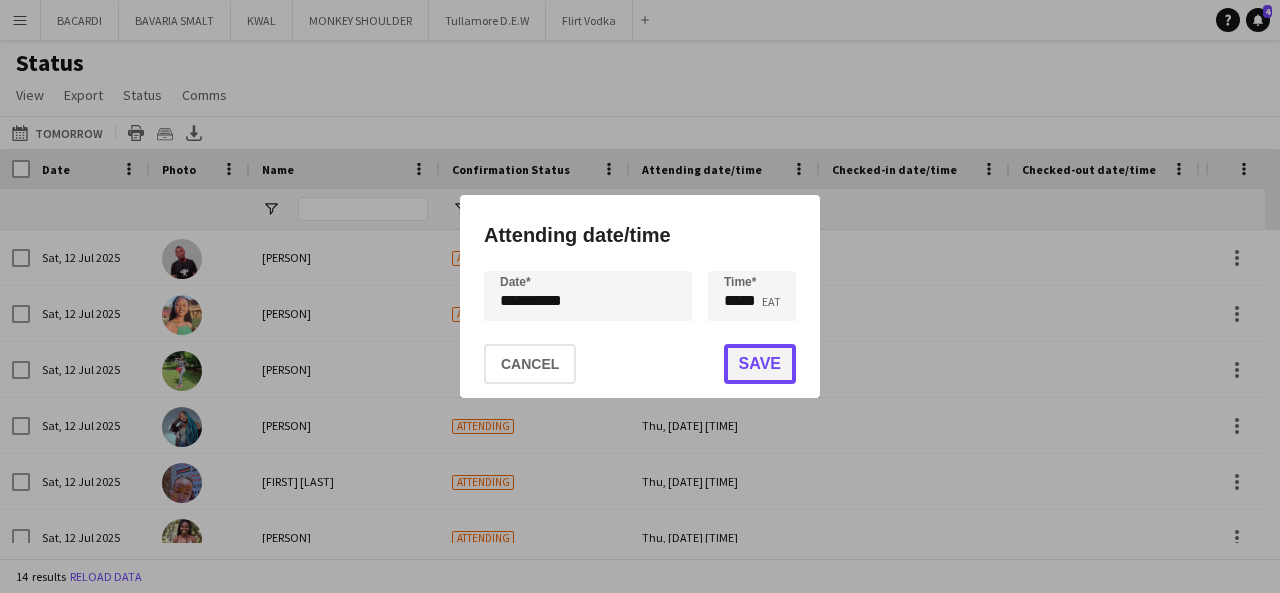 click on "Save" 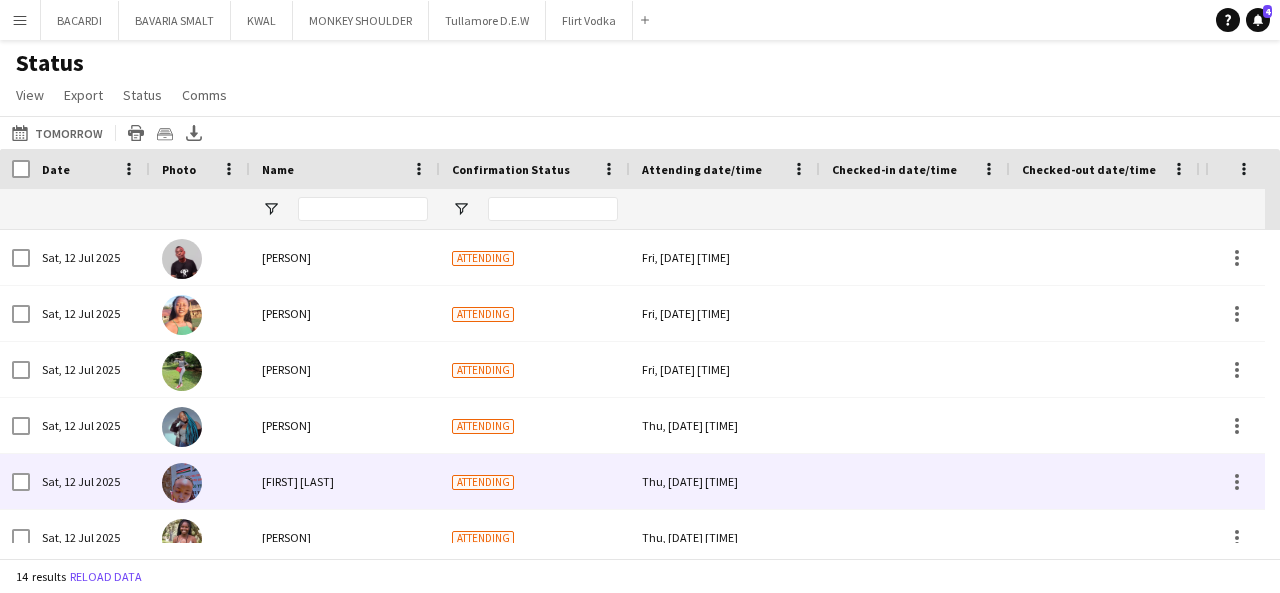scroll, scrollTop: 117, scrollLeft: 0, axis: vertical 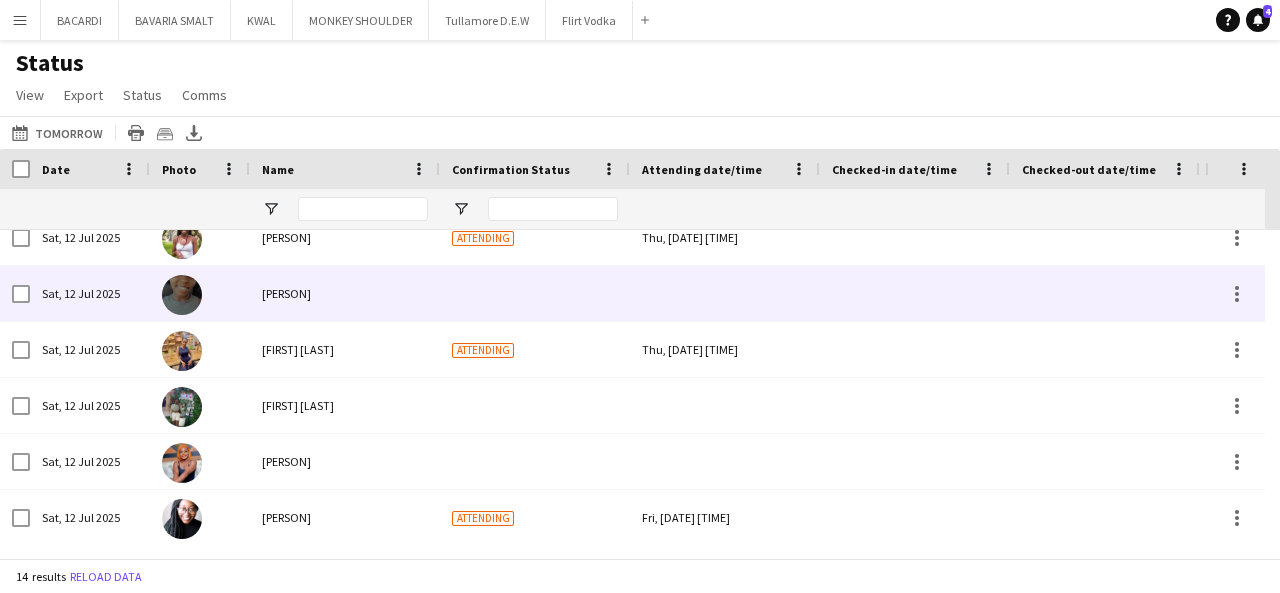 click at bounding box center (725, 293) 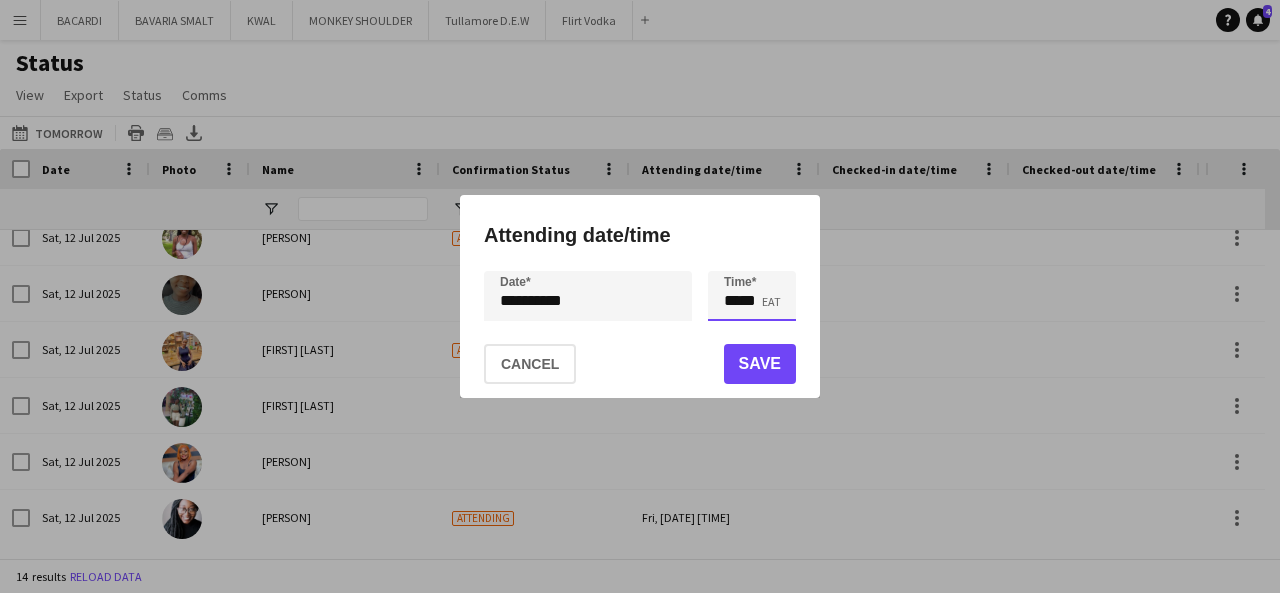 click on "*****" at bounding box center [752, 296] 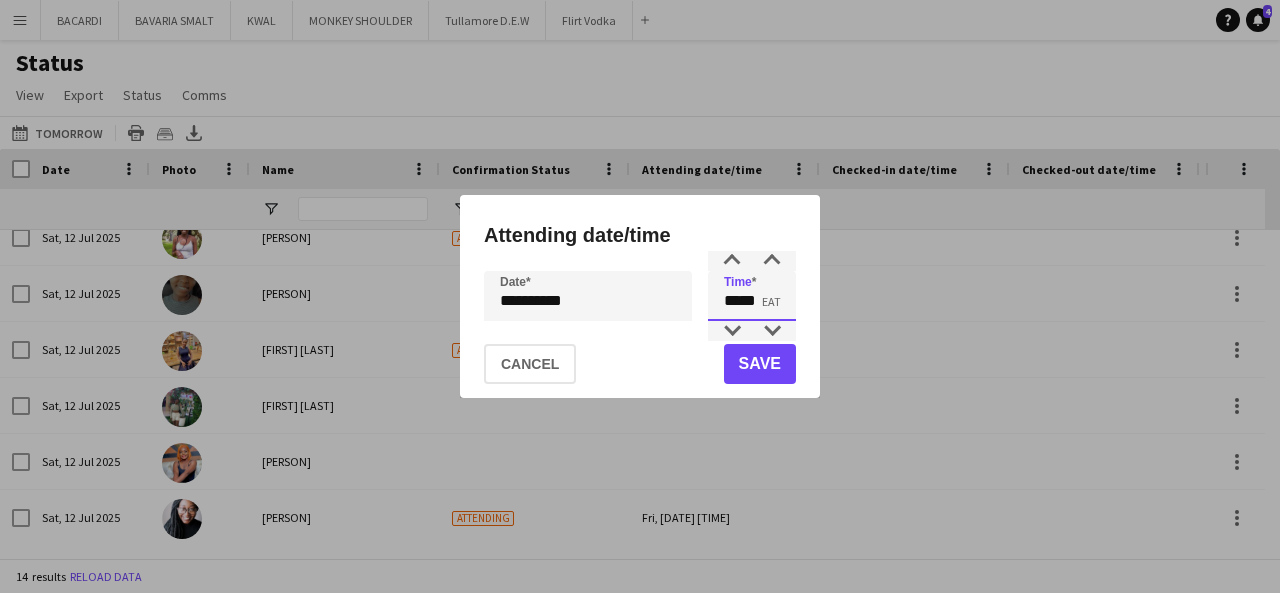 type on "*****" 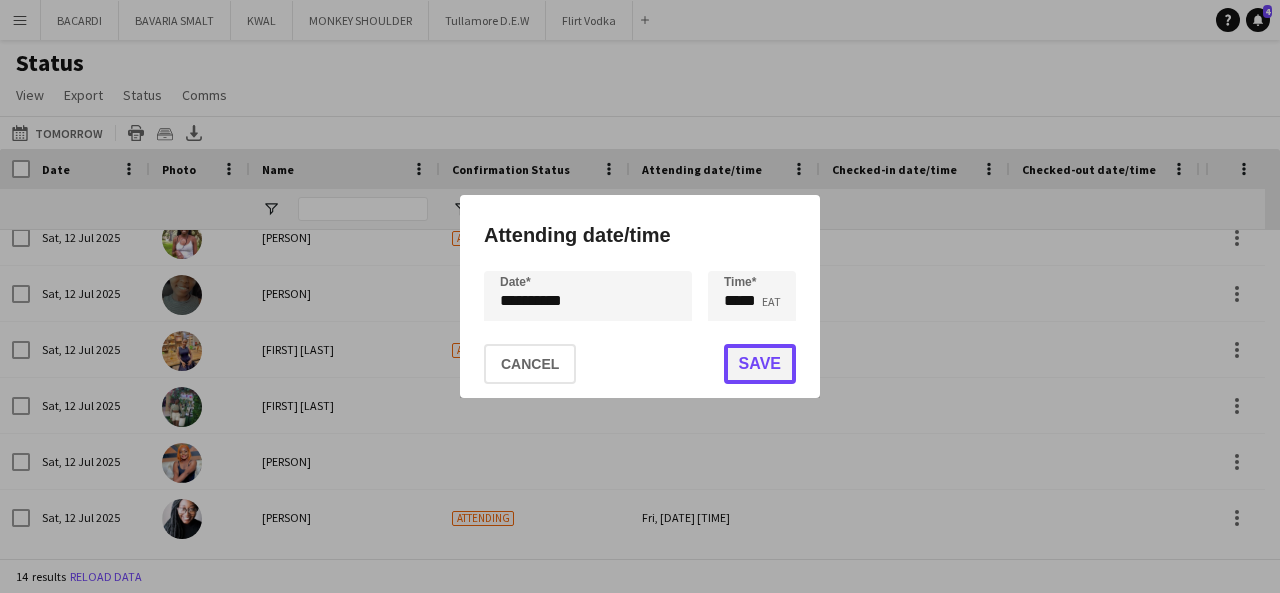 click on "Save" 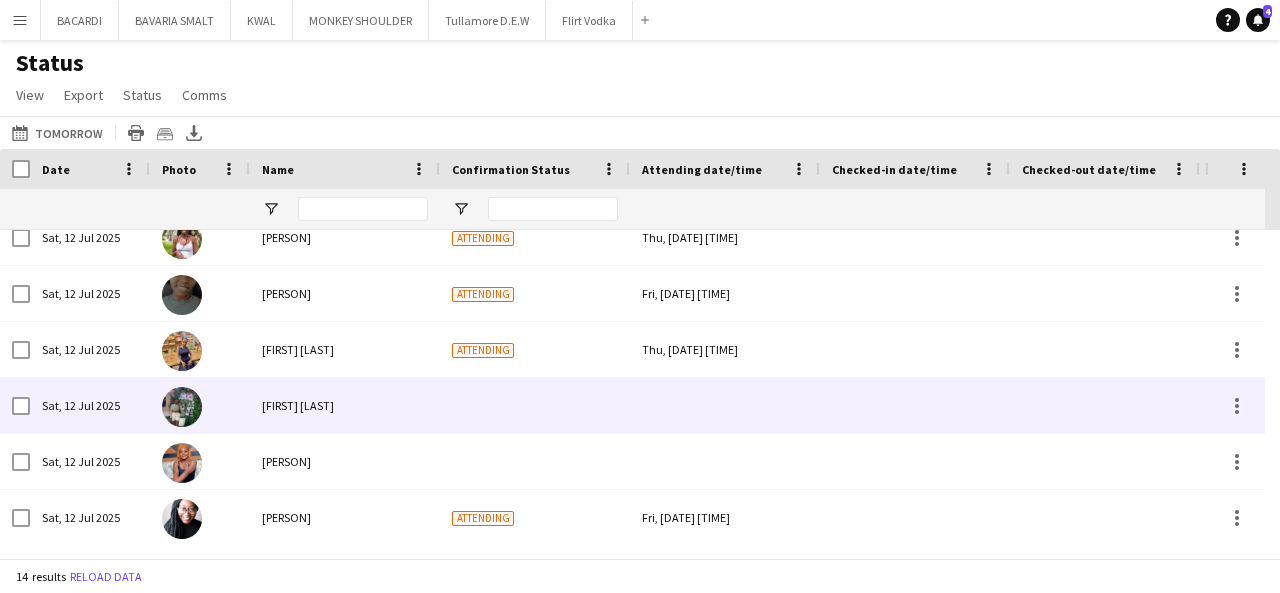 click at bounding box center [725, 405] 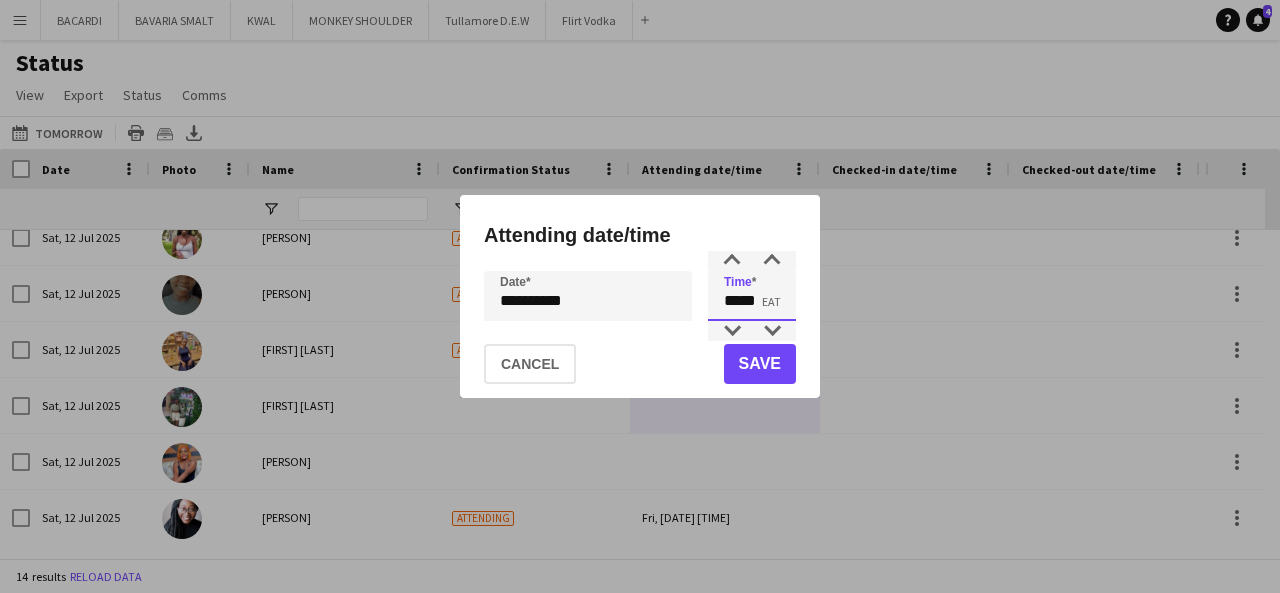 click on "*****" at bounding box center (752, 296) 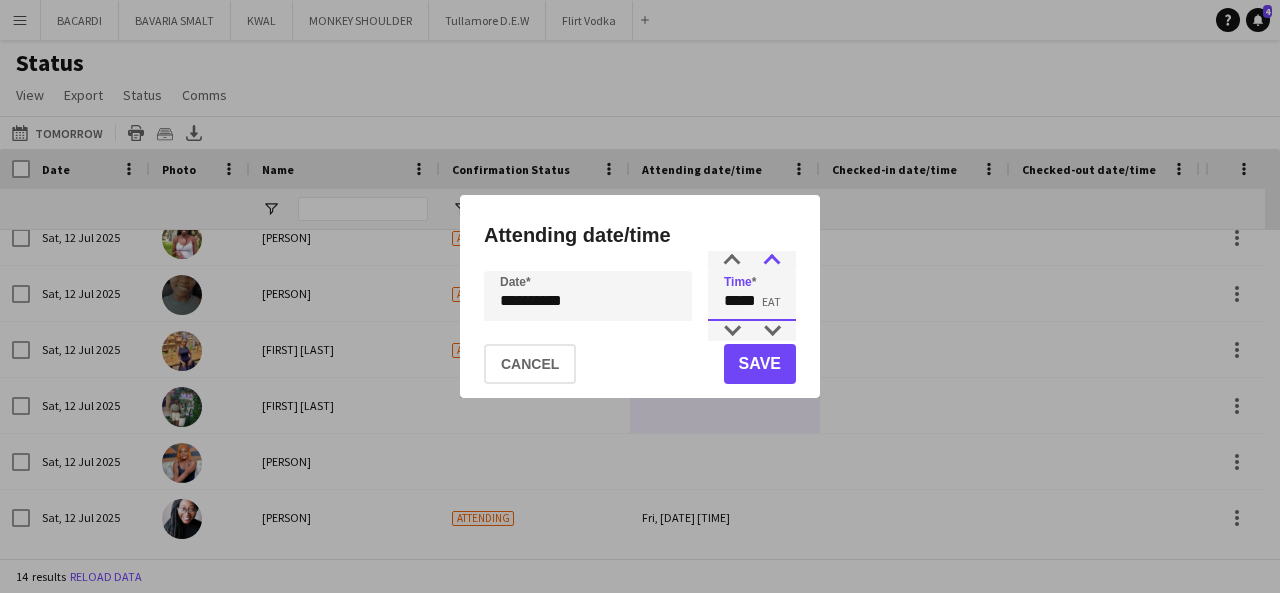 type on "*****" 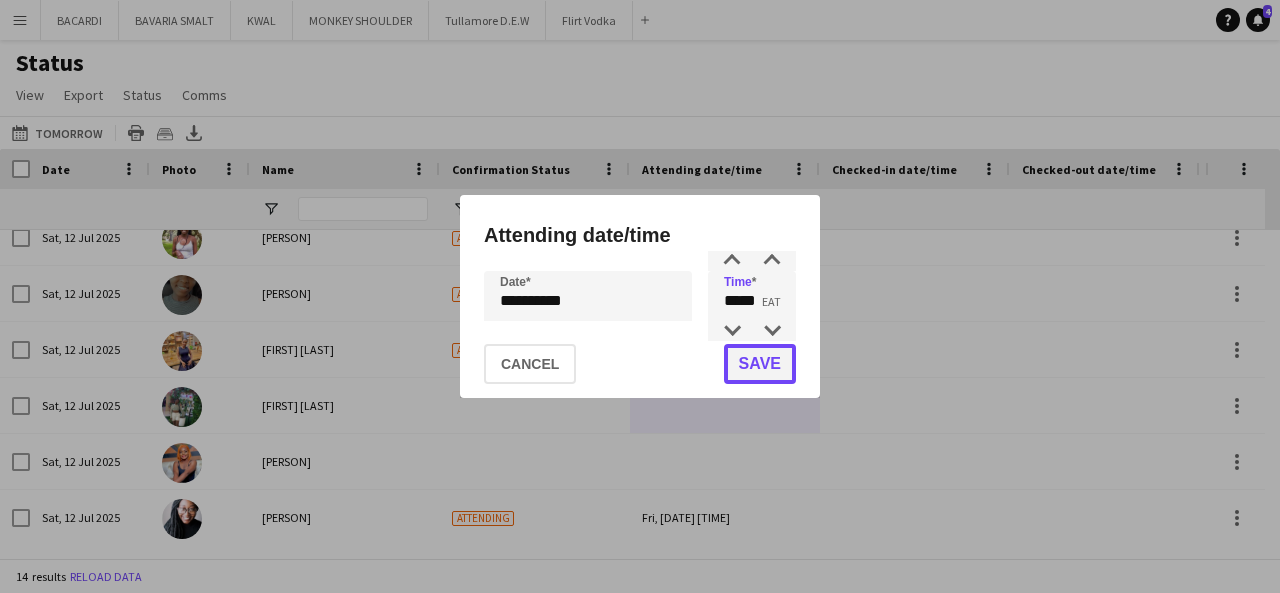click on "Save" 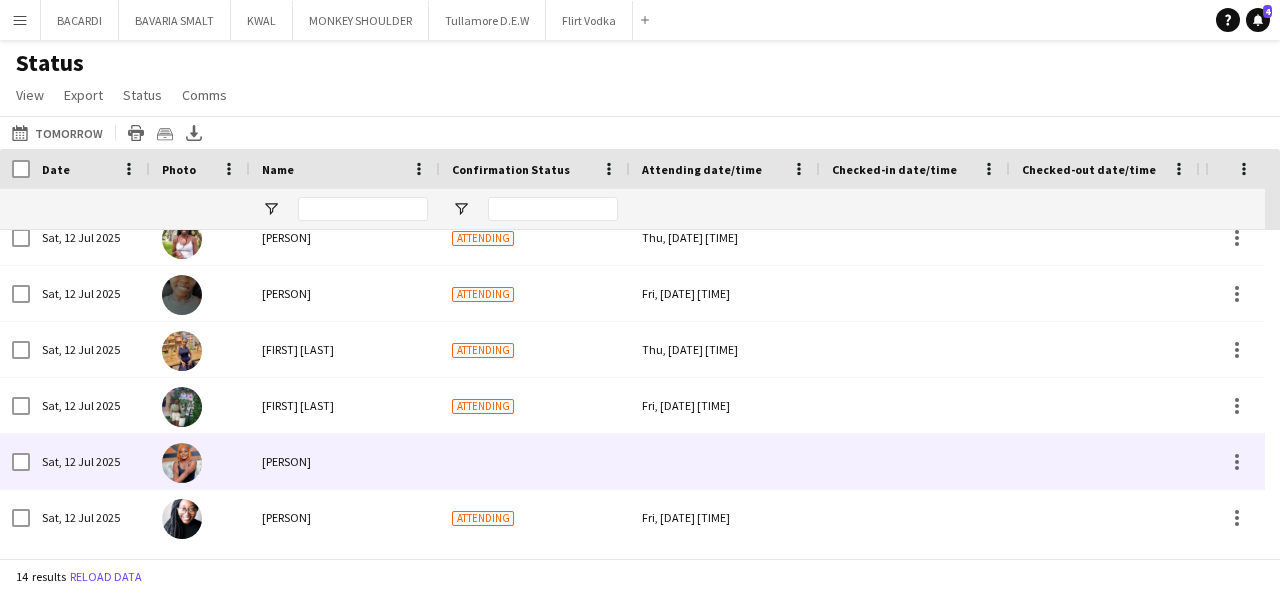 click at bounding box center (725, 461) 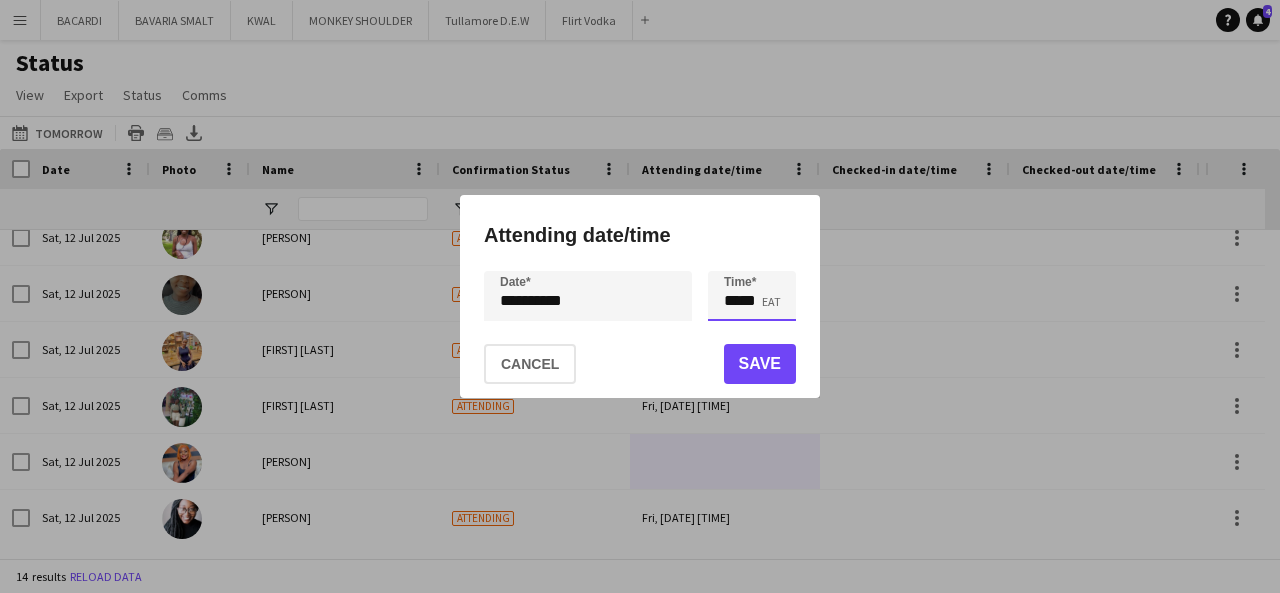 click on "*****" at bounding box center (752, 296) 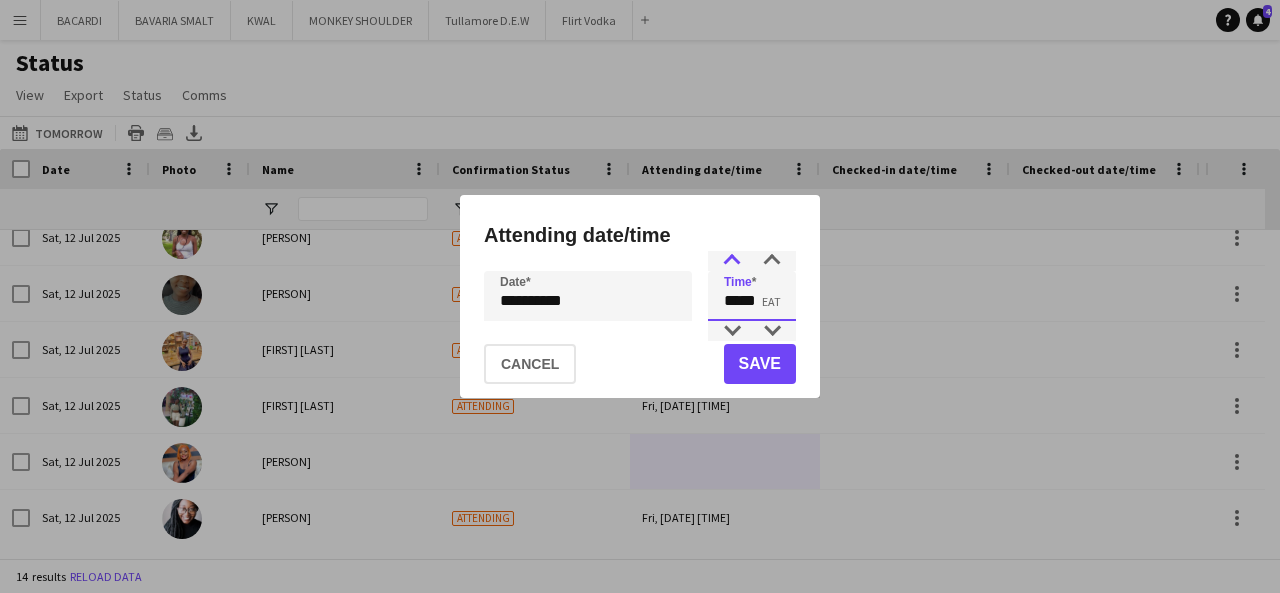 click at bounding box center [732, 261] 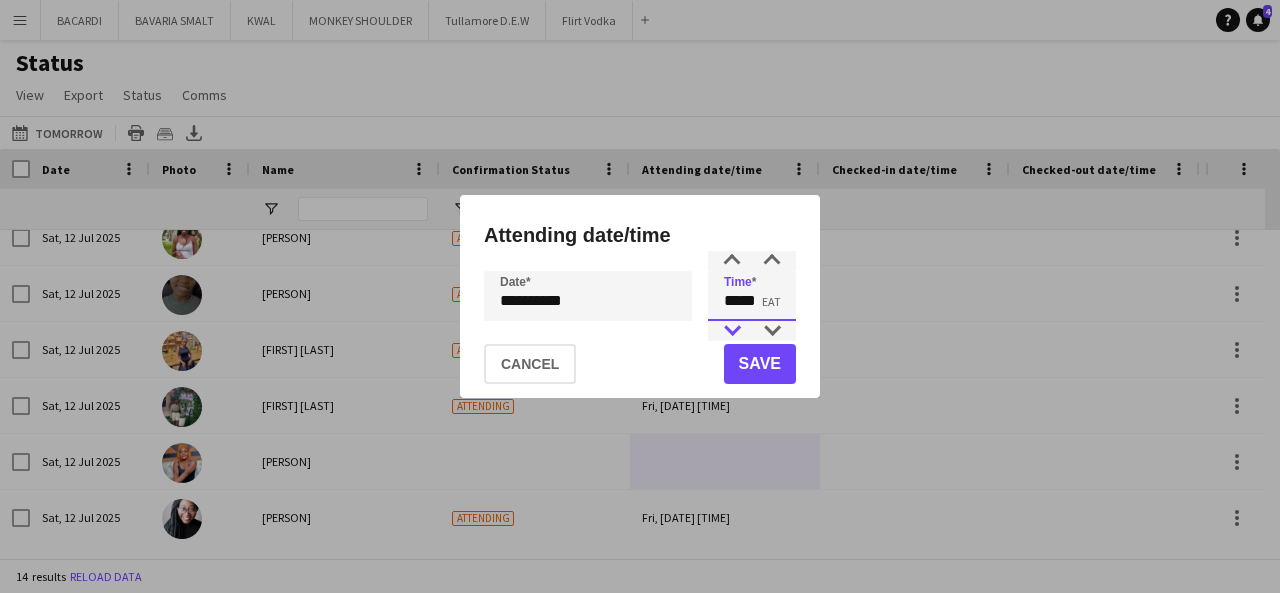 click at bounding box center (732, 331) 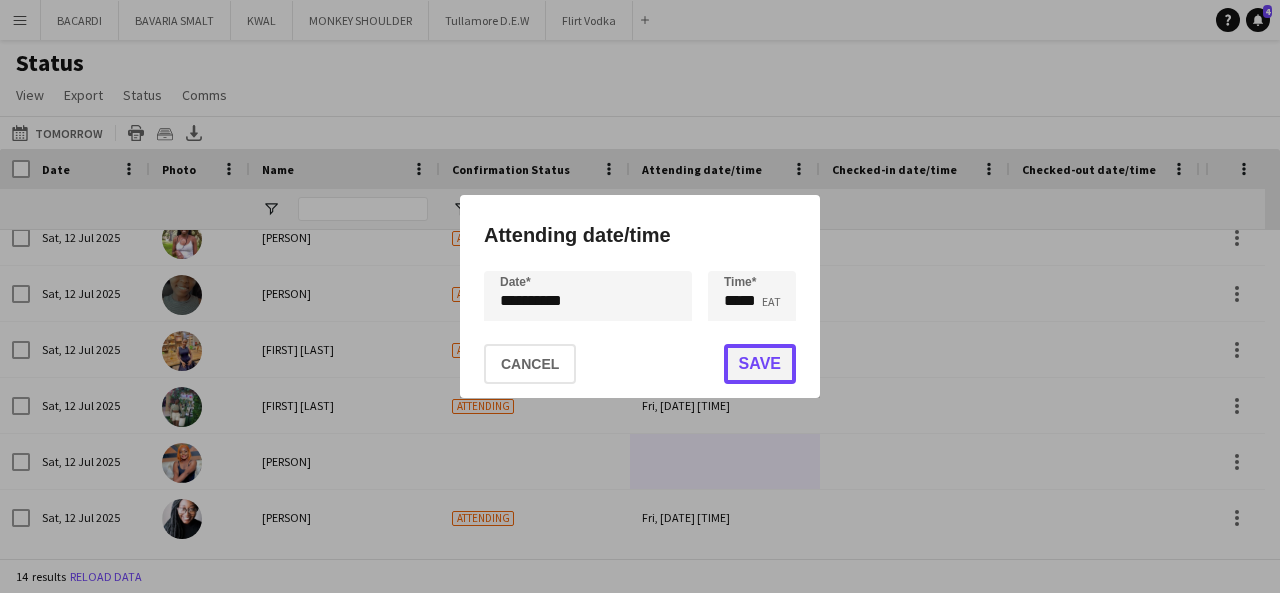 click on "Save" 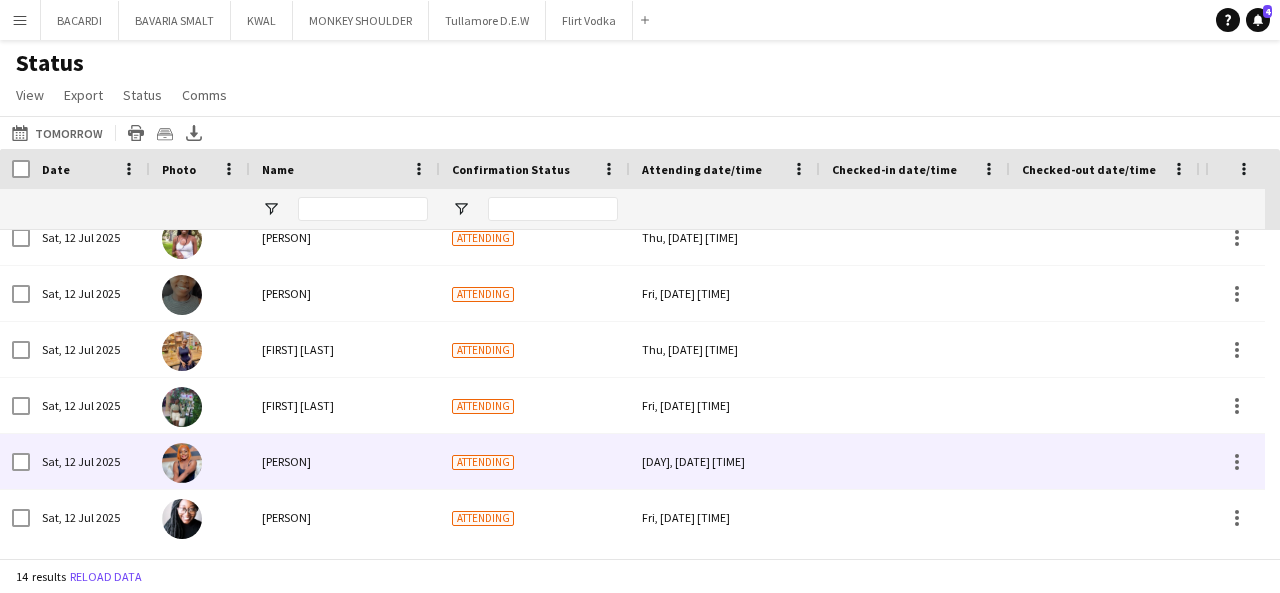 scroll, scrollTop: 376, scrollLeft: 0, axis: vertical 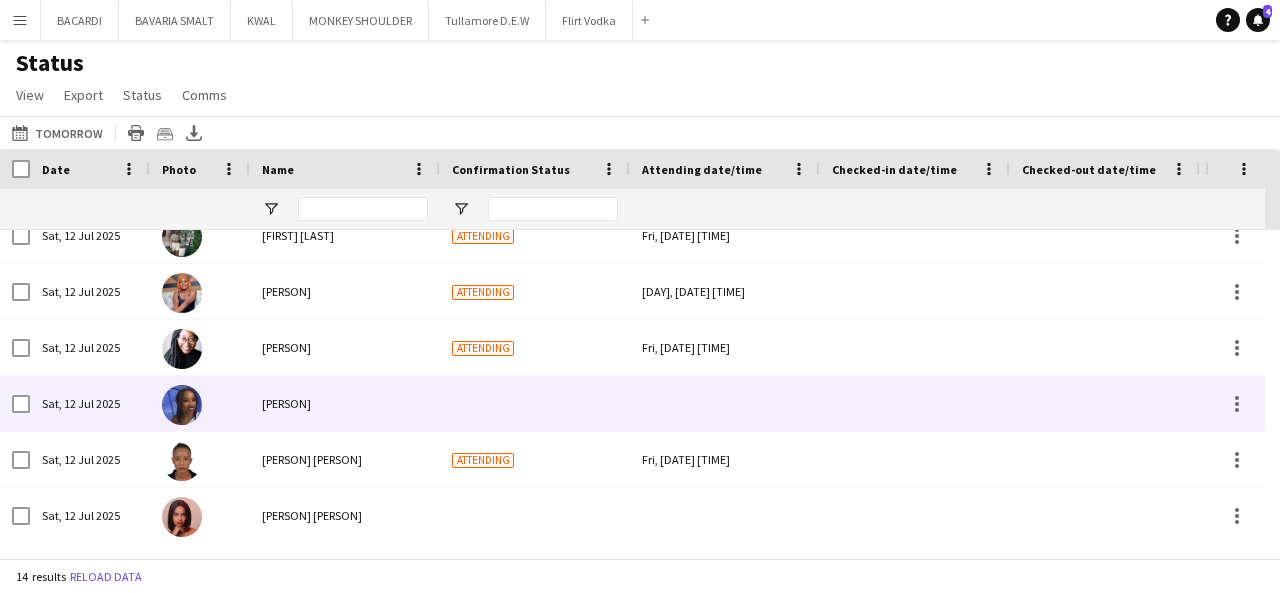 click at bounding box center (725, 403) 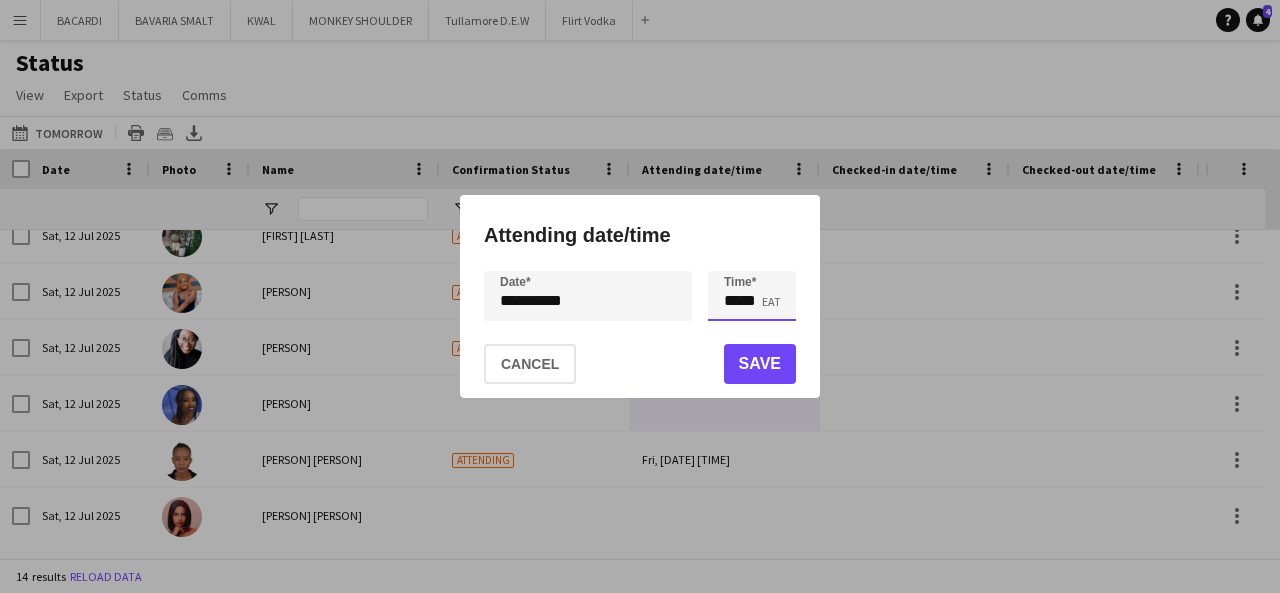click on "*****" at bounding box center (752, 296) 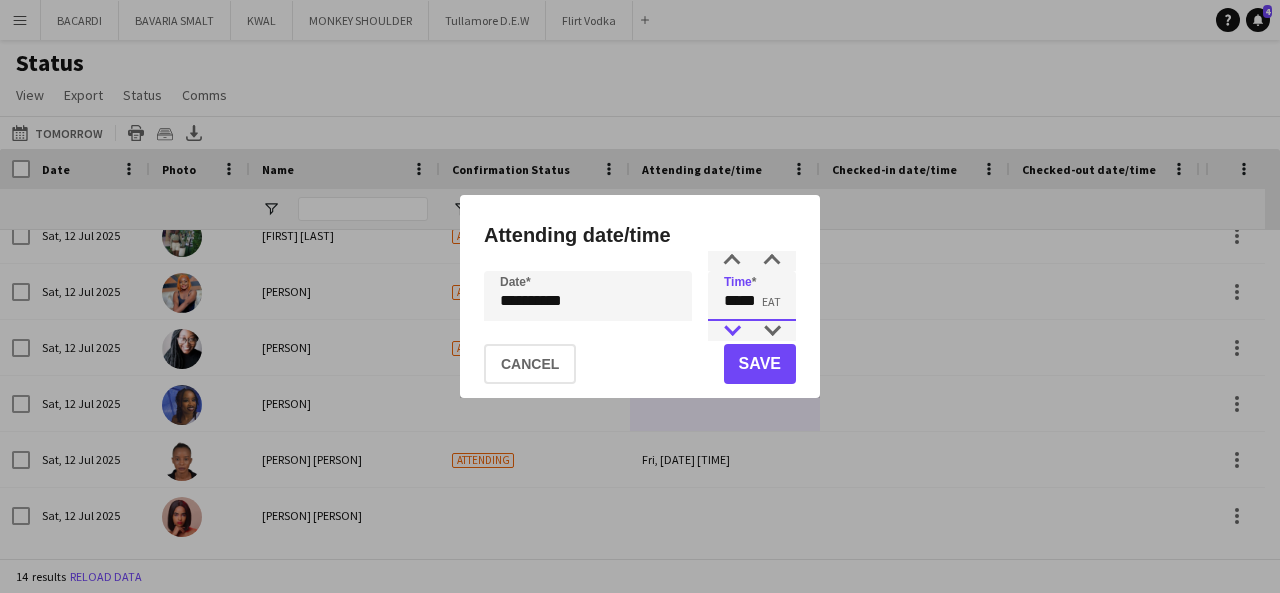 click at bounding box center (732, 331) 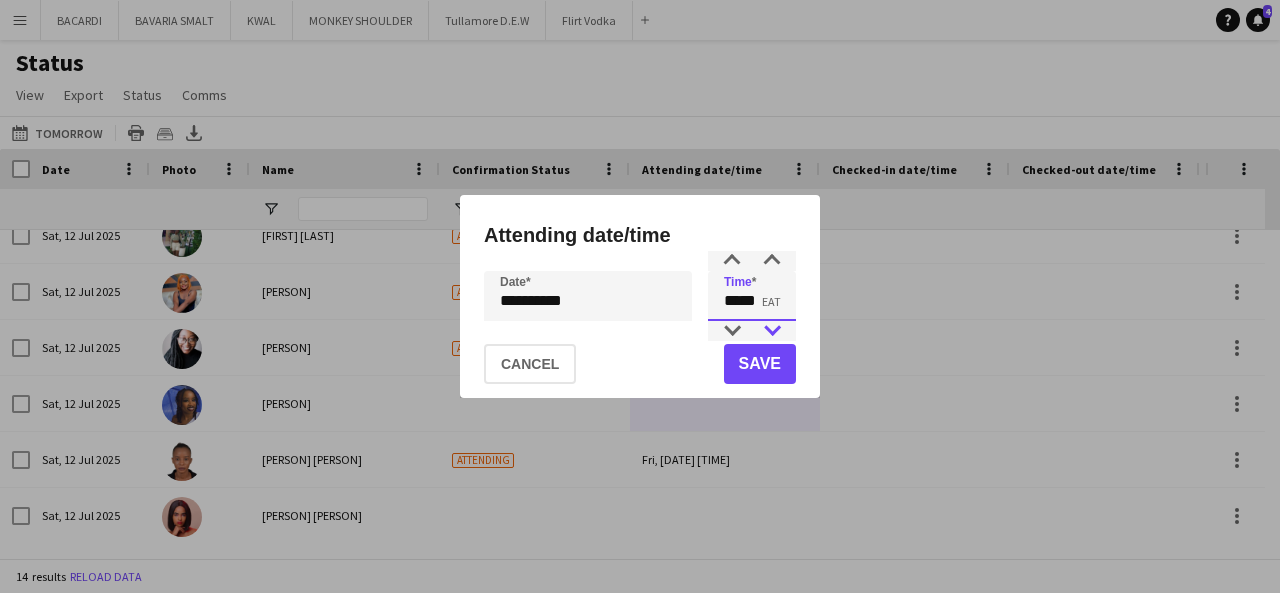 click at bounding box center (772, 331) 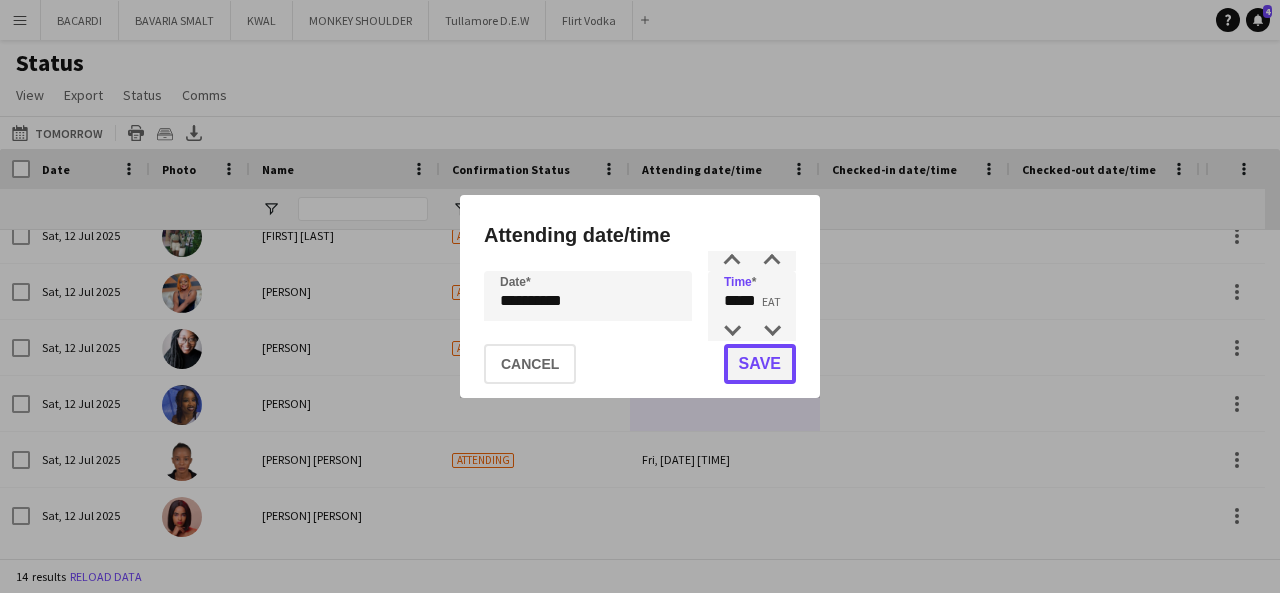 click on "Save" 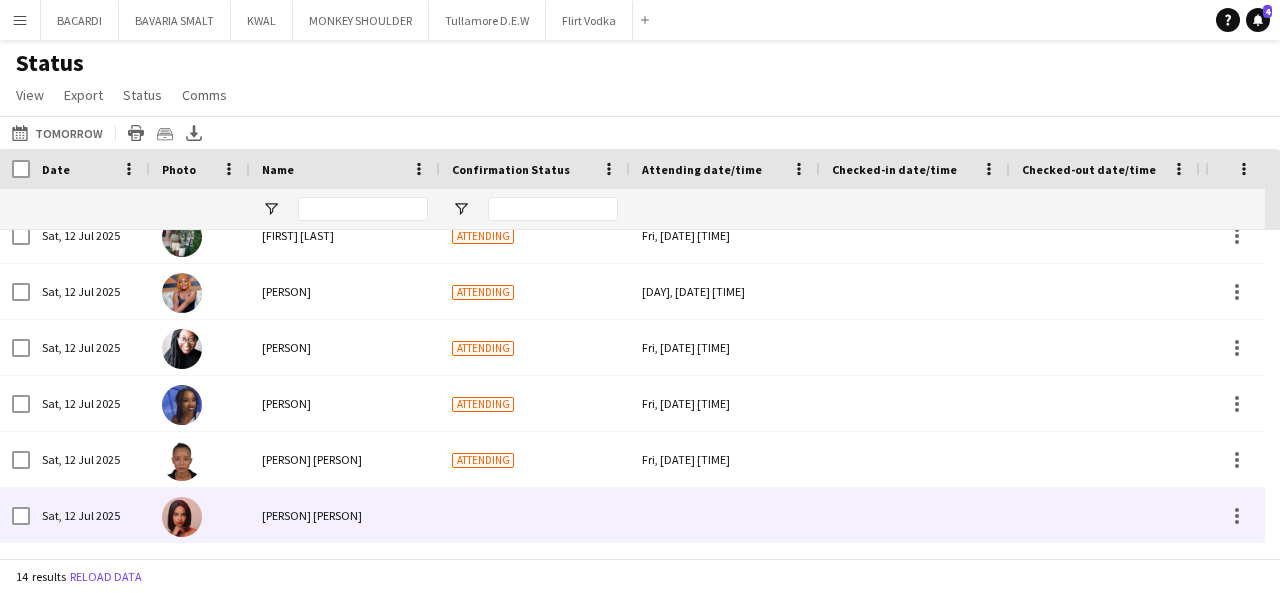 click at bounding box center [725, 515] 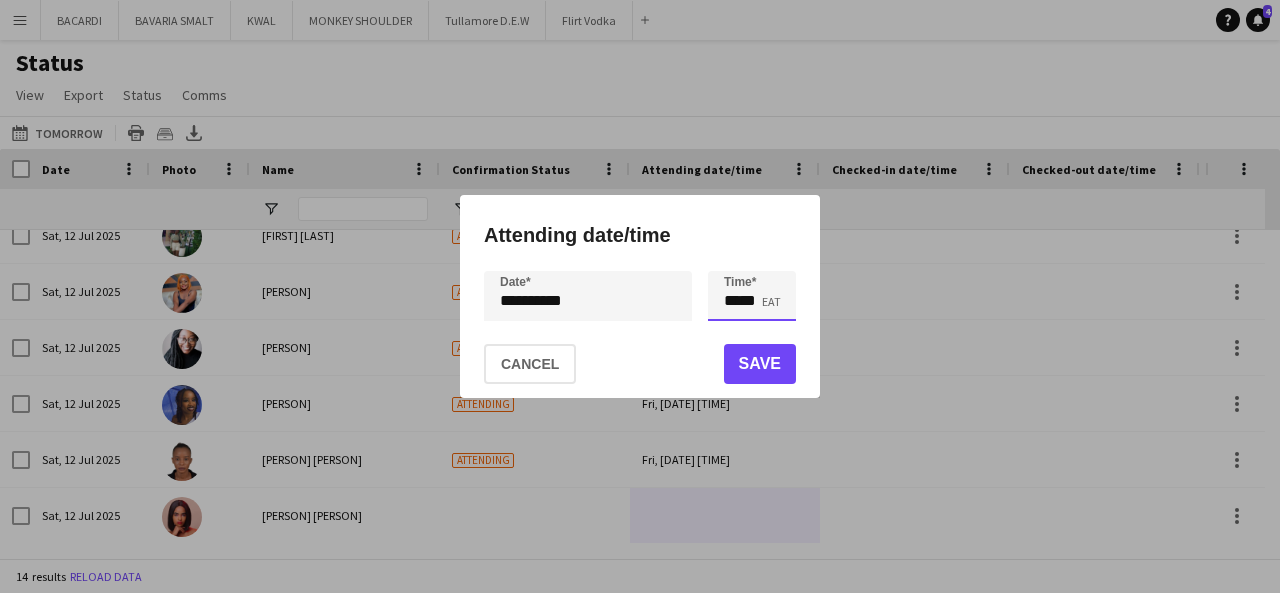 click on "*****" at bounding box center (752, 296) 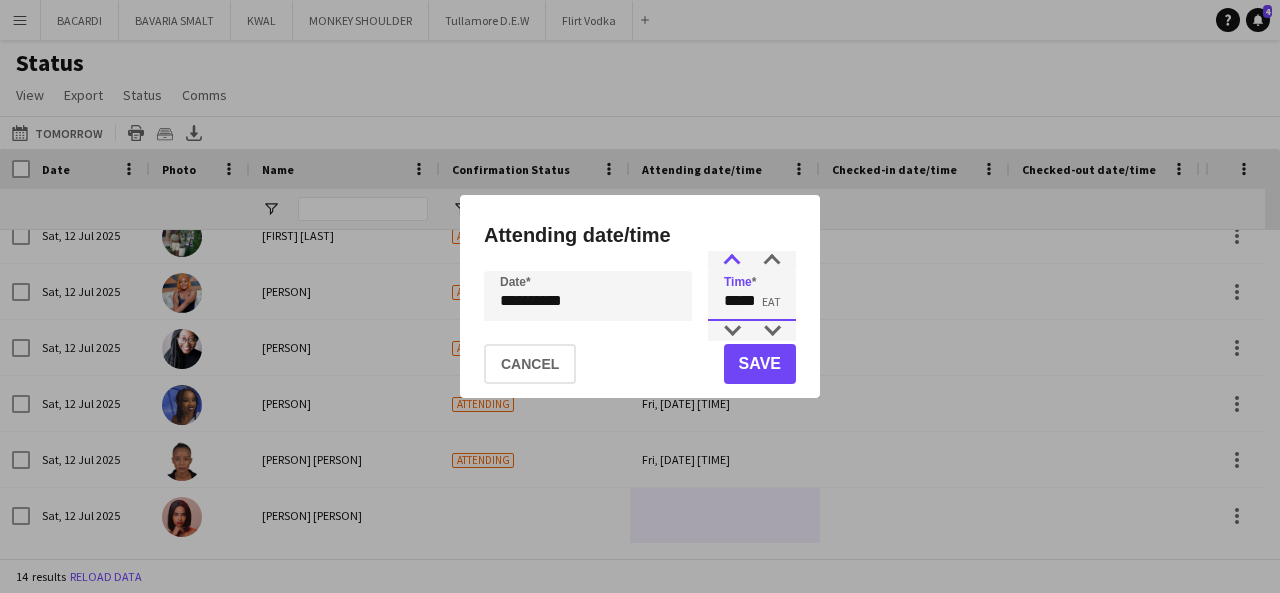 click at bounding box center (732, 261) 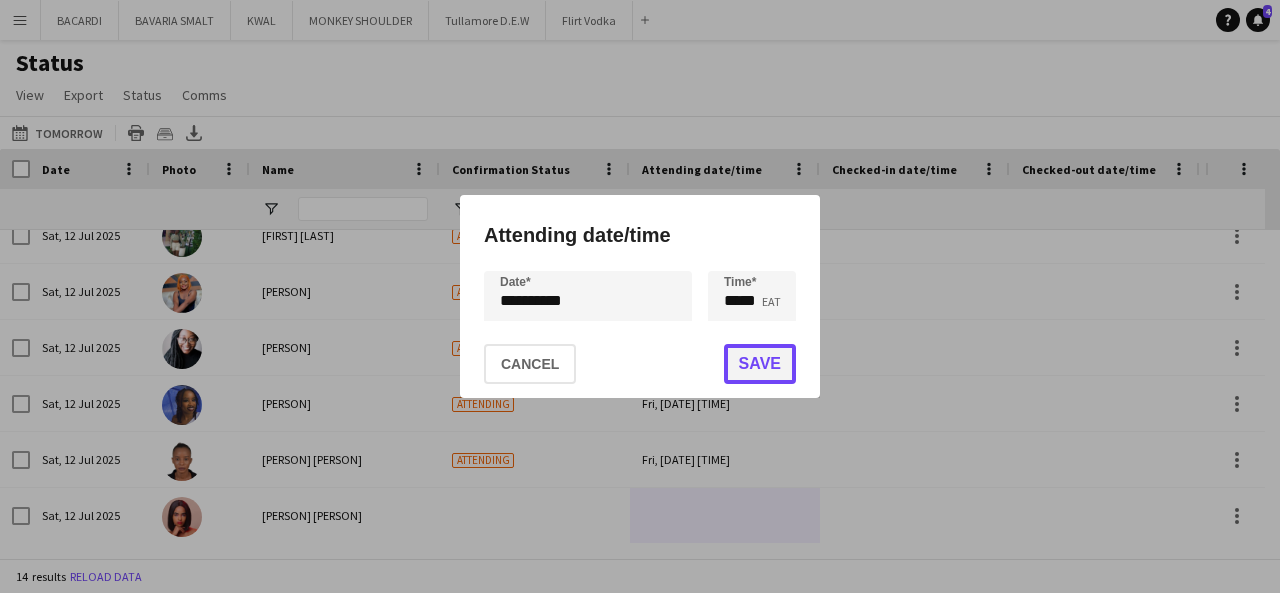 click on "Save" 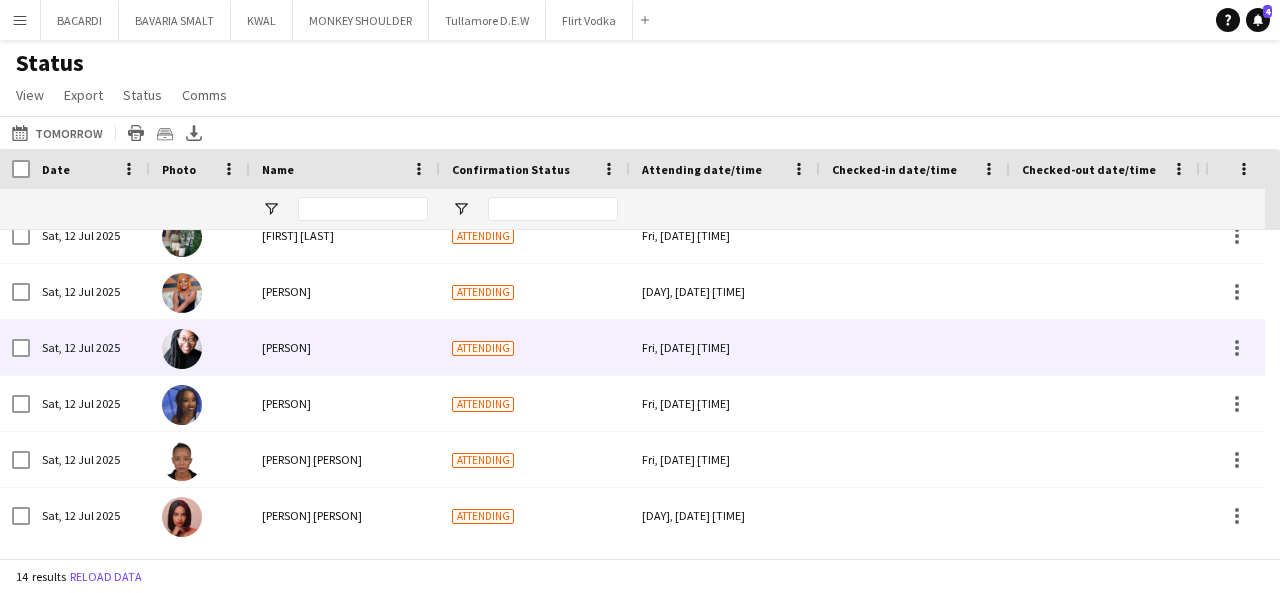 scroll, scrollTop: 298, scrollLeft: 0, axis: vertical 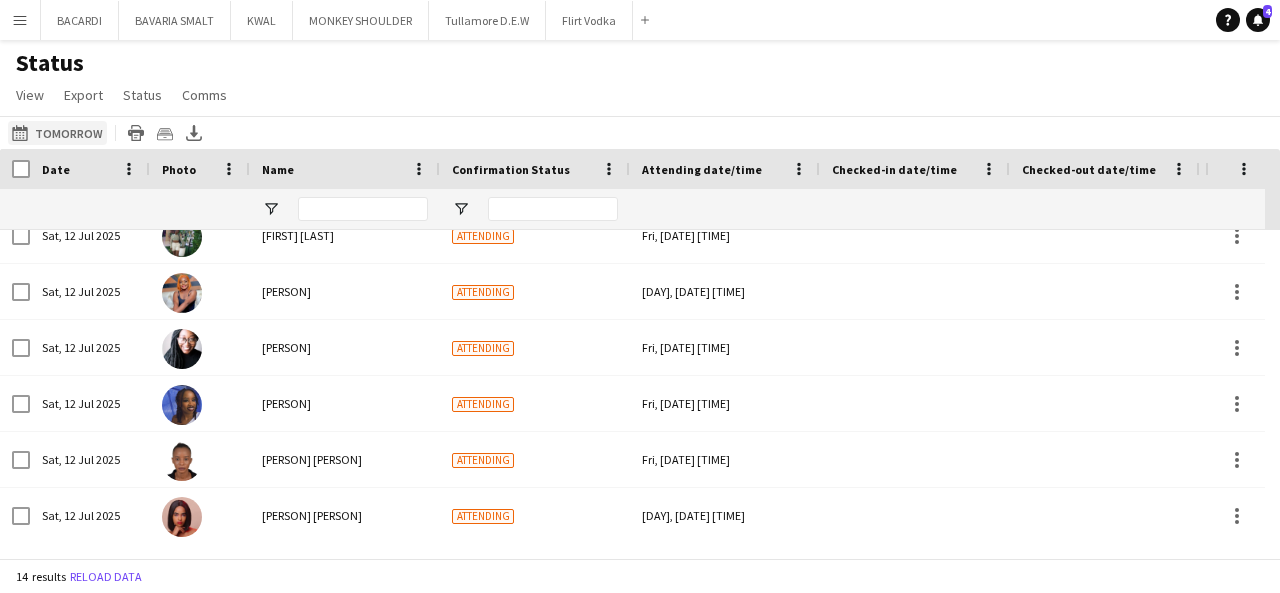 click on "[DATE] to [DATE]" 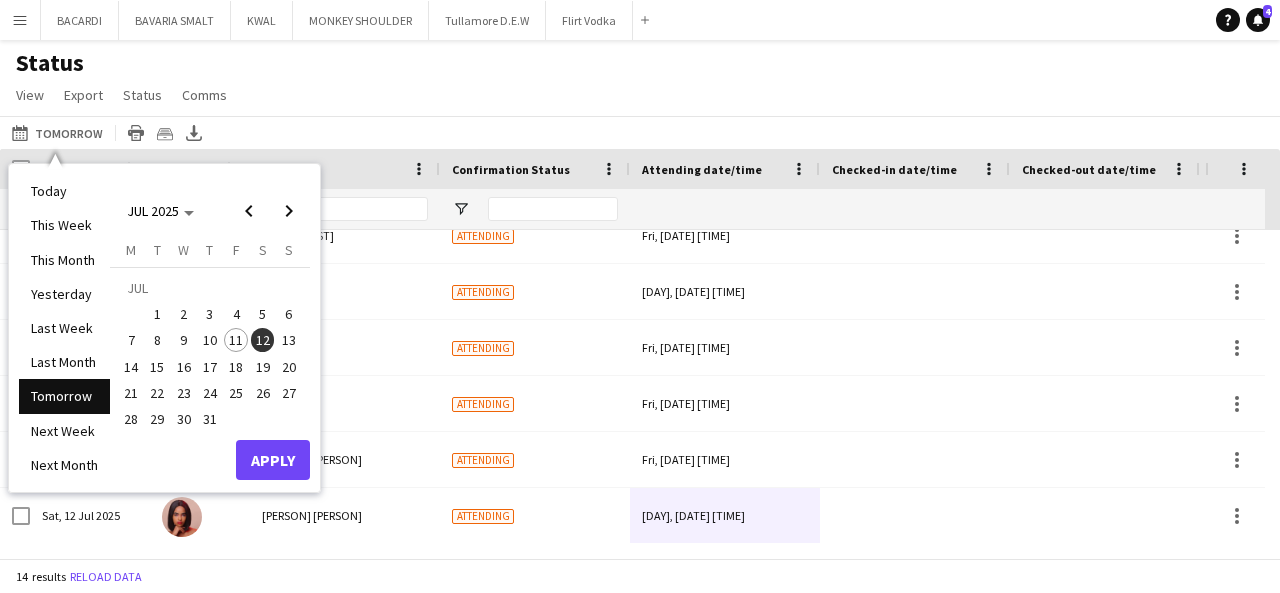 click on "13" at bounding box center (289, 340) 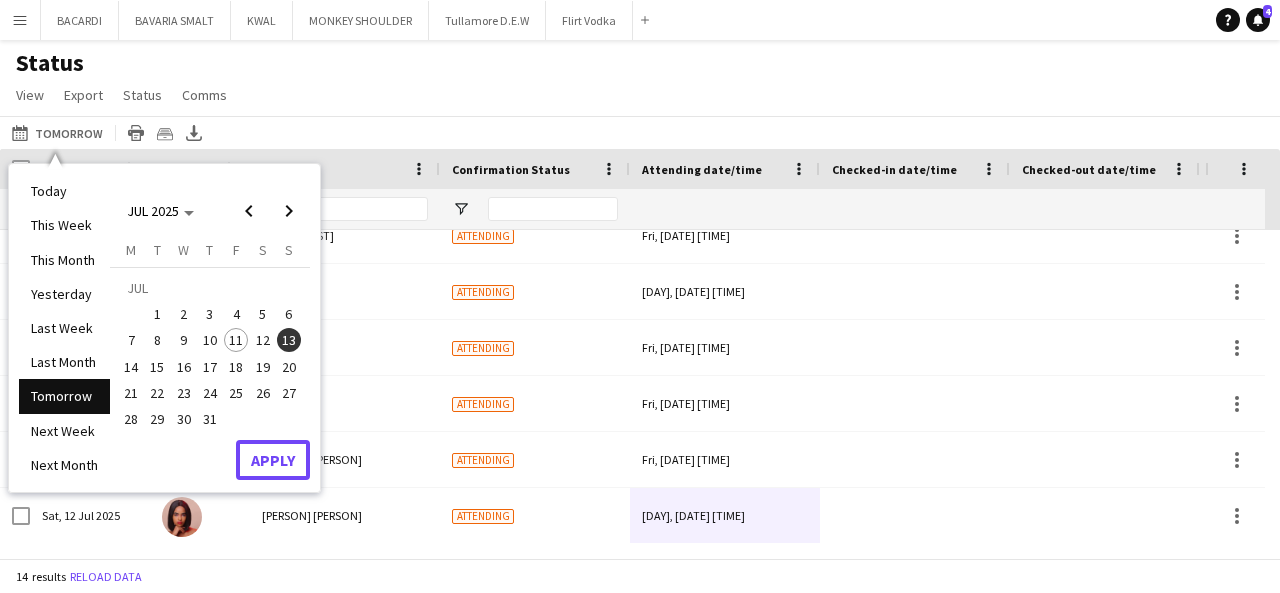 drag, startPoint x: 276, startPoint y: 465, endPoint x: 289, endPoint y: 455, distance: 16.40122 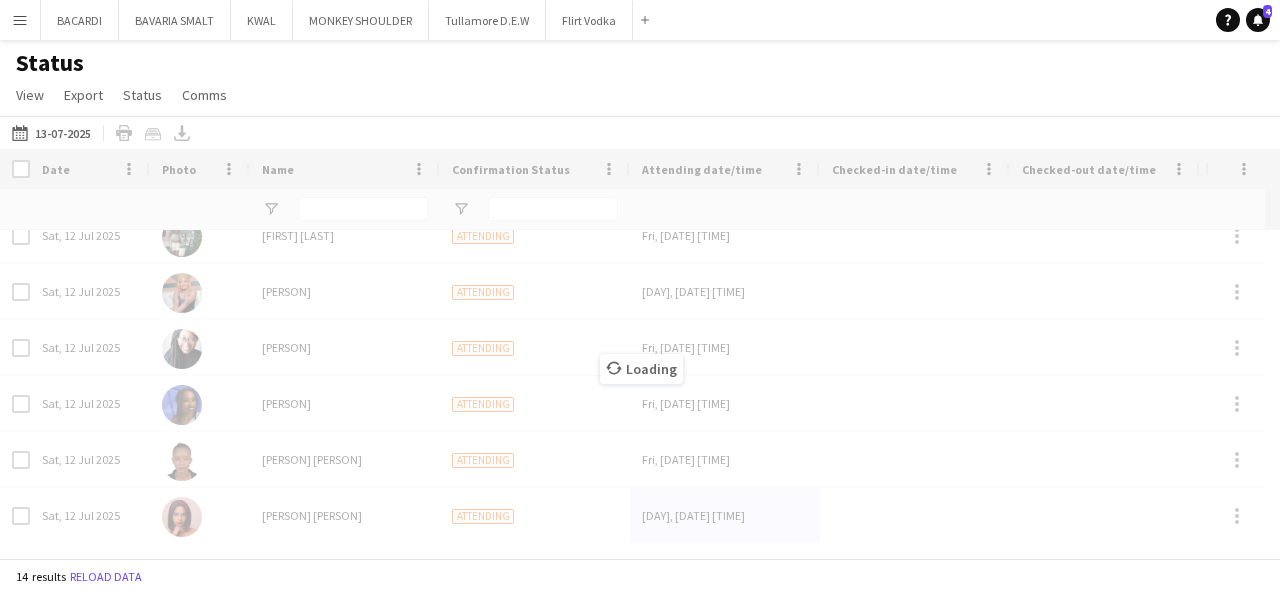scroll, scrollTop: 190, scrollLeft: 0, axis: vertical 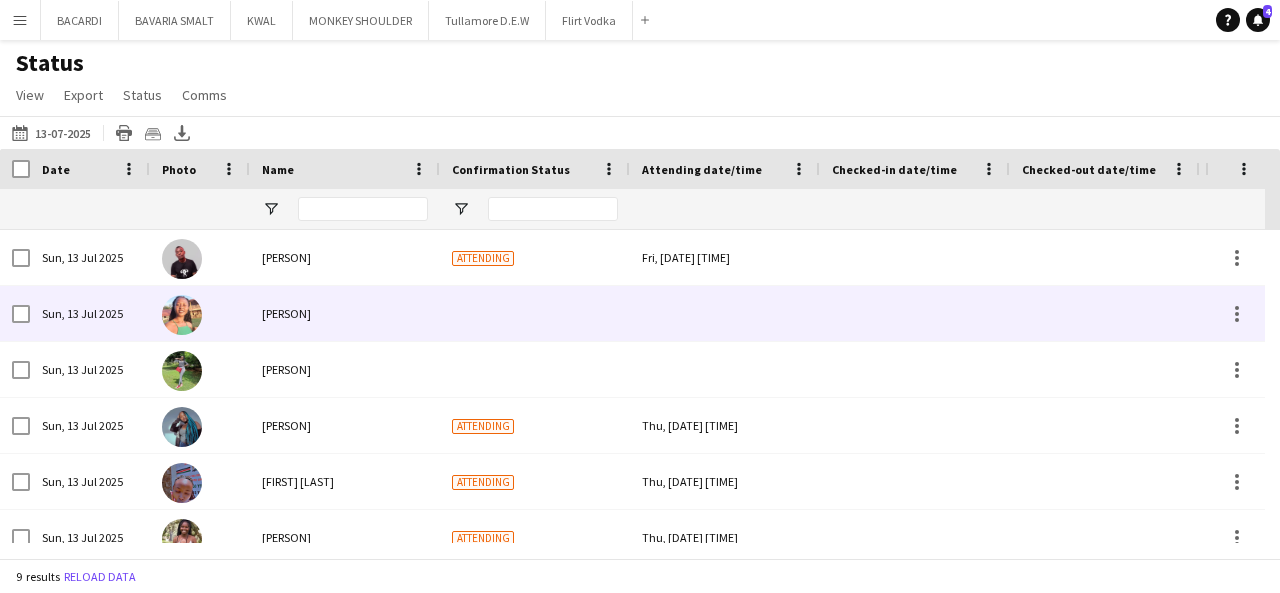 click at bounding box center (725, 313) 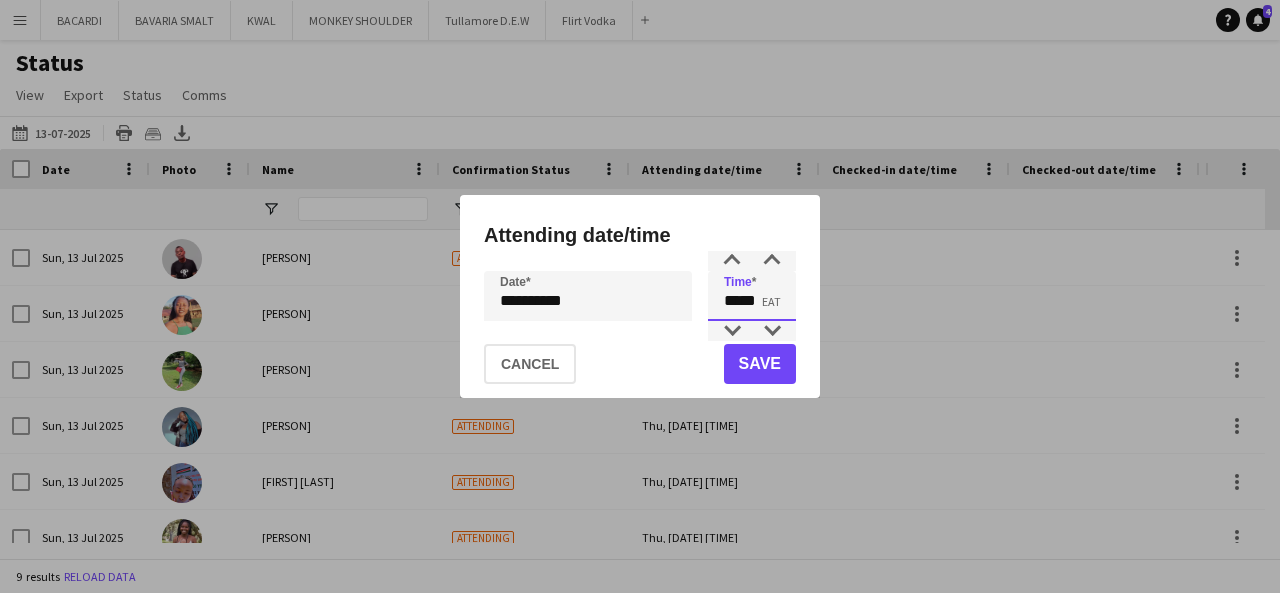 click on "*****" at bounding box center (752, 296) 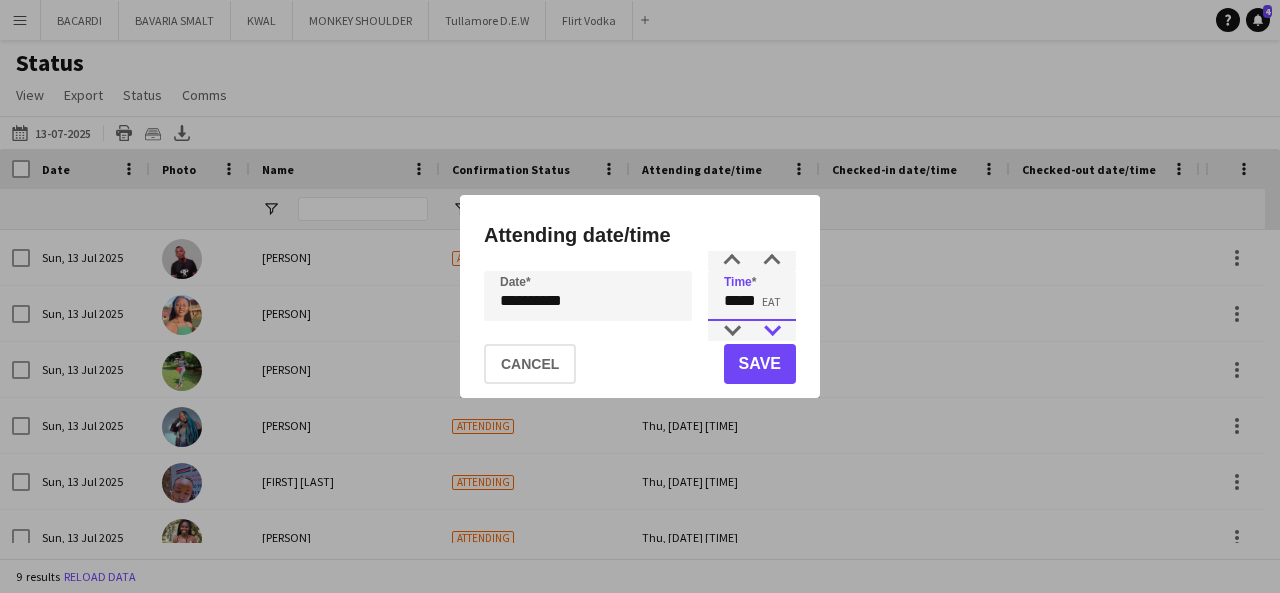 type on "*****" 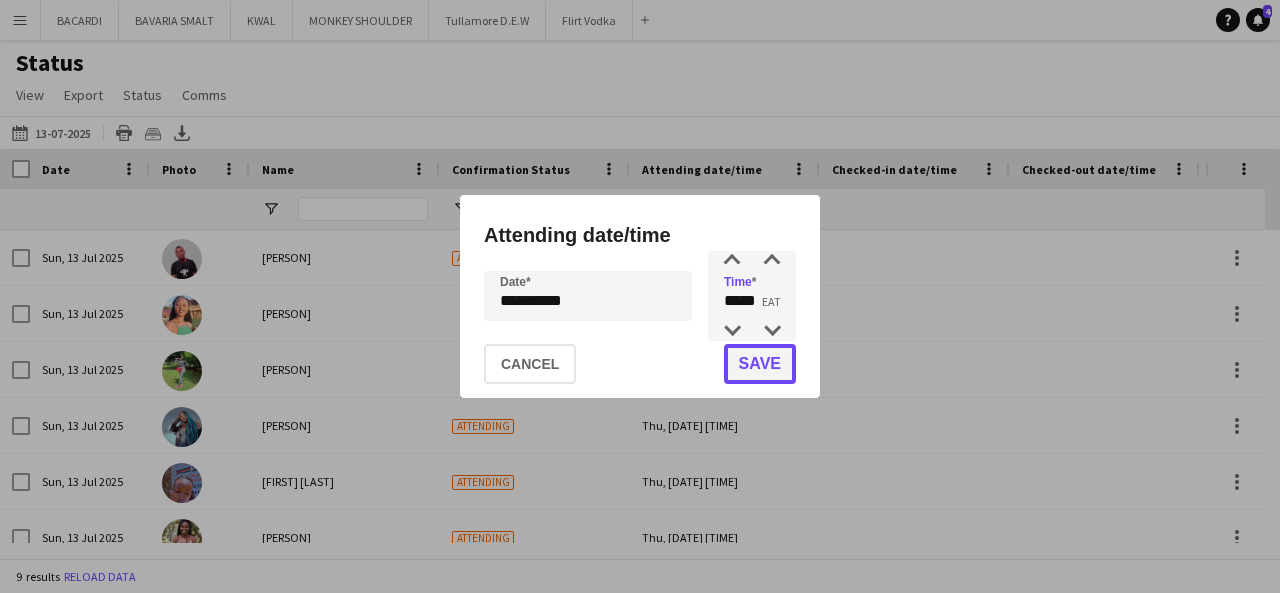 click on "Save" 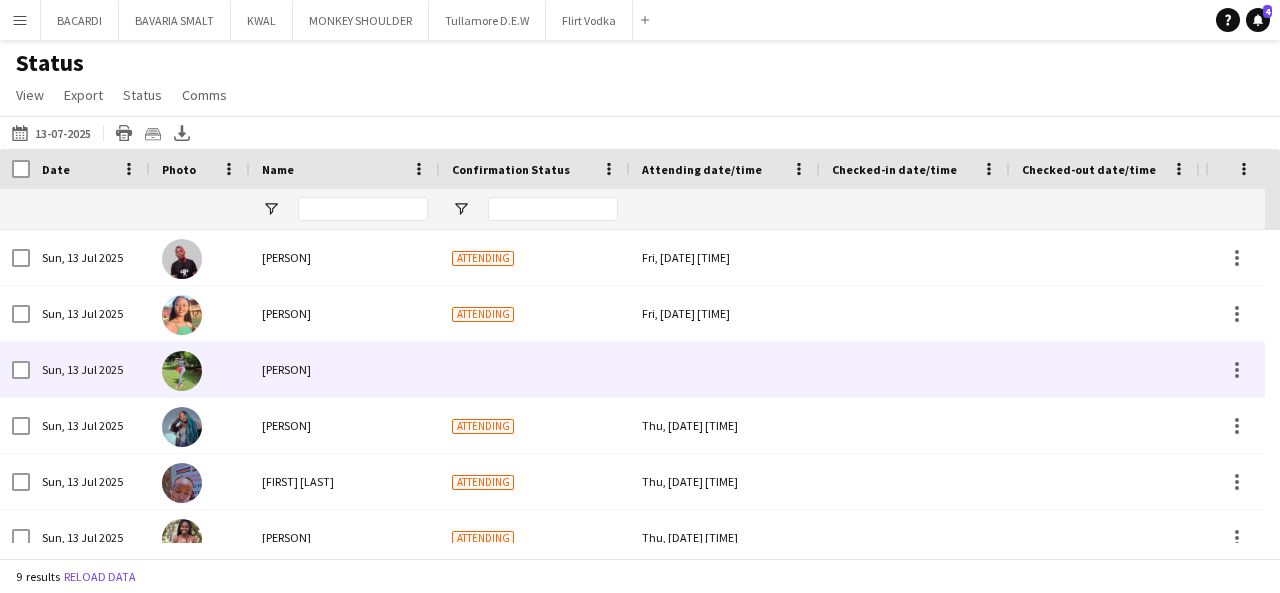 click at bounding box center [725, 369] 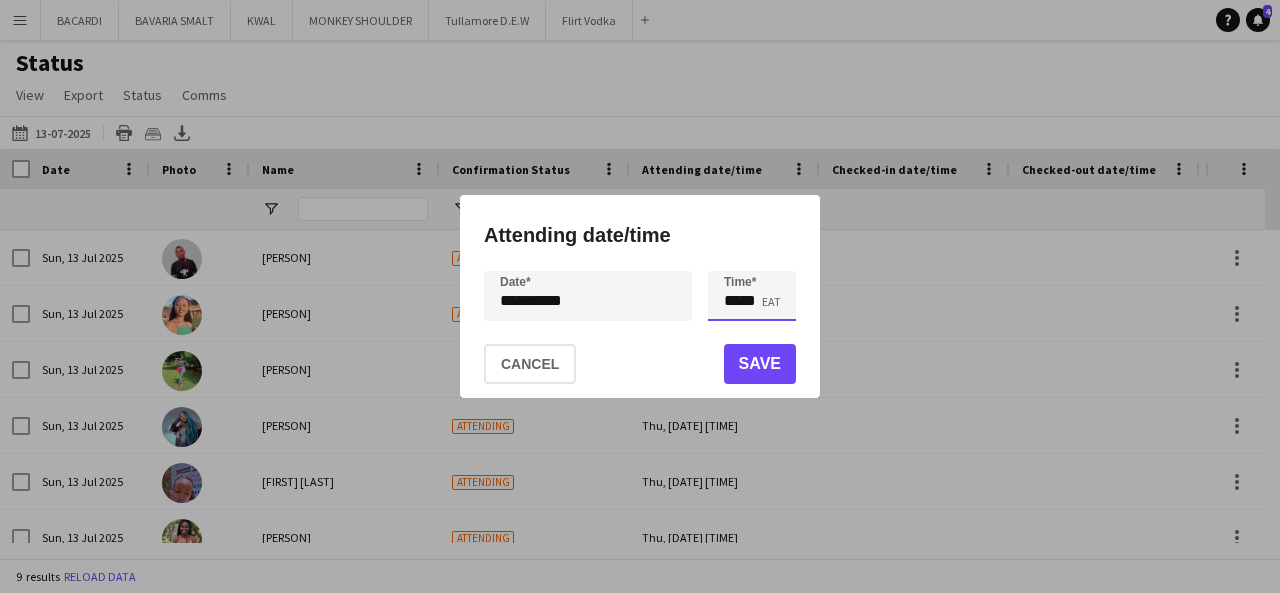 click on "*****" at bounding box center (752, 296) 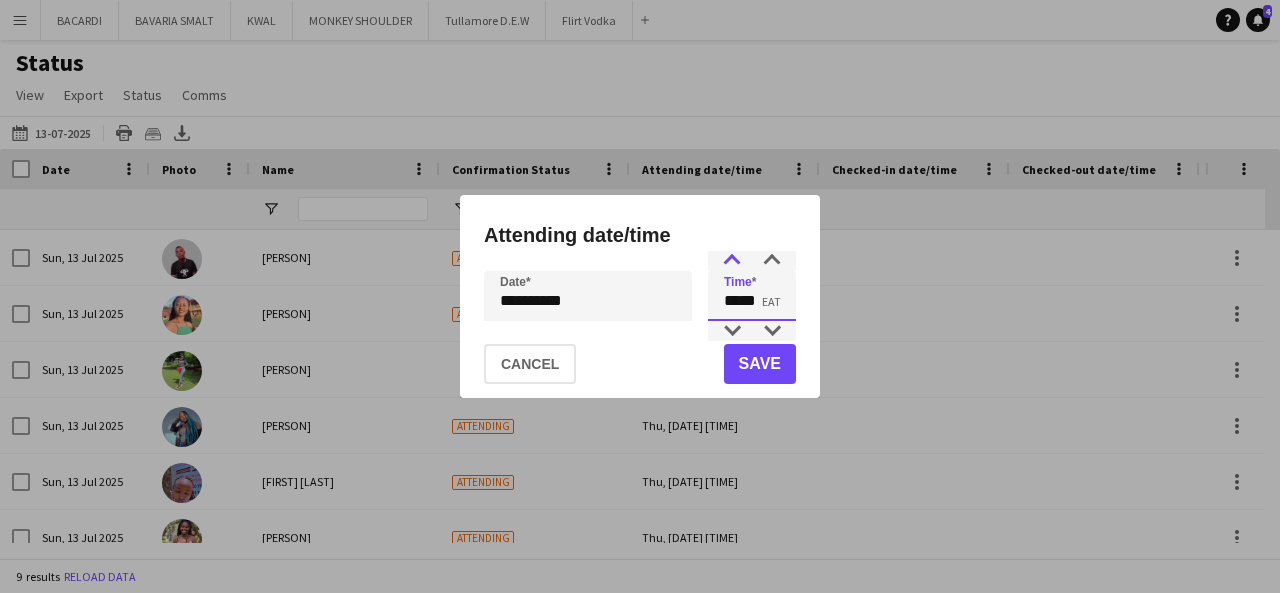 type on "*****" 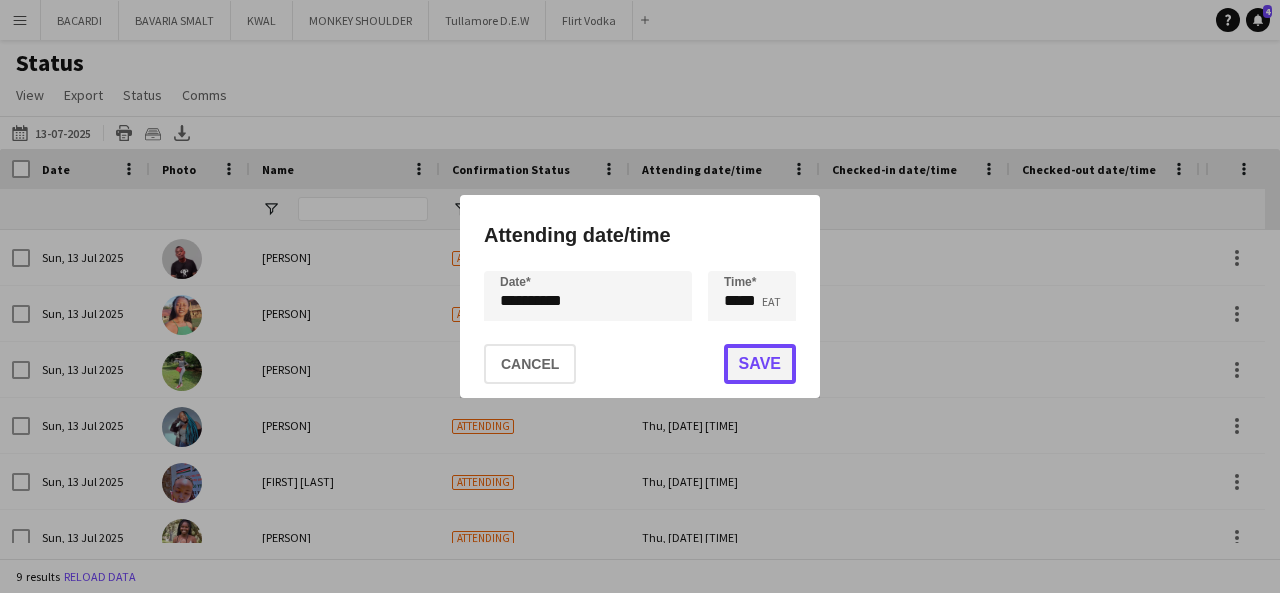 click on "Save" 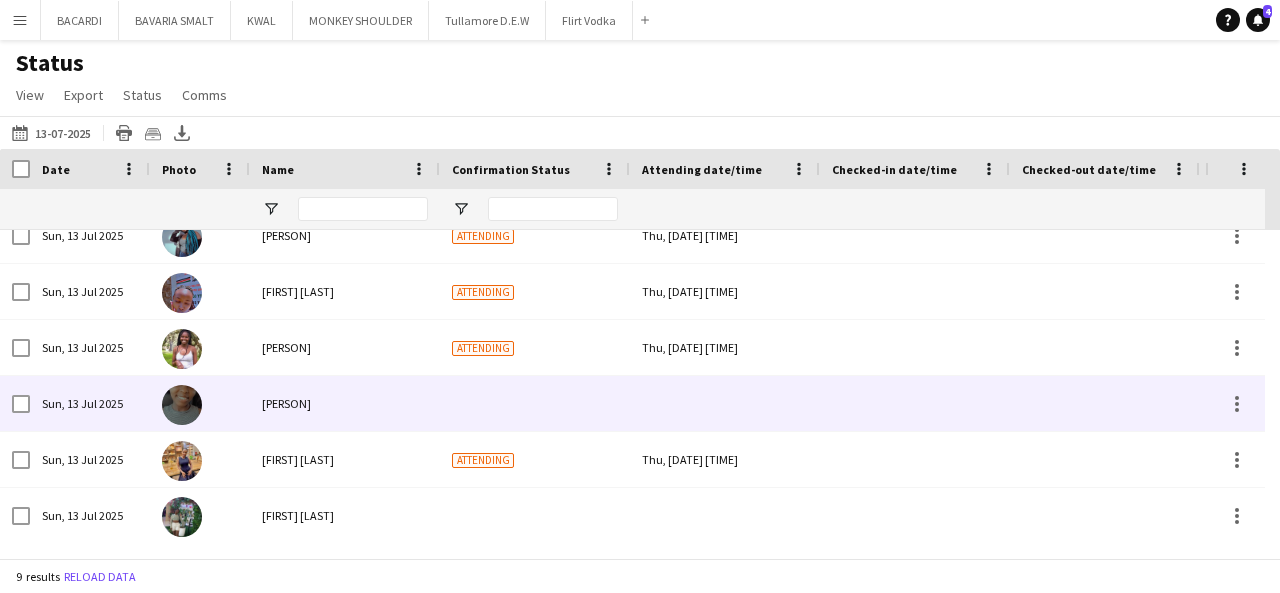click at bounding box center [725, 403] 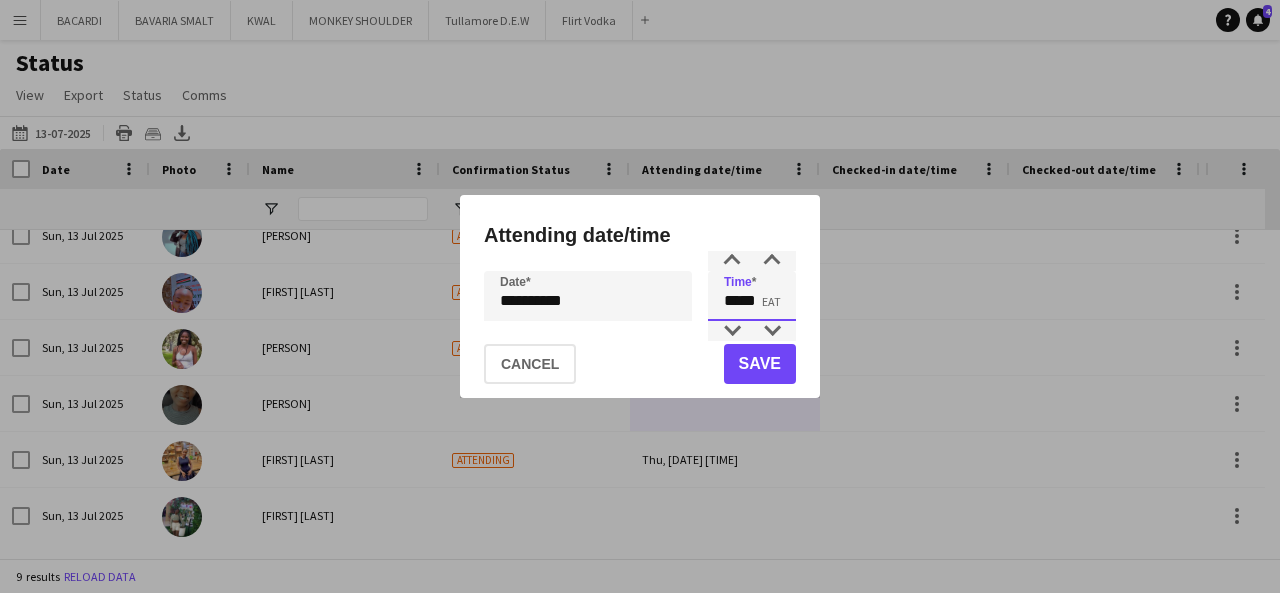 click on "*****" at bounding box center (752, 296) 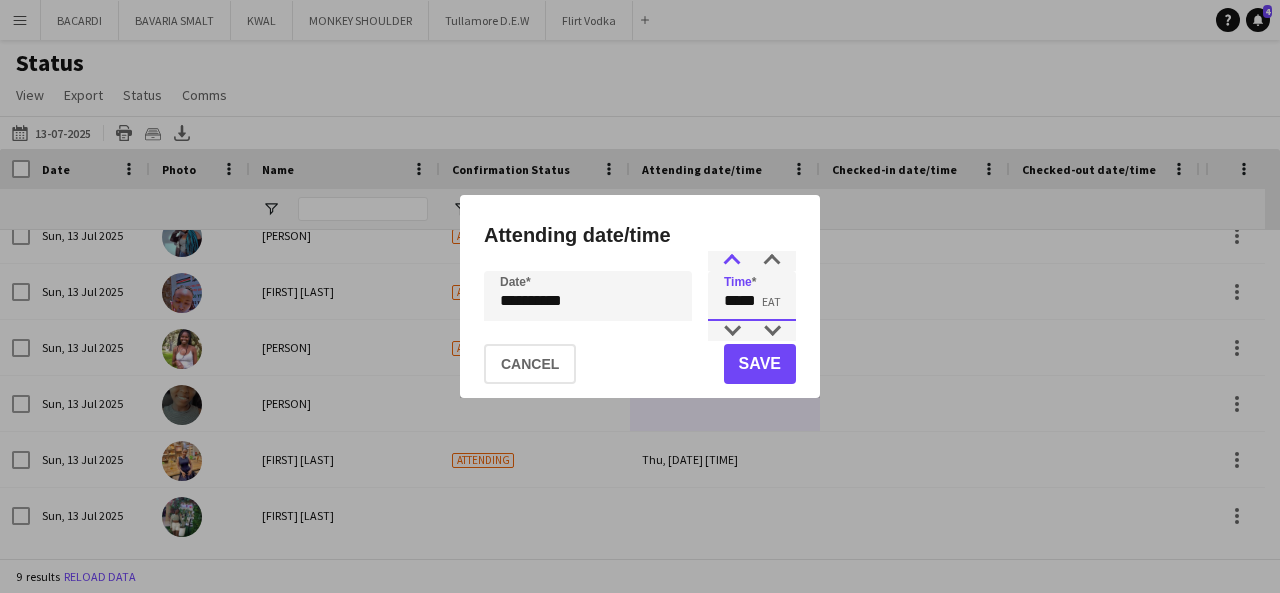 click at bounding box center (732, 261) 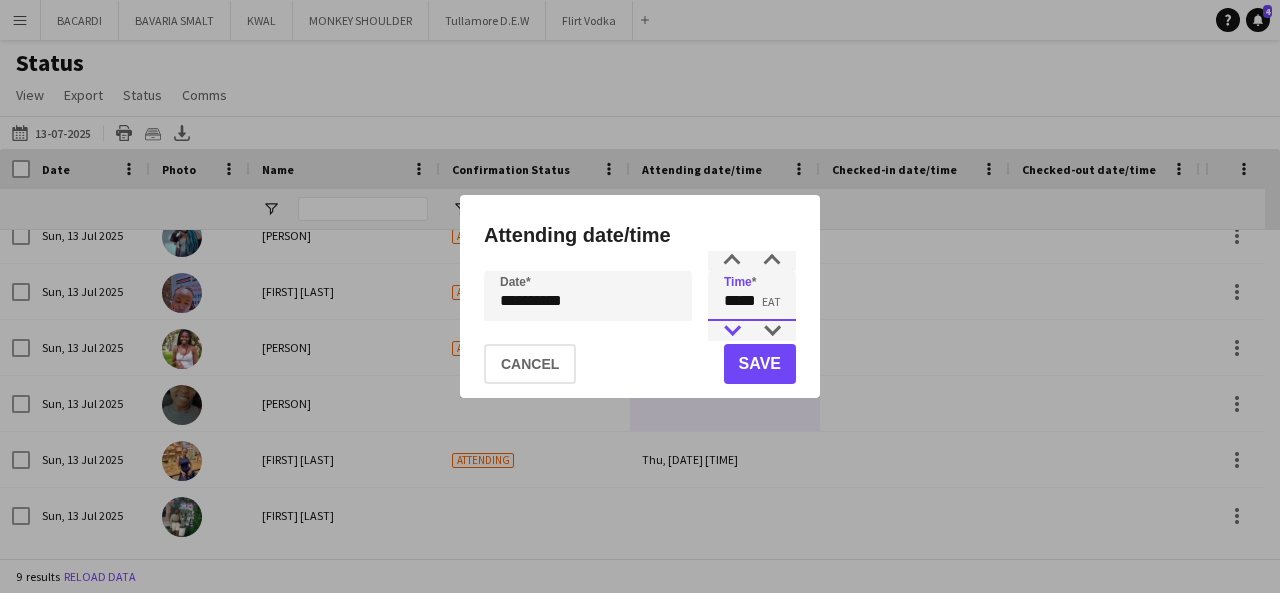 click at bounding box center [732, 331] 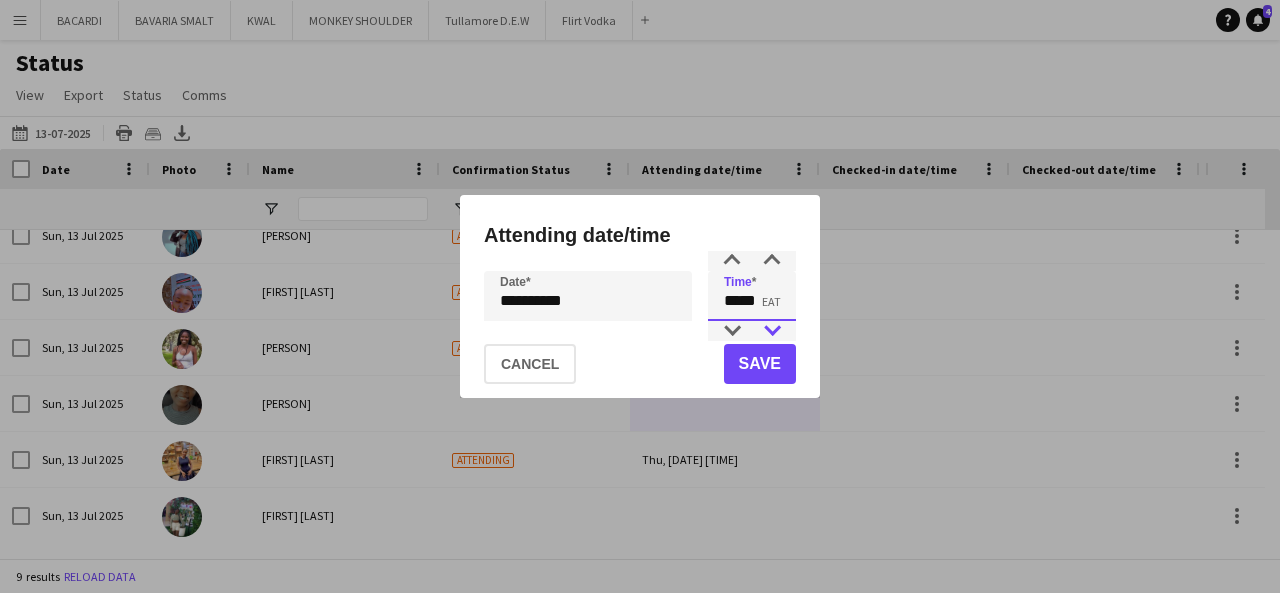 click at bounding box center [772, 331] 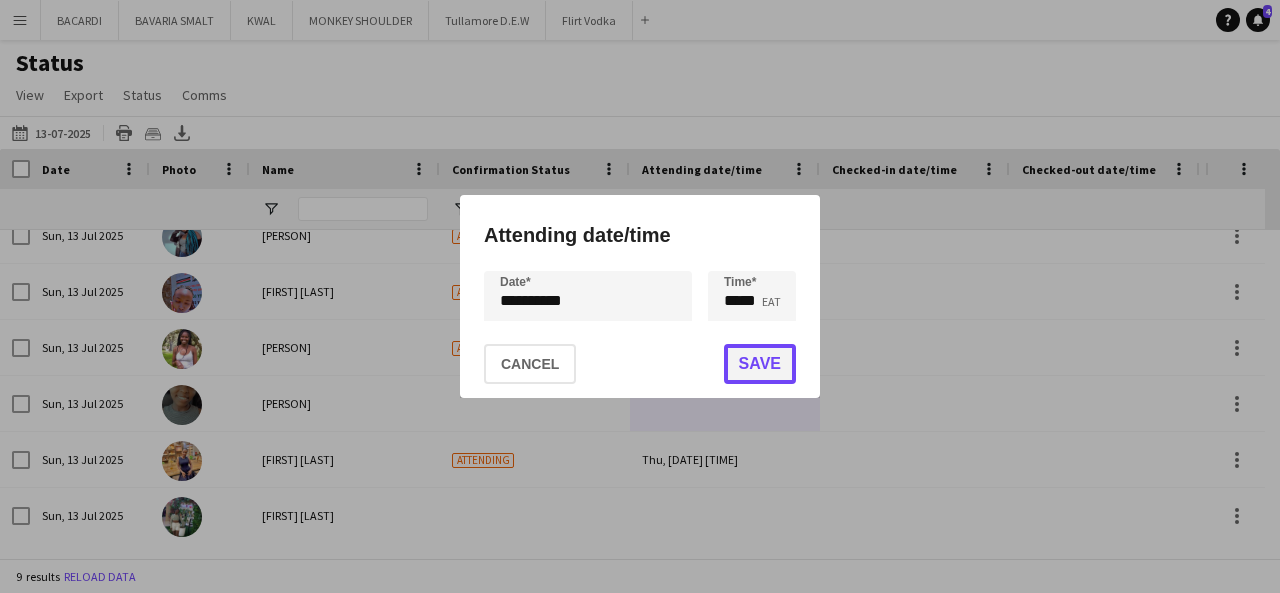 click on "Save" 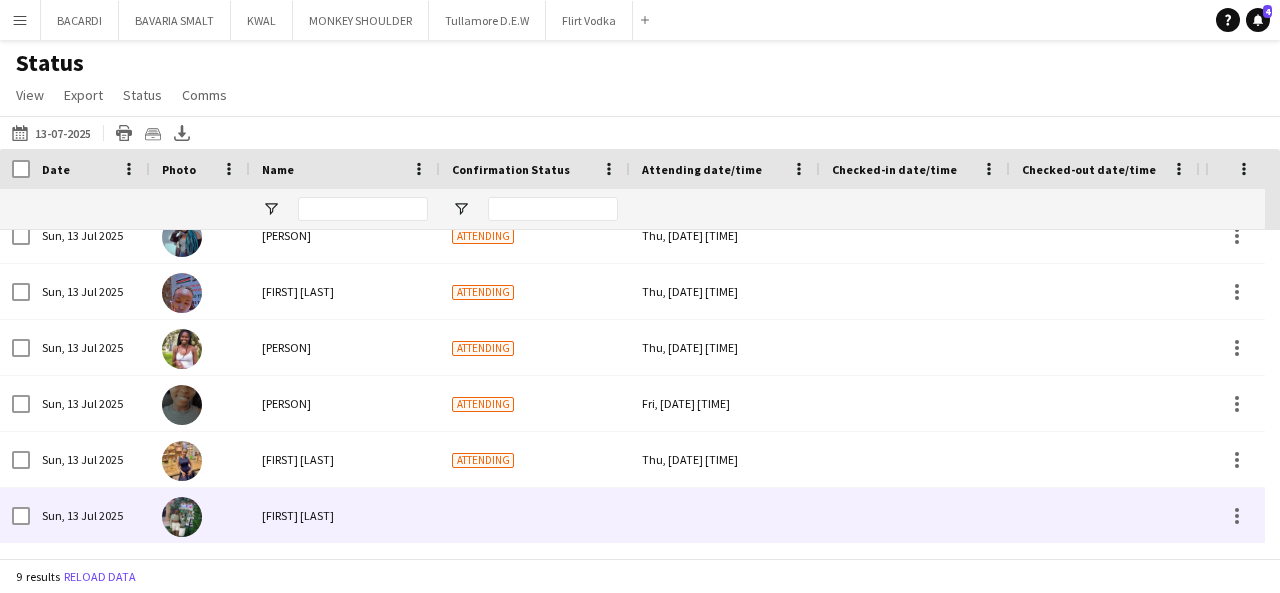 click at bounding box center (725, 515) 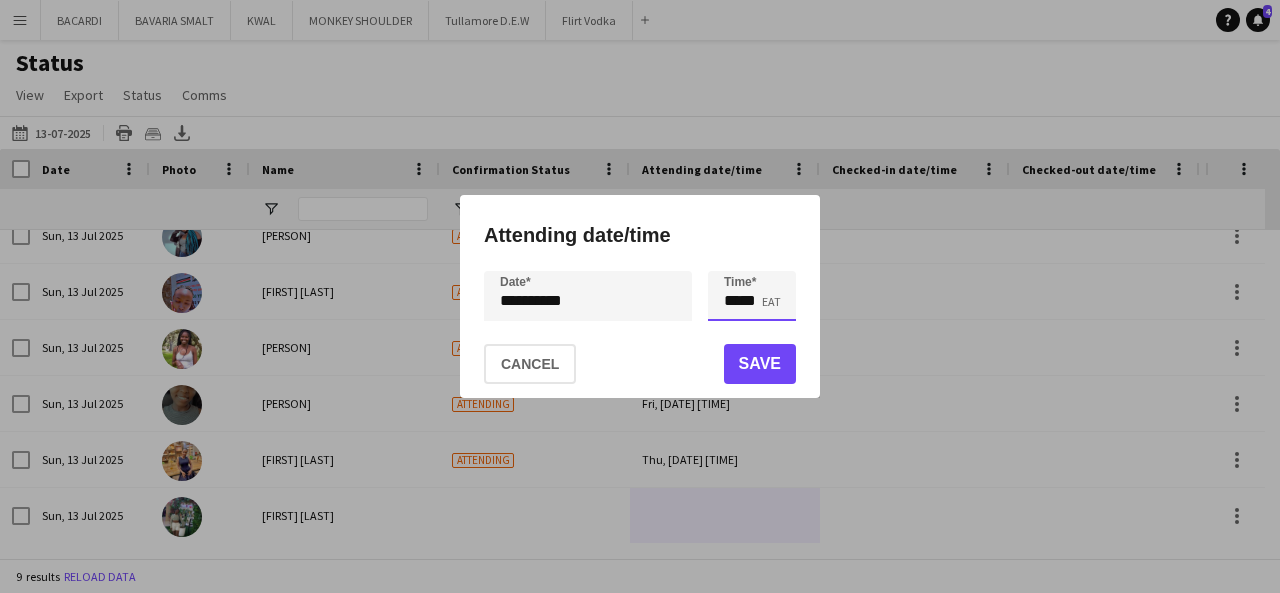 click on "*****" at bounding box center (752, 296) 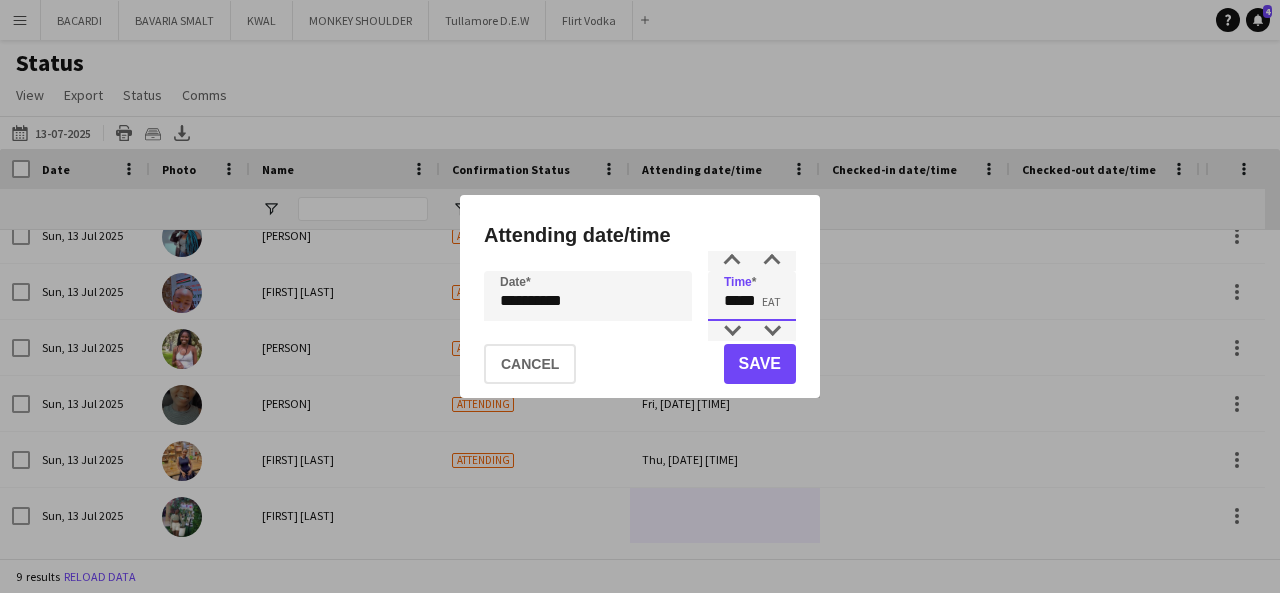 click on "*****" at bounding box center [752, 296] 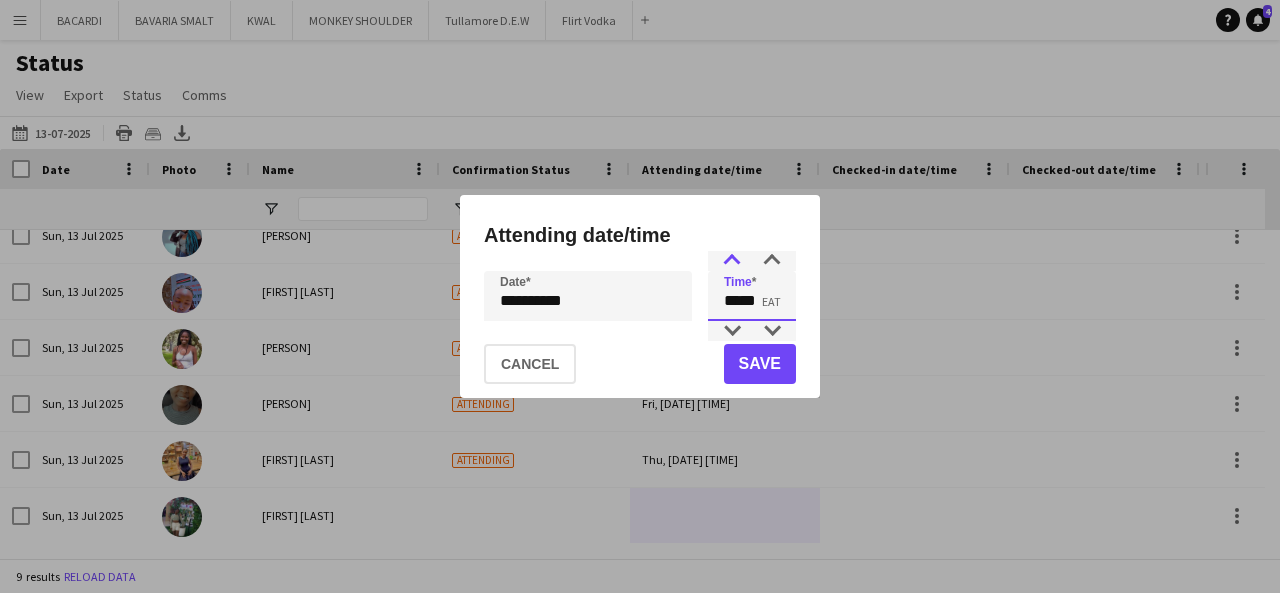 click at bounding box center (732, 261) 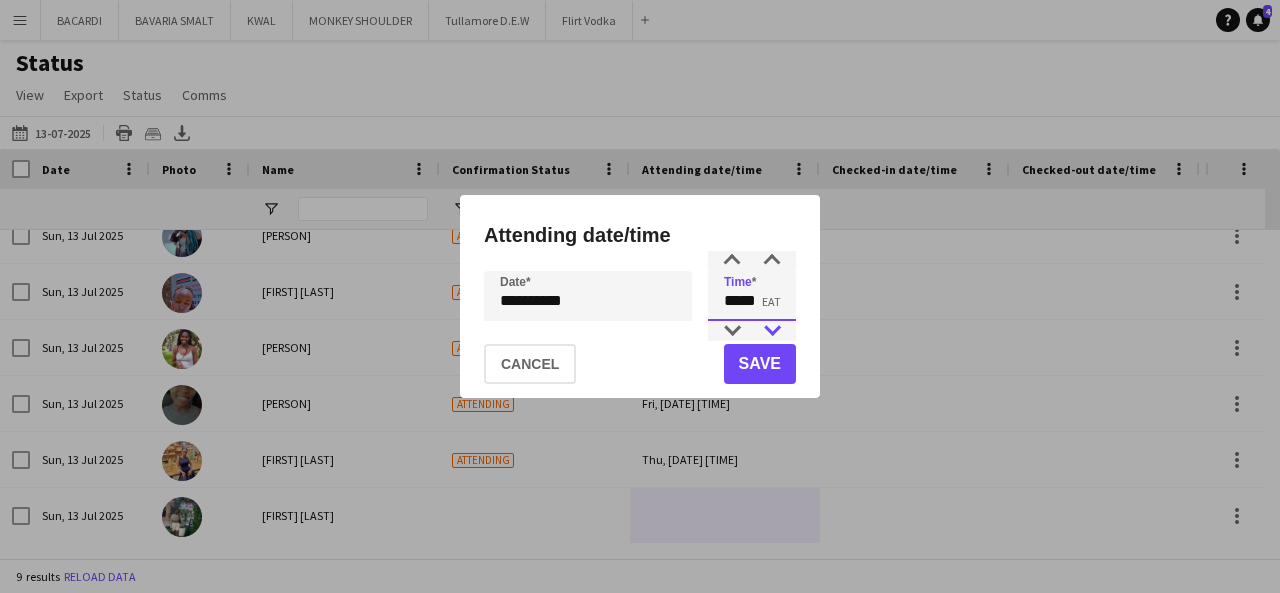 type on "*****" 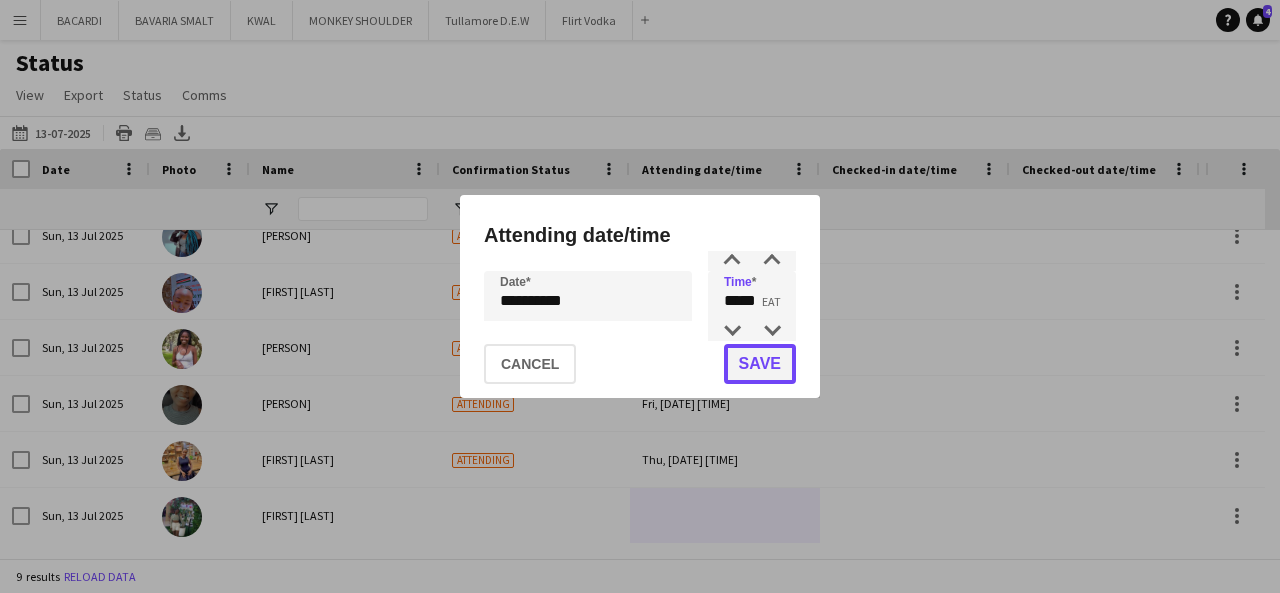 click on "Save" 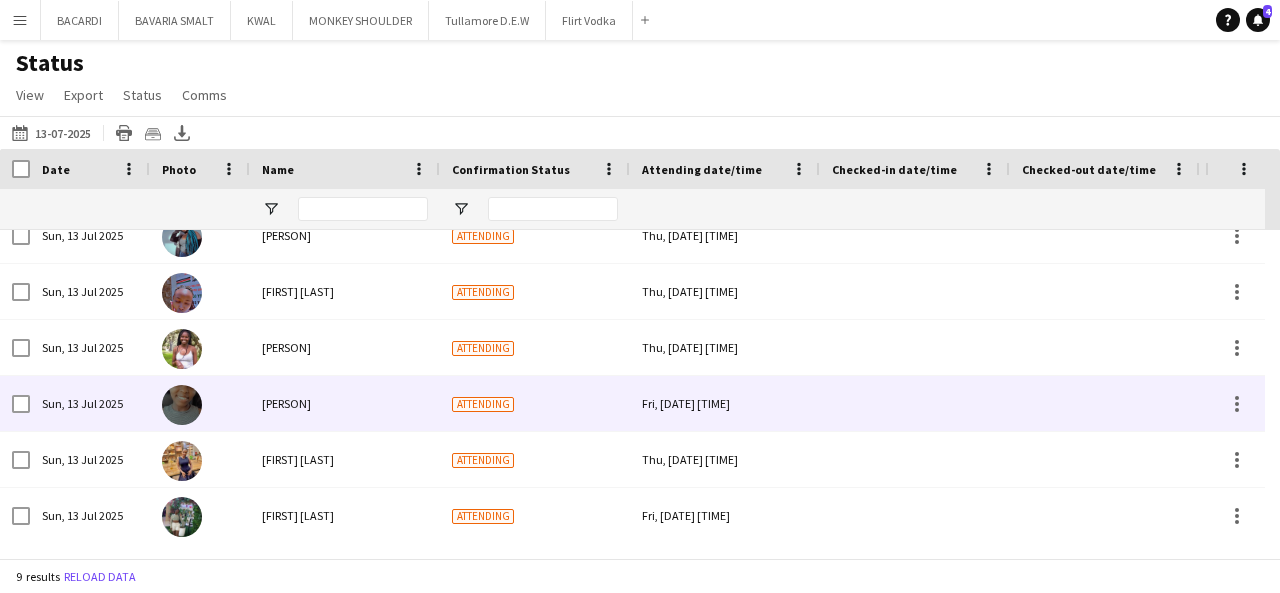 scroll, scrollTop: 0, scrollLeft: 0, axis: both 